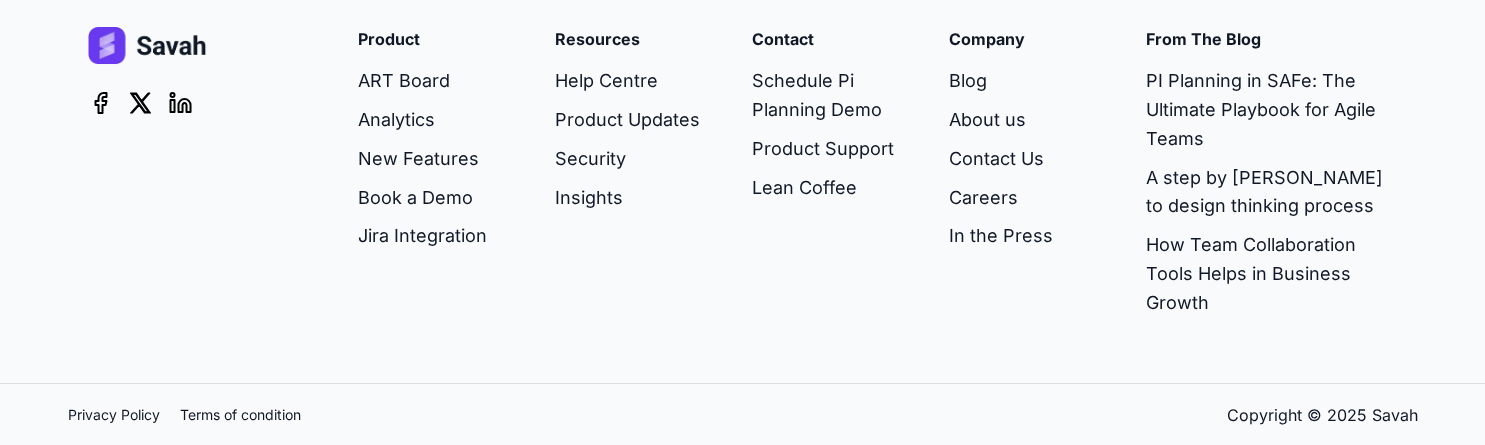 scroll, scrollTop: 593, scrollLeft: 0, axis: vertical 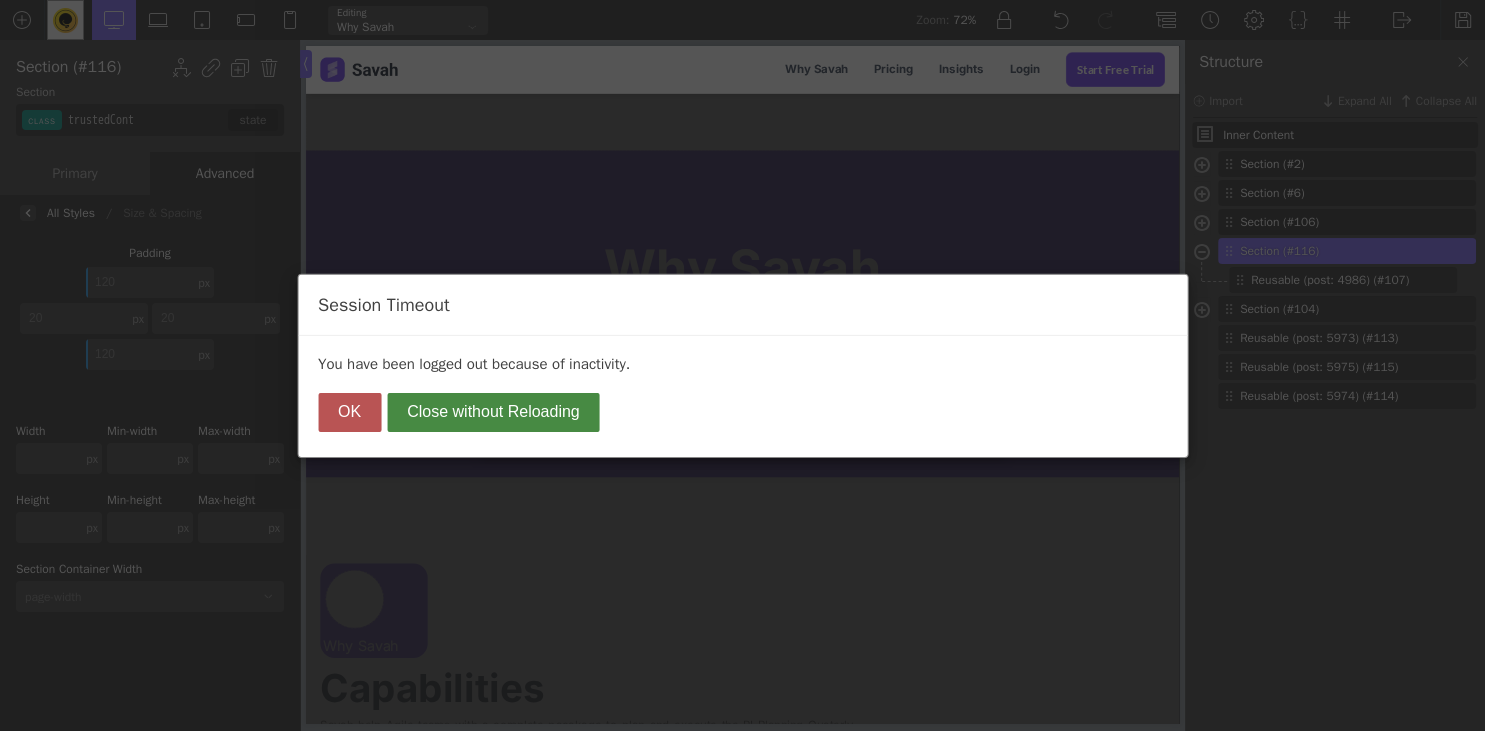 click on "OK" at bounding box center (349, 412) 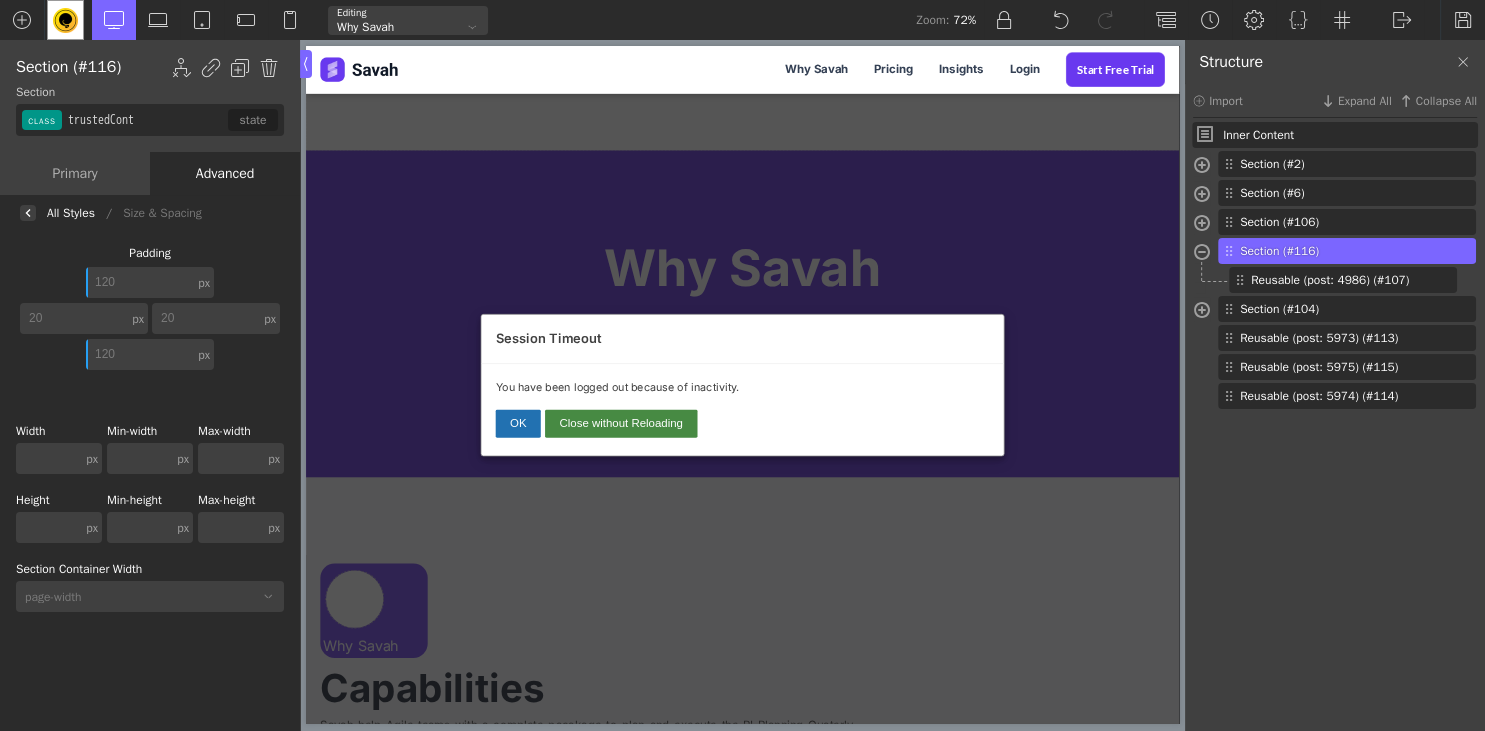 scroll, scrollTop: 1901, scrollLeft: 0, axis: vertical 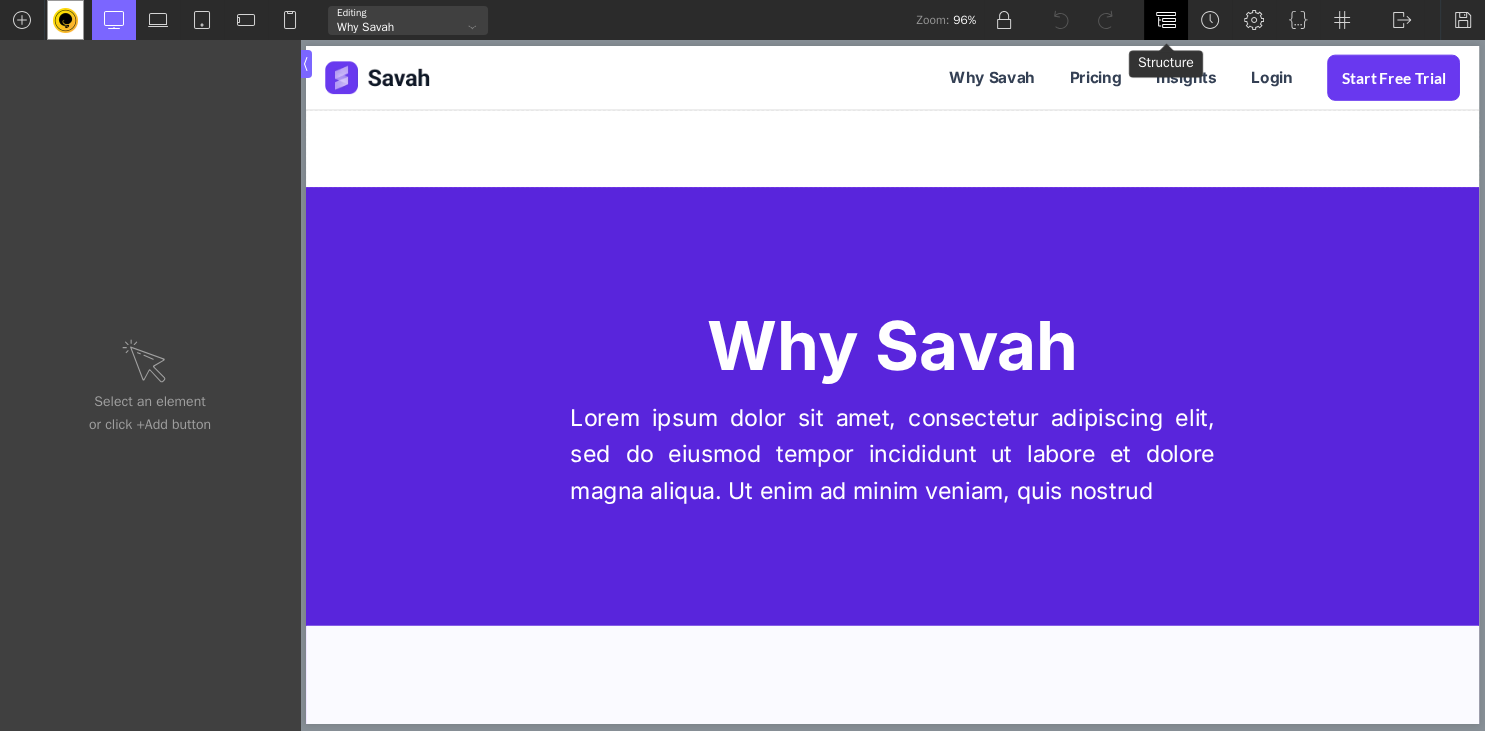 click at bounding box center [1166, 20] 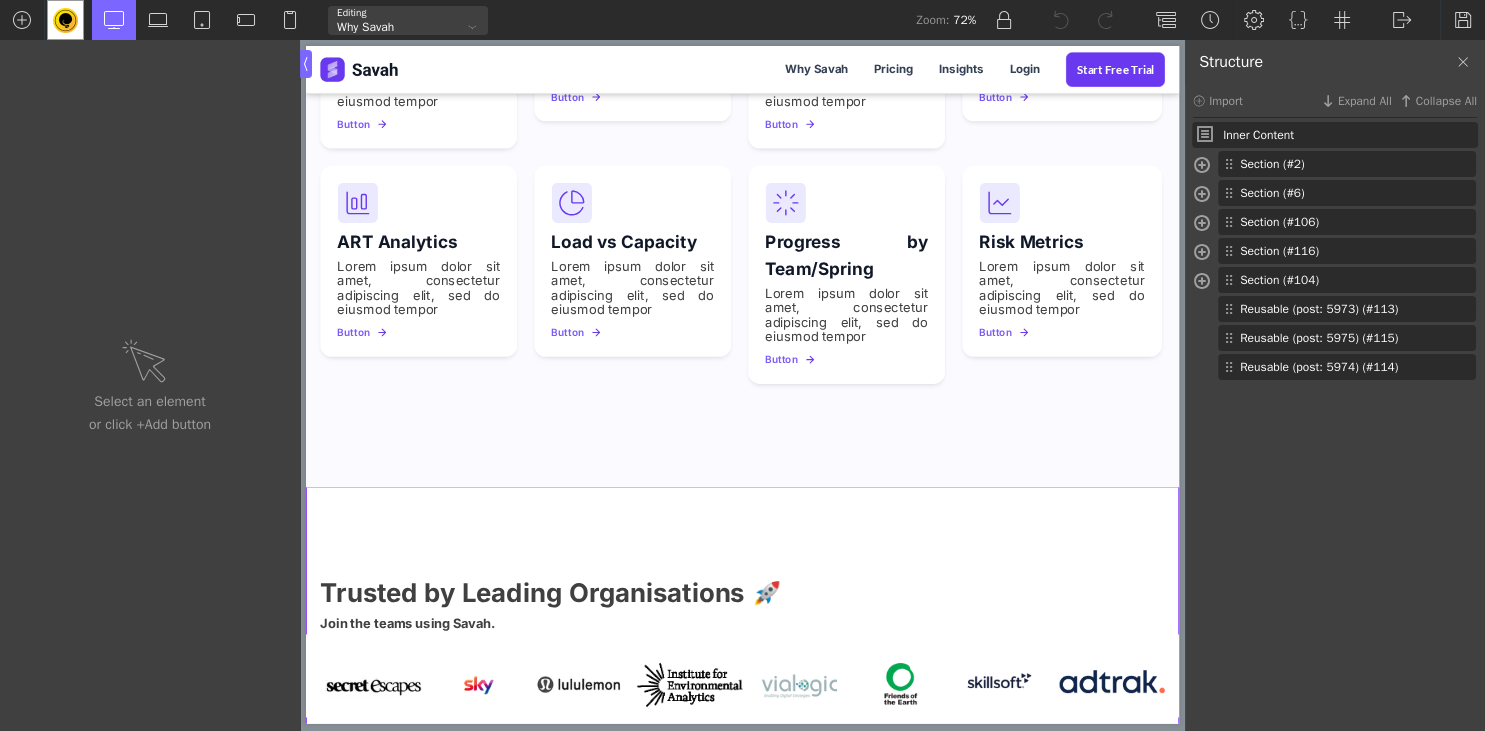 scroll, scrollTop: 1584, scrollLeft: 0, axis: vertical 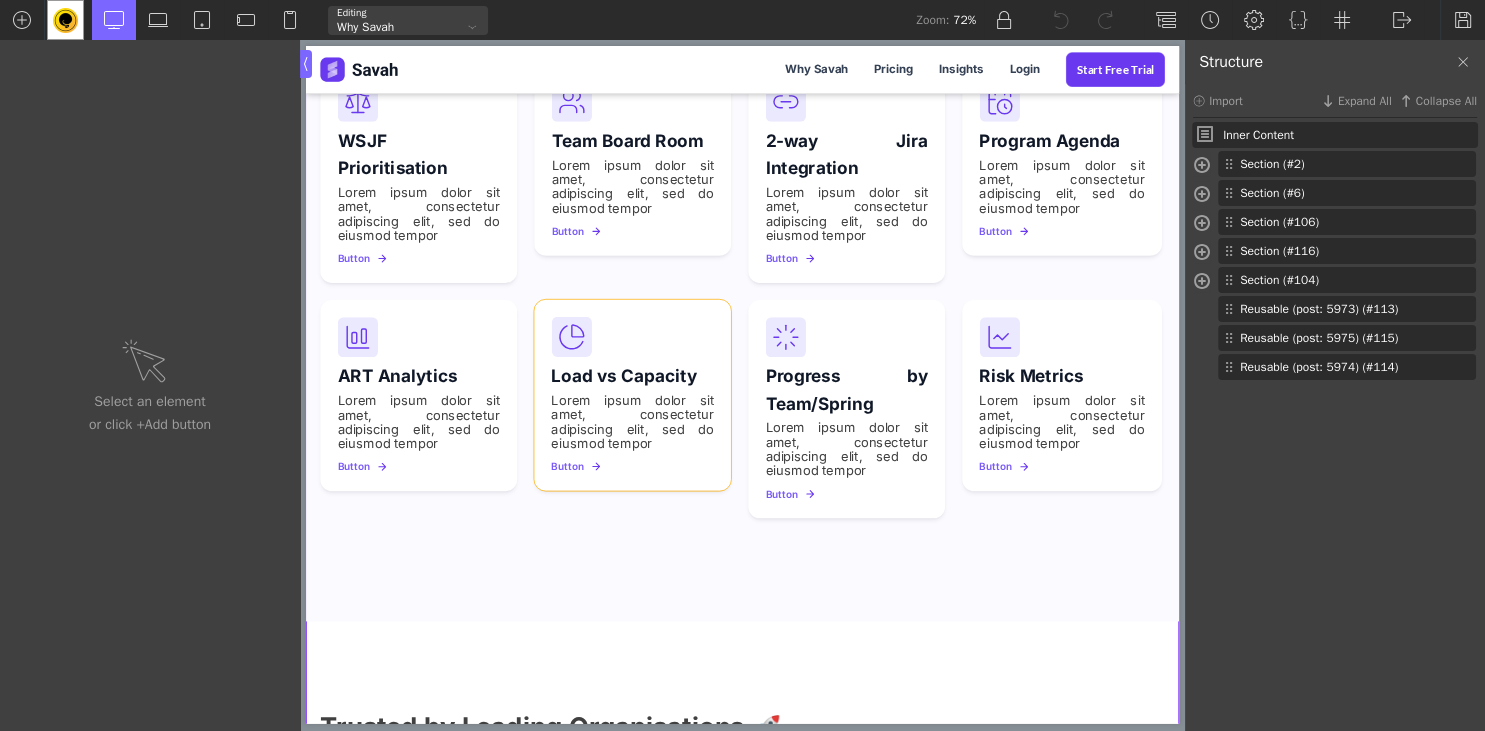 click on "Load vs Capacity Lorem ipsum dolor sit amet, consectetur adipiscing elit, sed do eiusmod tempor  Button" at bounding box center [762, 534] 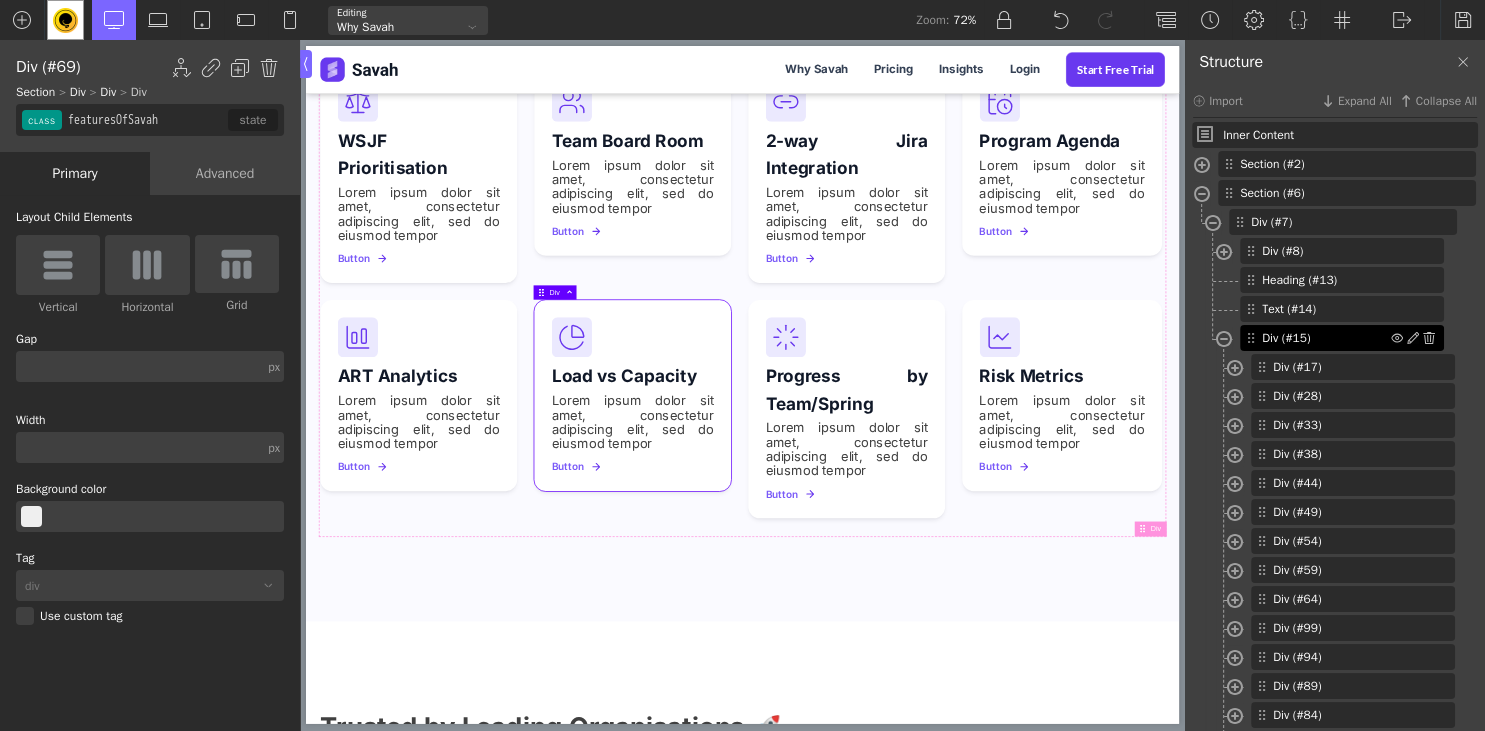 click on "Div (#15)" at bounding box center (1326, 338) 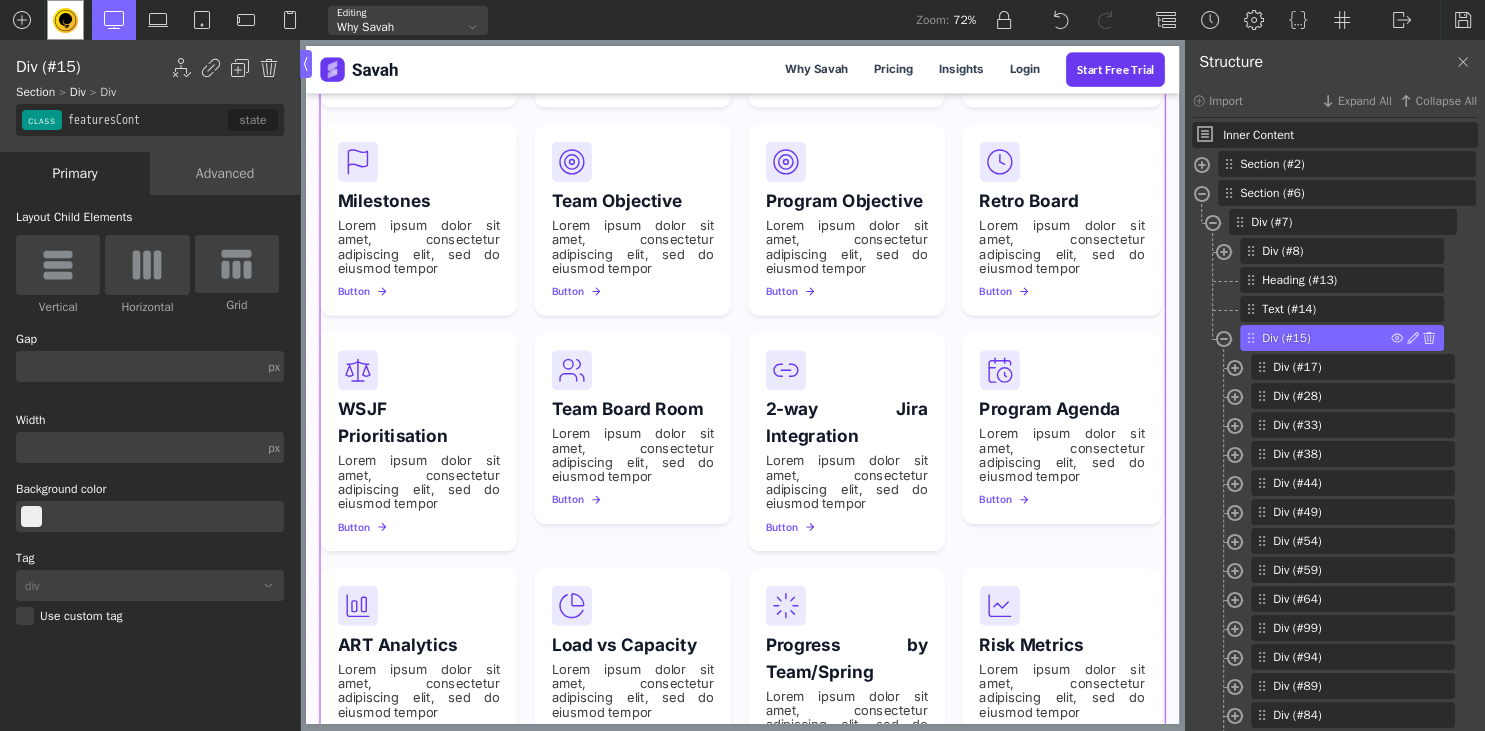 scroll, scrollTop: 926, scrollLeft: 0, axis: vertical 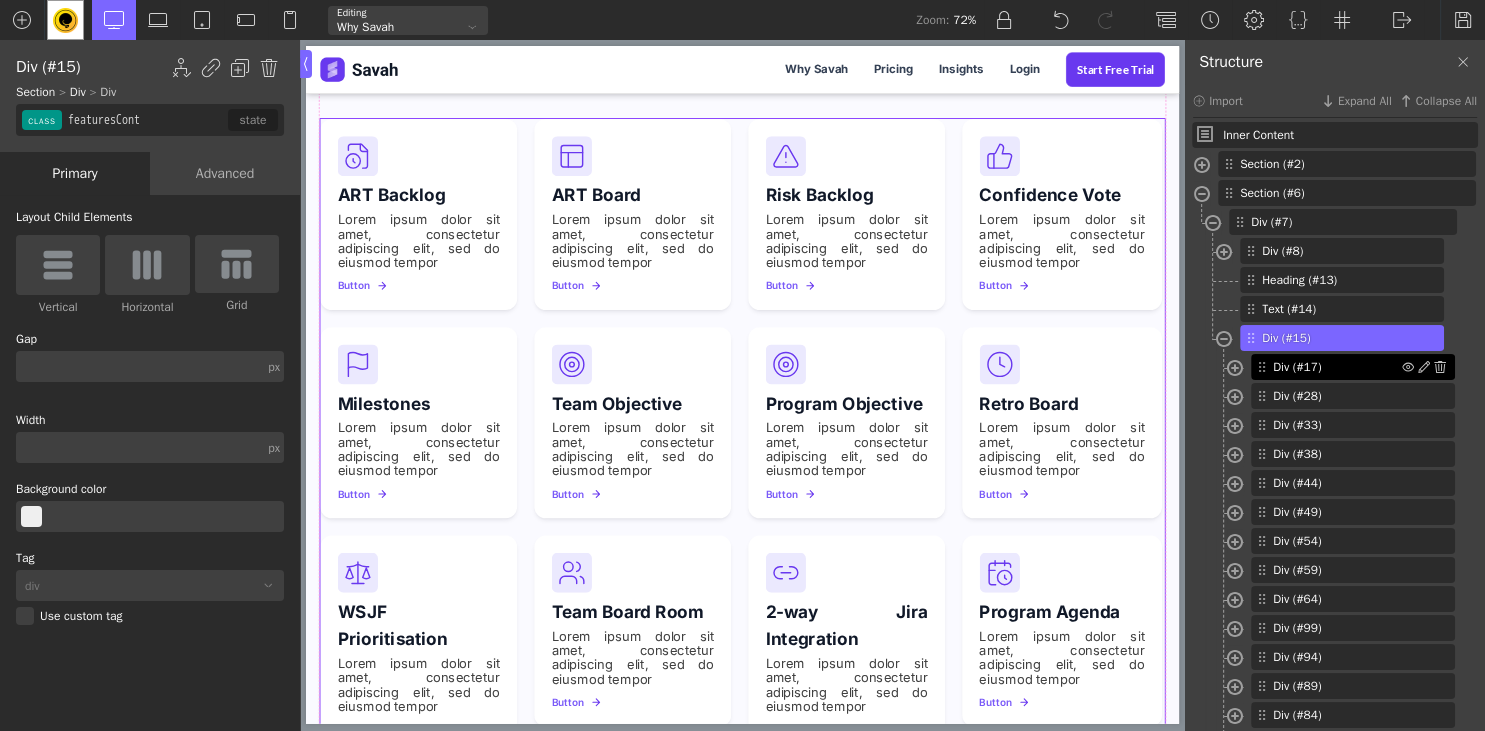 click on "Div (#17)" at bounding box center [1337, 367] 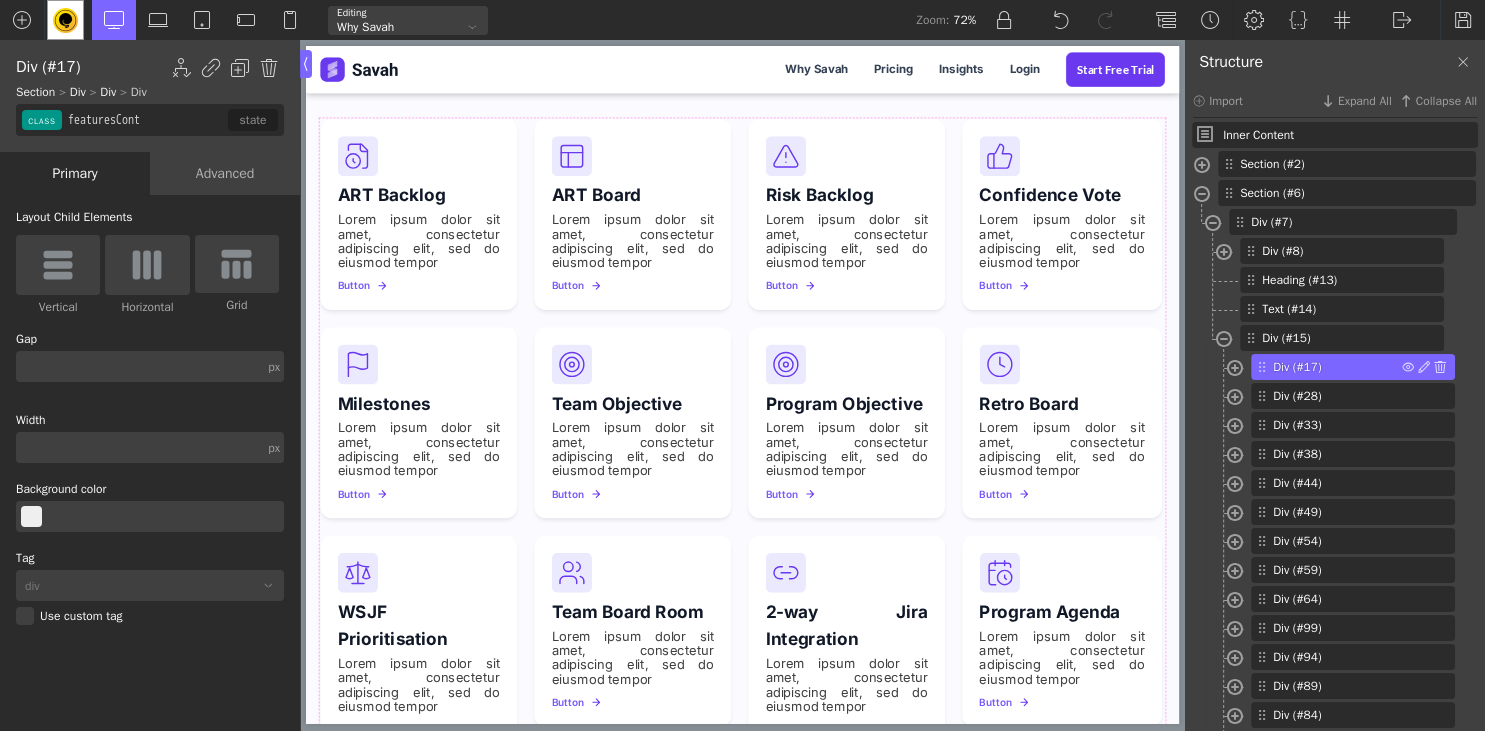 type on "featuresOfSavah" 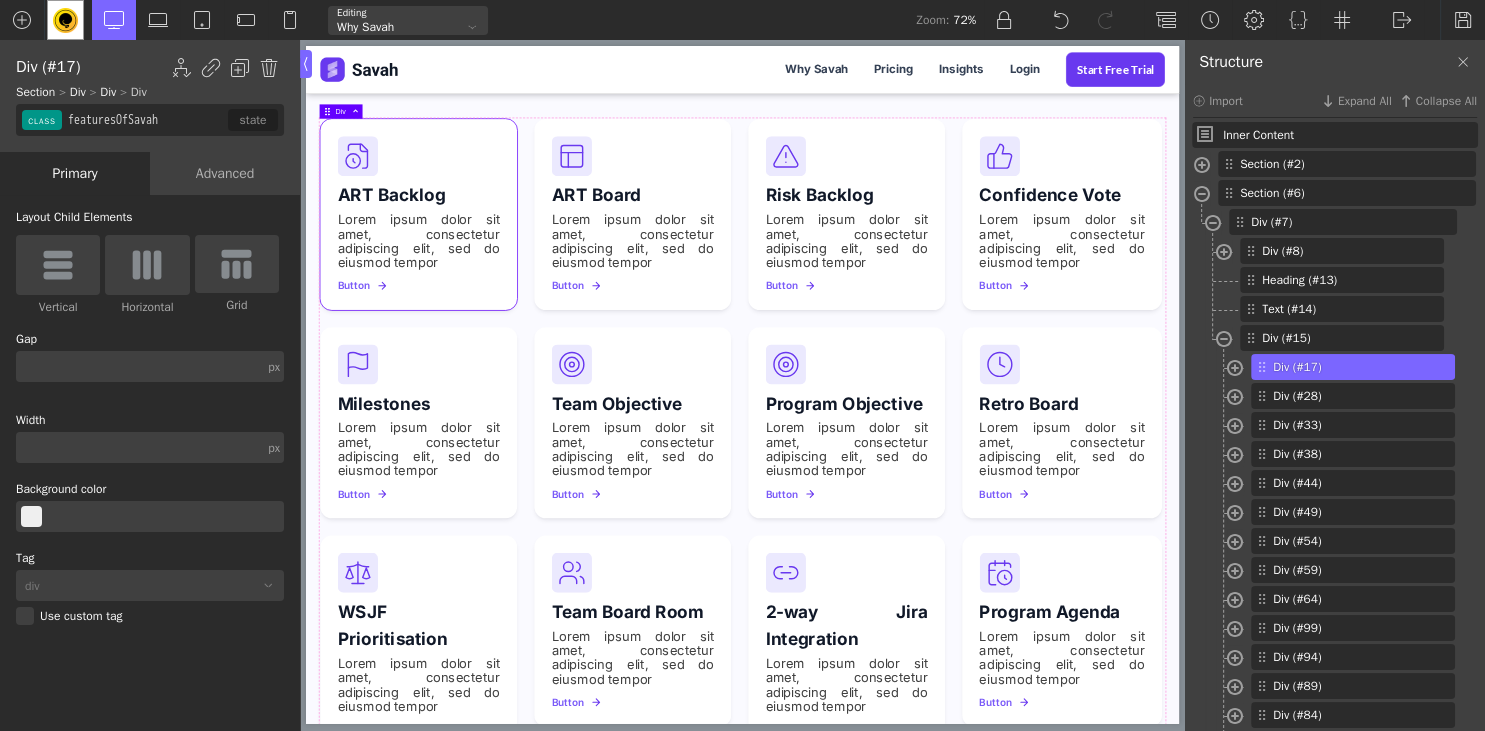 click on "Advanced" at bounding box center [225, 173] 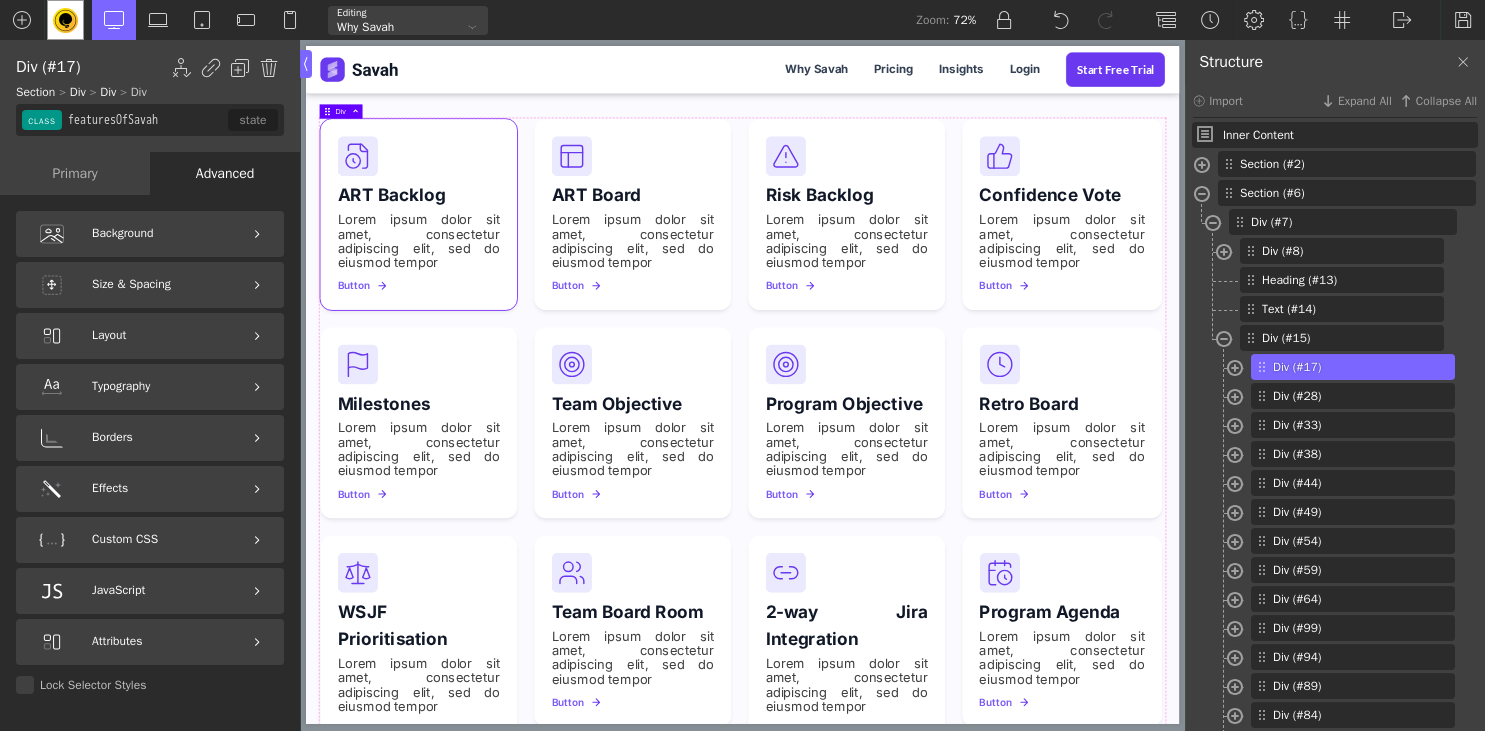 click on "Primary" at bounding box center [75, 173] 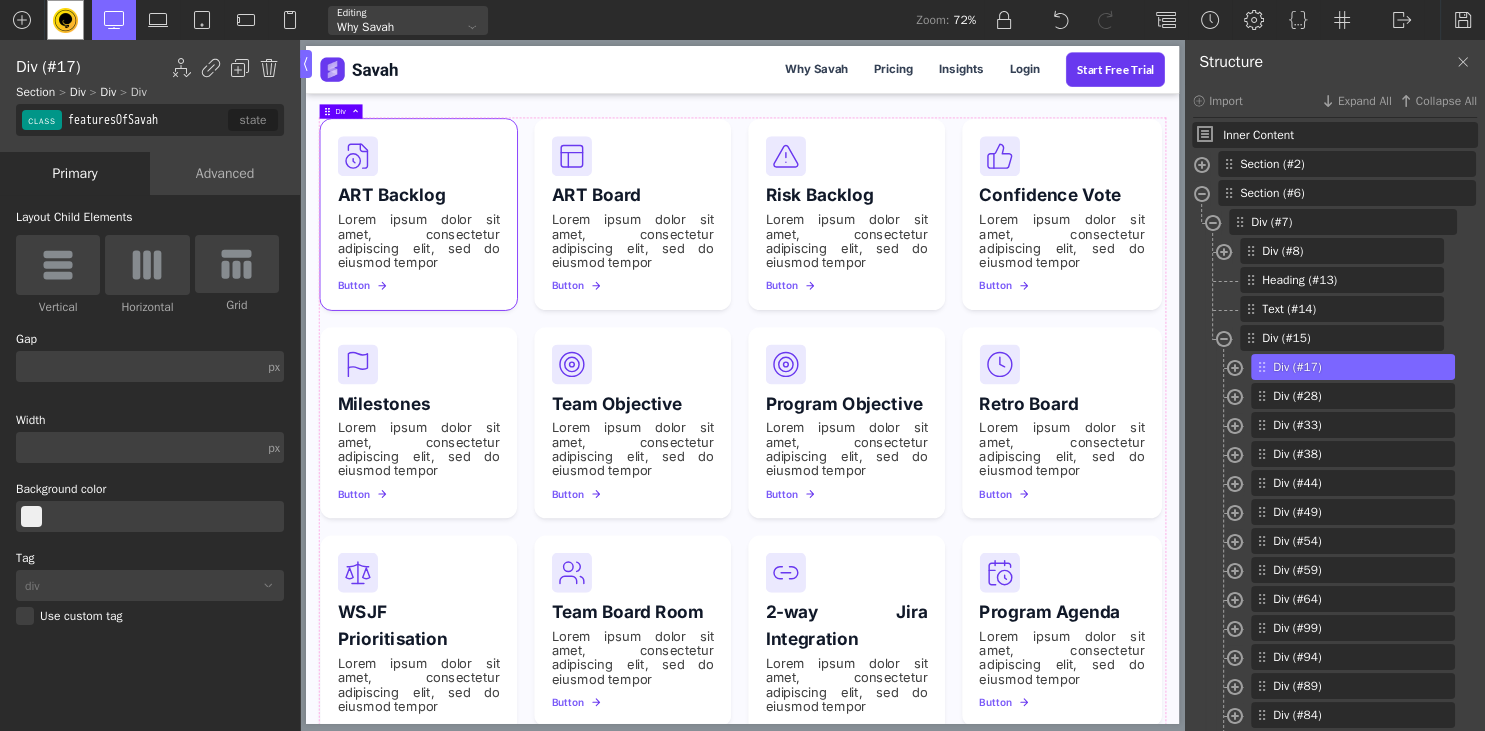 click on "featuresOfSavah" at bounding box center [146, 120] 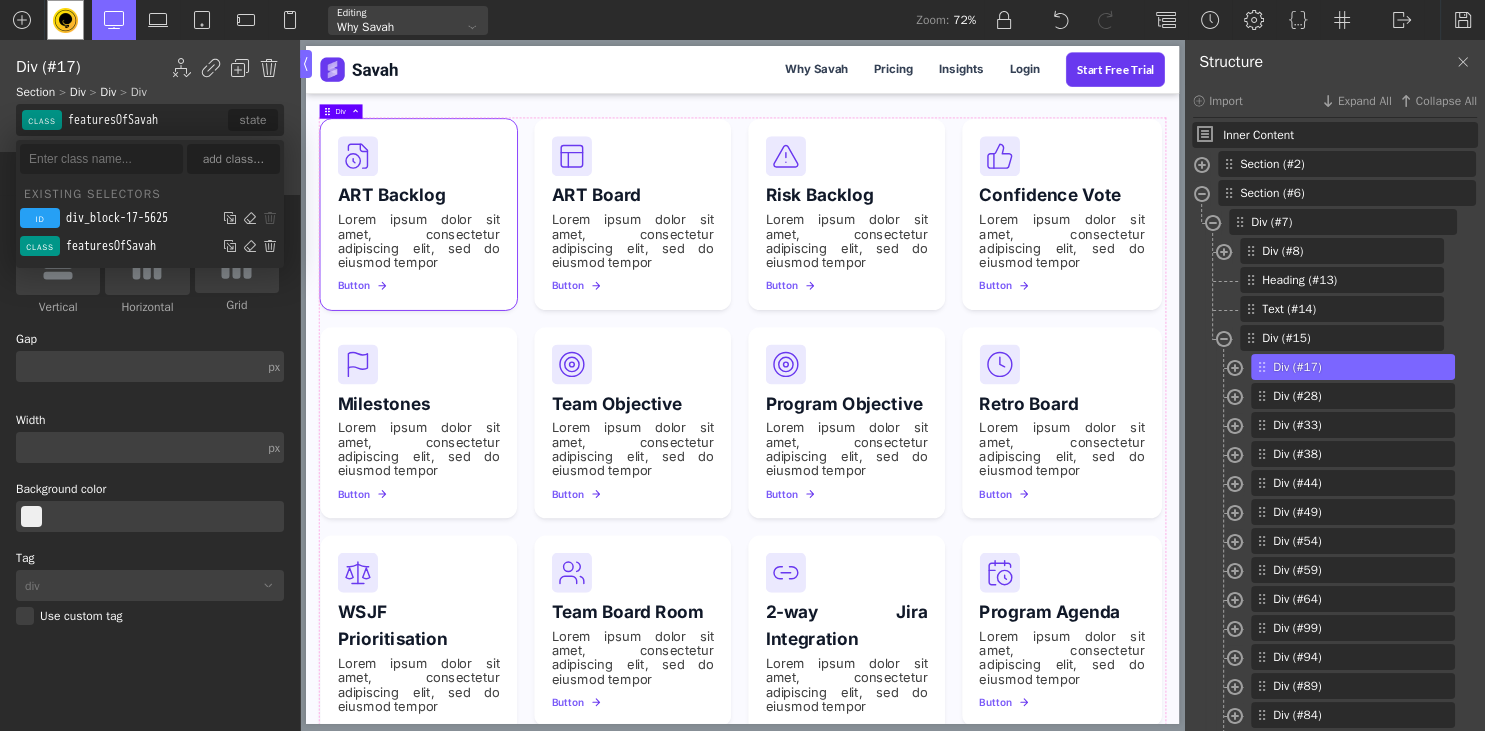 click on "featuresOfSavah" at bounding box center [146, 120] 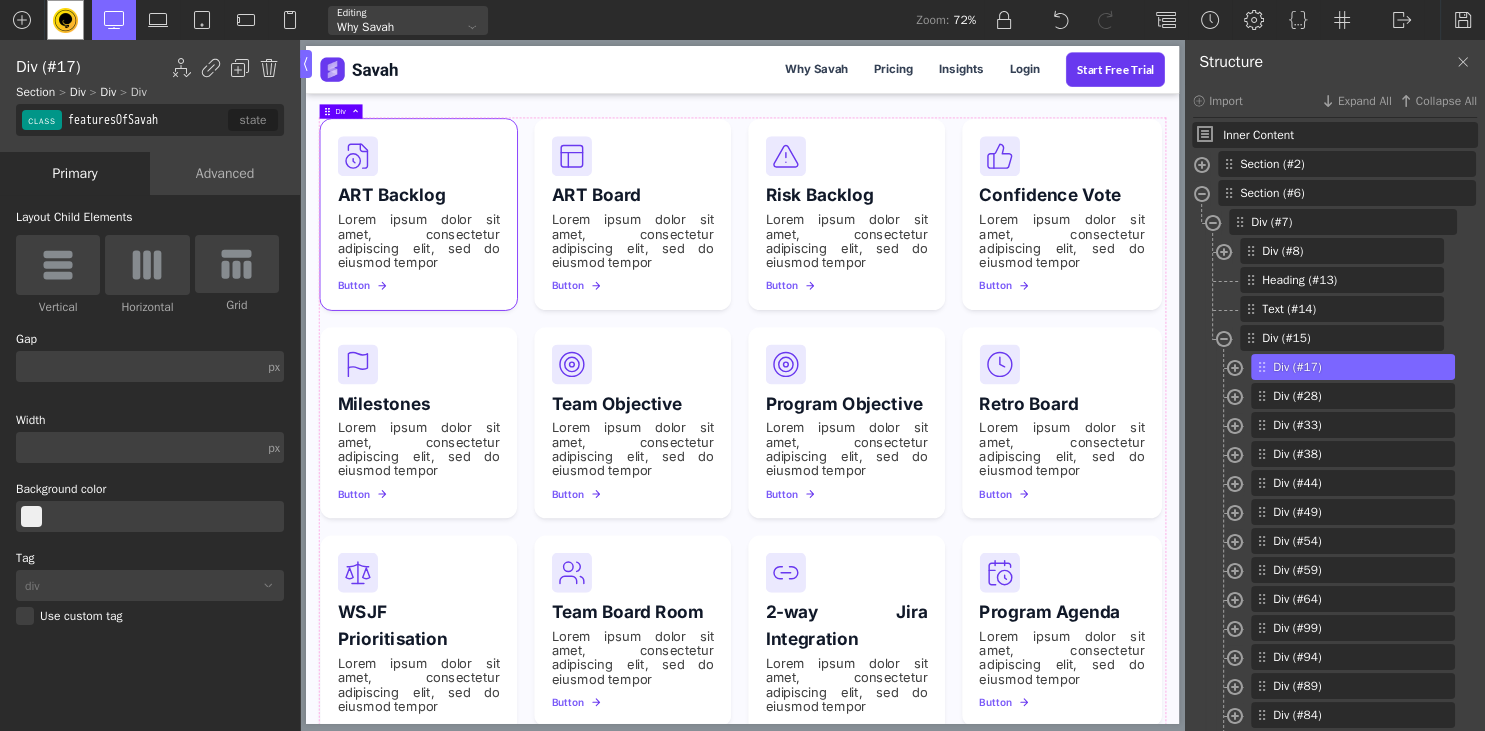 drag, startPoint x: 176, startPoint y: 119, endPoint x: 66, endPoint y: 127, distance: 110.29053 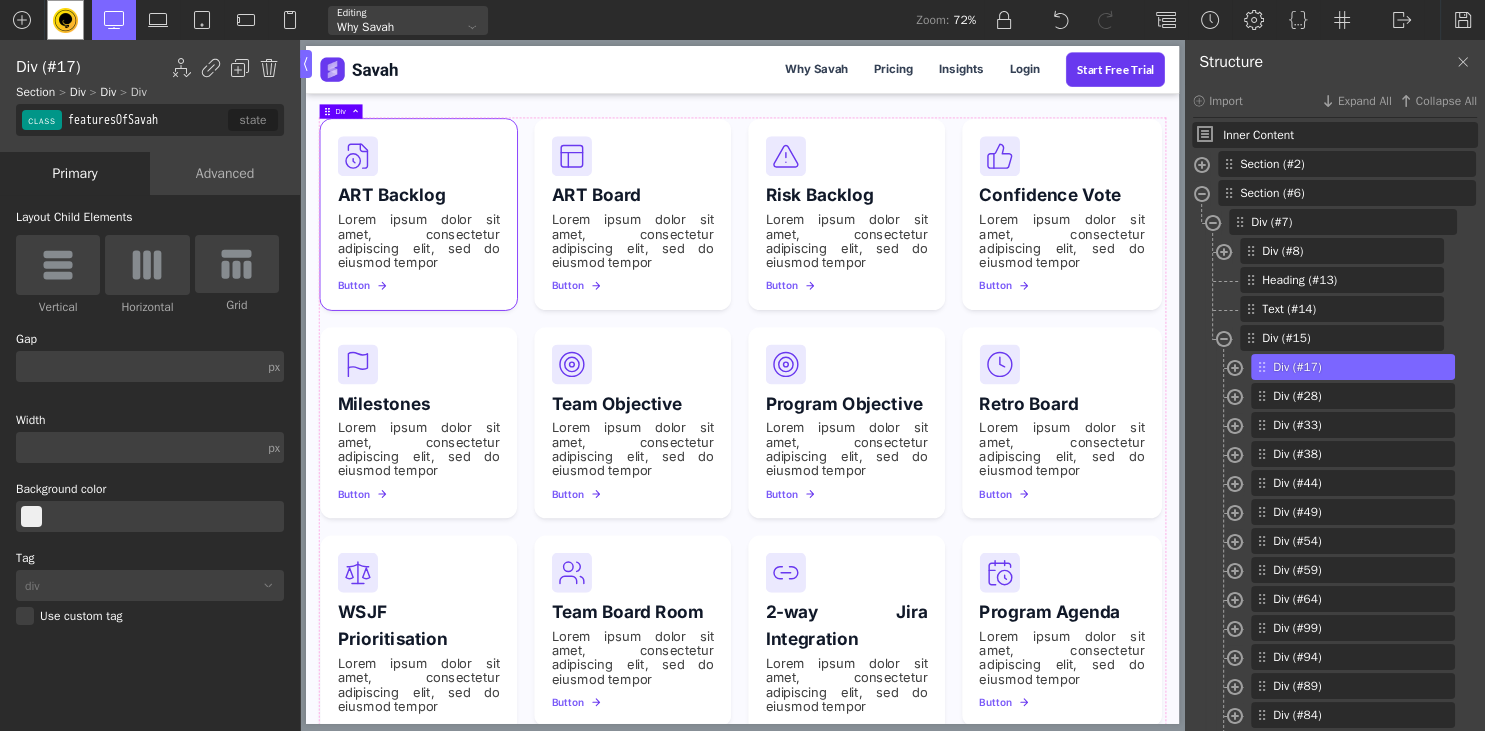 click on "featuresOfSavah" at bounding box center (146, 120) 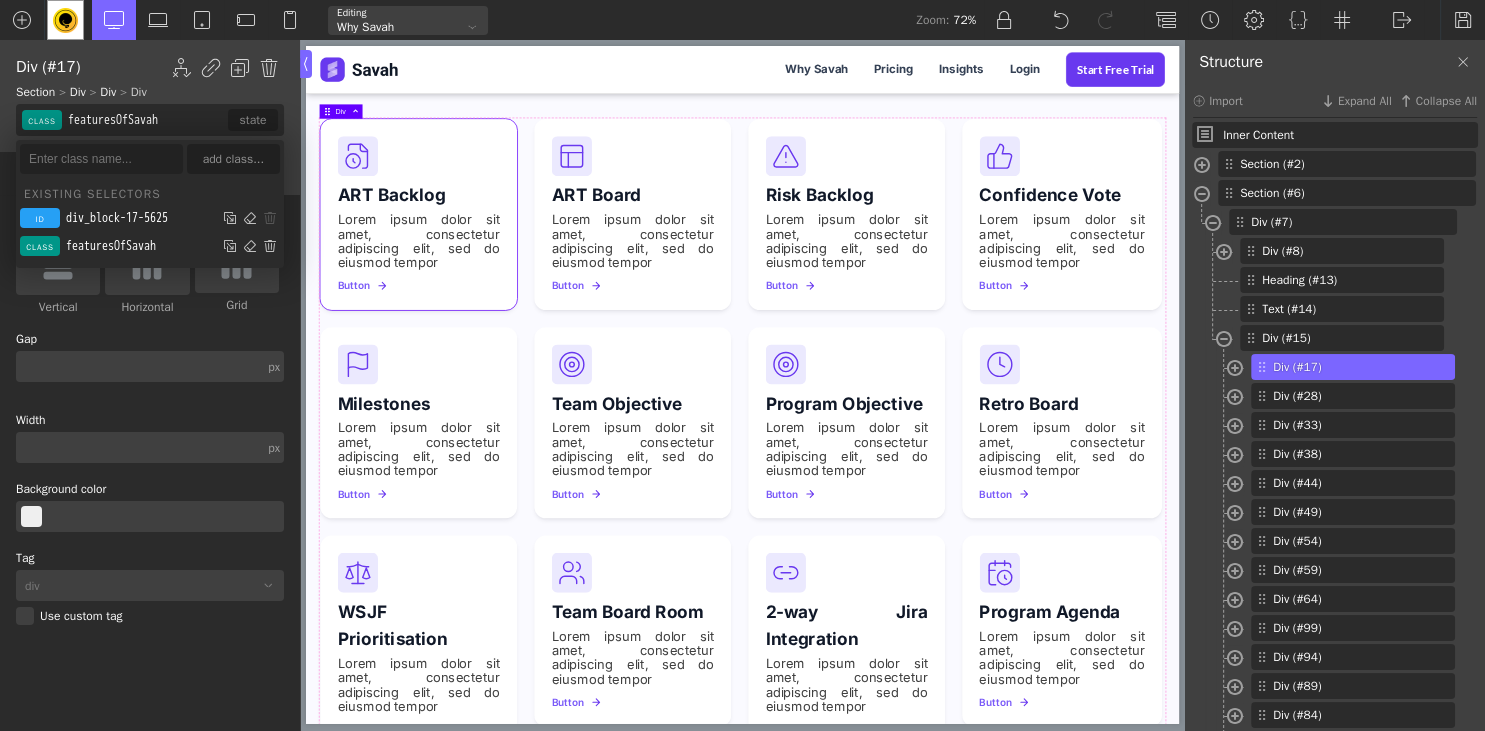 click on "featuresOfSavah" at bounding box center [146, 120] 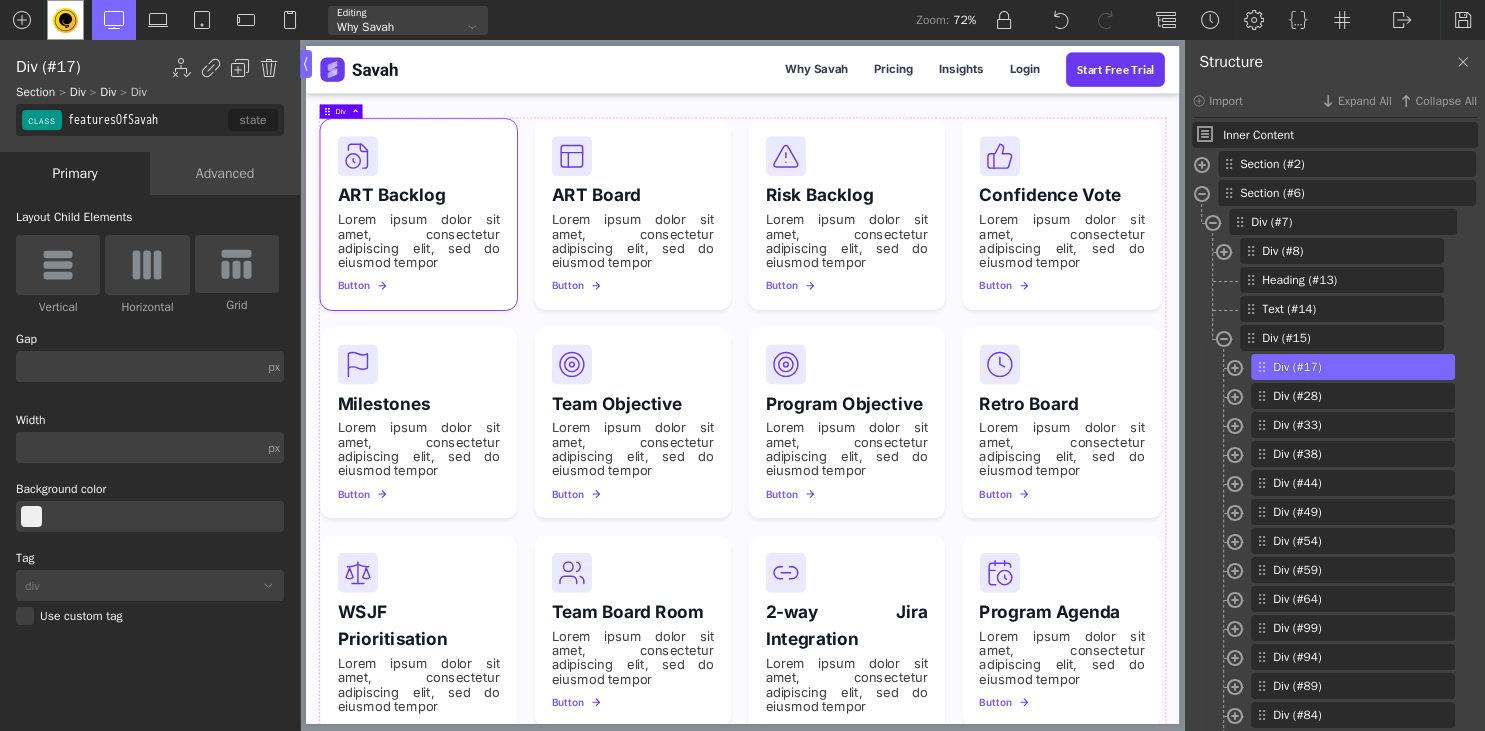 click on "featuresOfSavah" at bounding box center [146, 120] 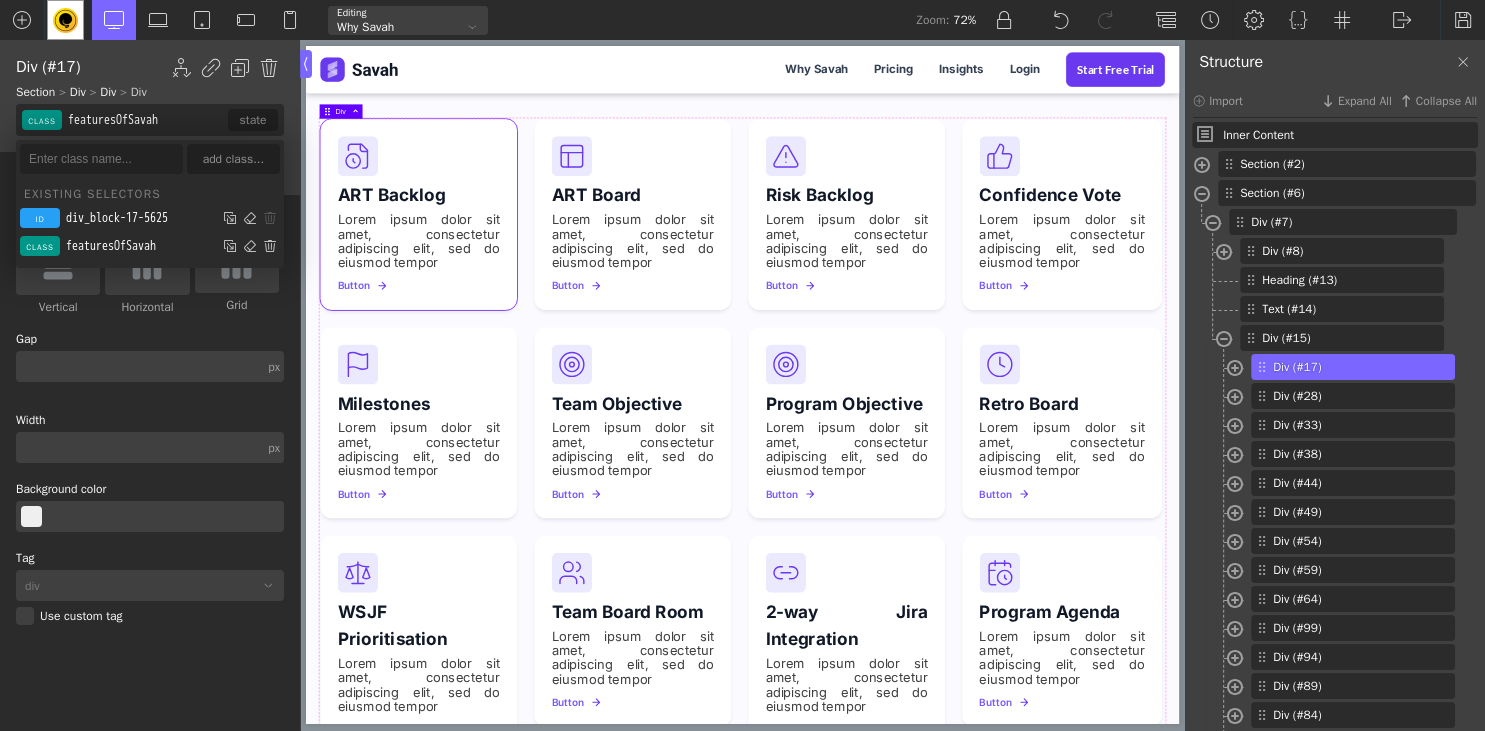 drag, startPoint x: 172, startPoint y: 121, endPoint x: 68, endPoint y: 118, distance: 104.04326 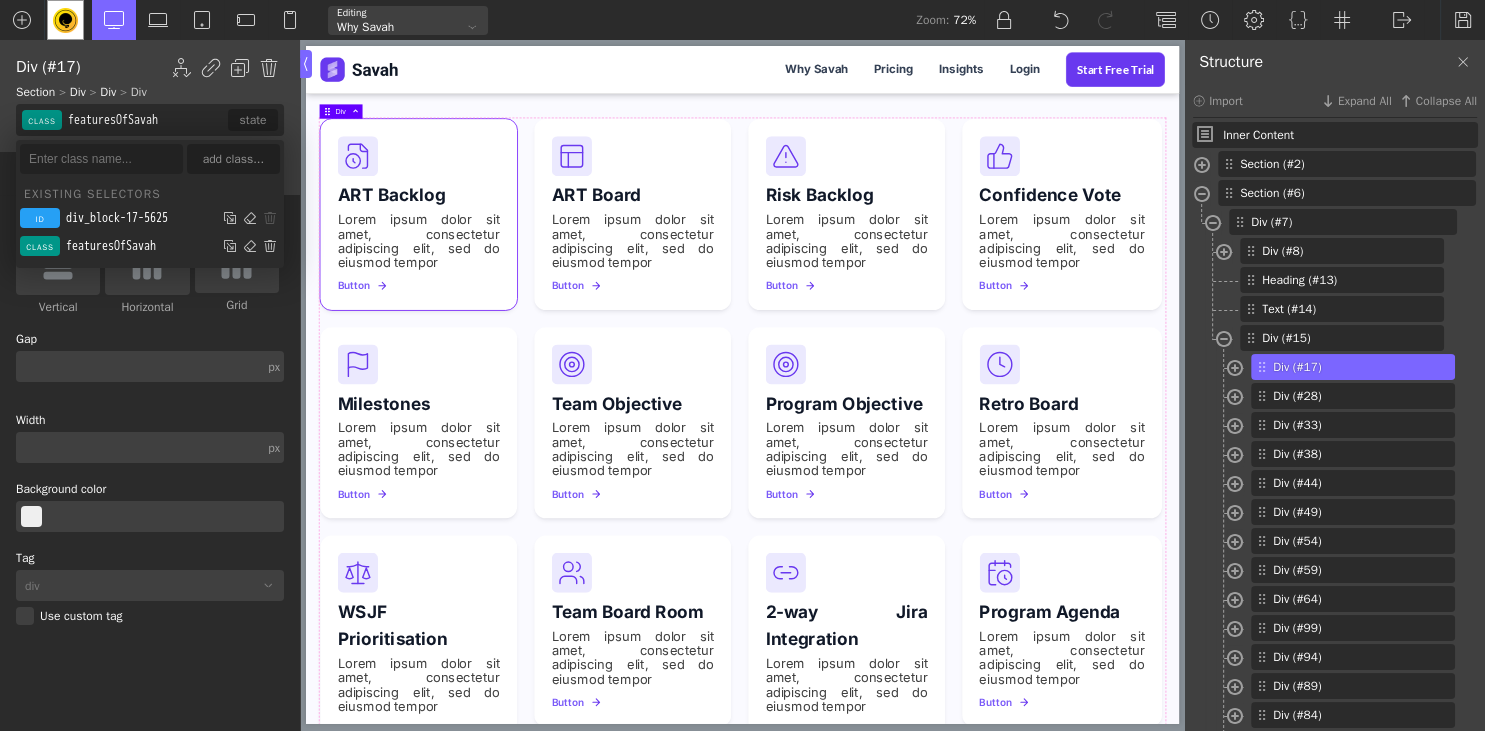 click on "featuresOfSavah" at bounding box center [146, 120] 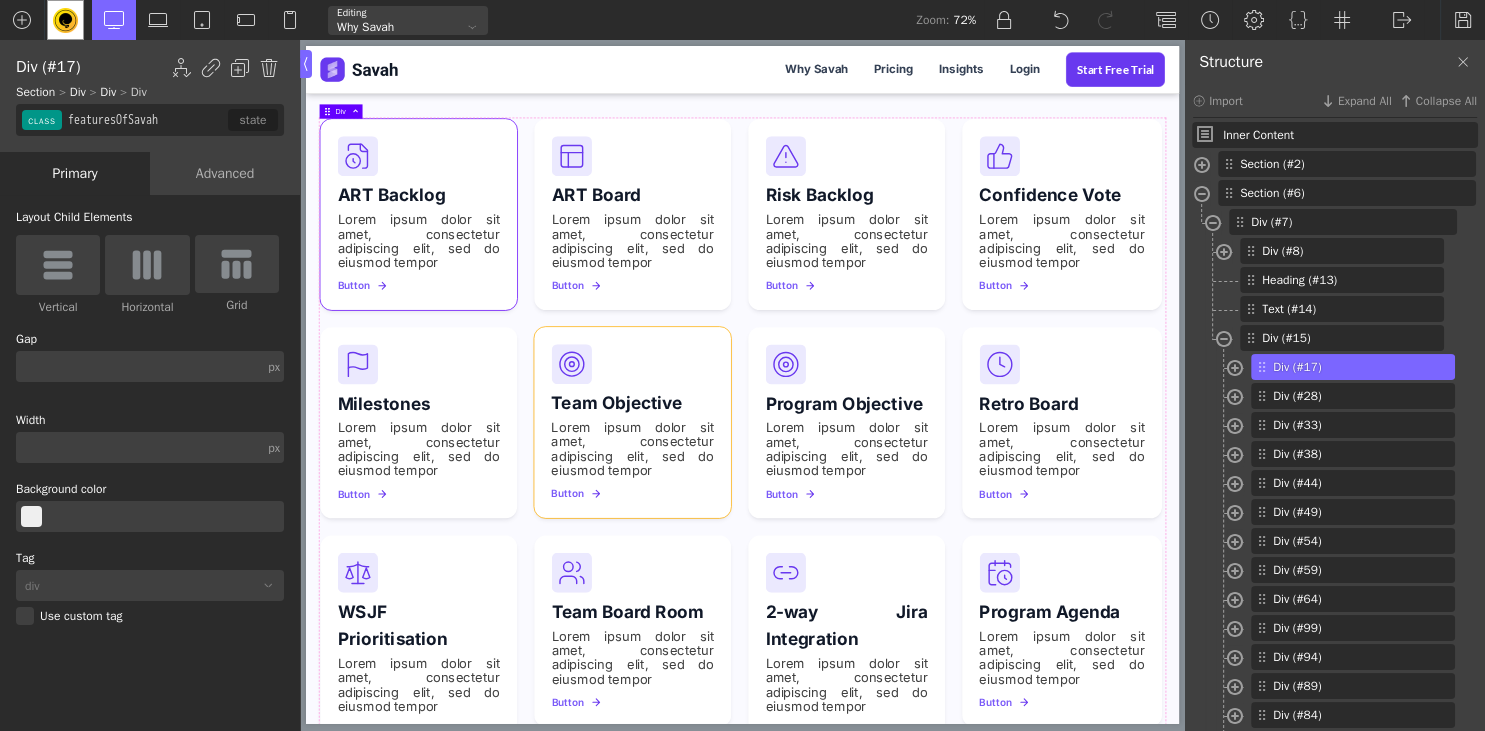 scroll, scrollTop: 1877, scrollLeft: 0, axis: vertical 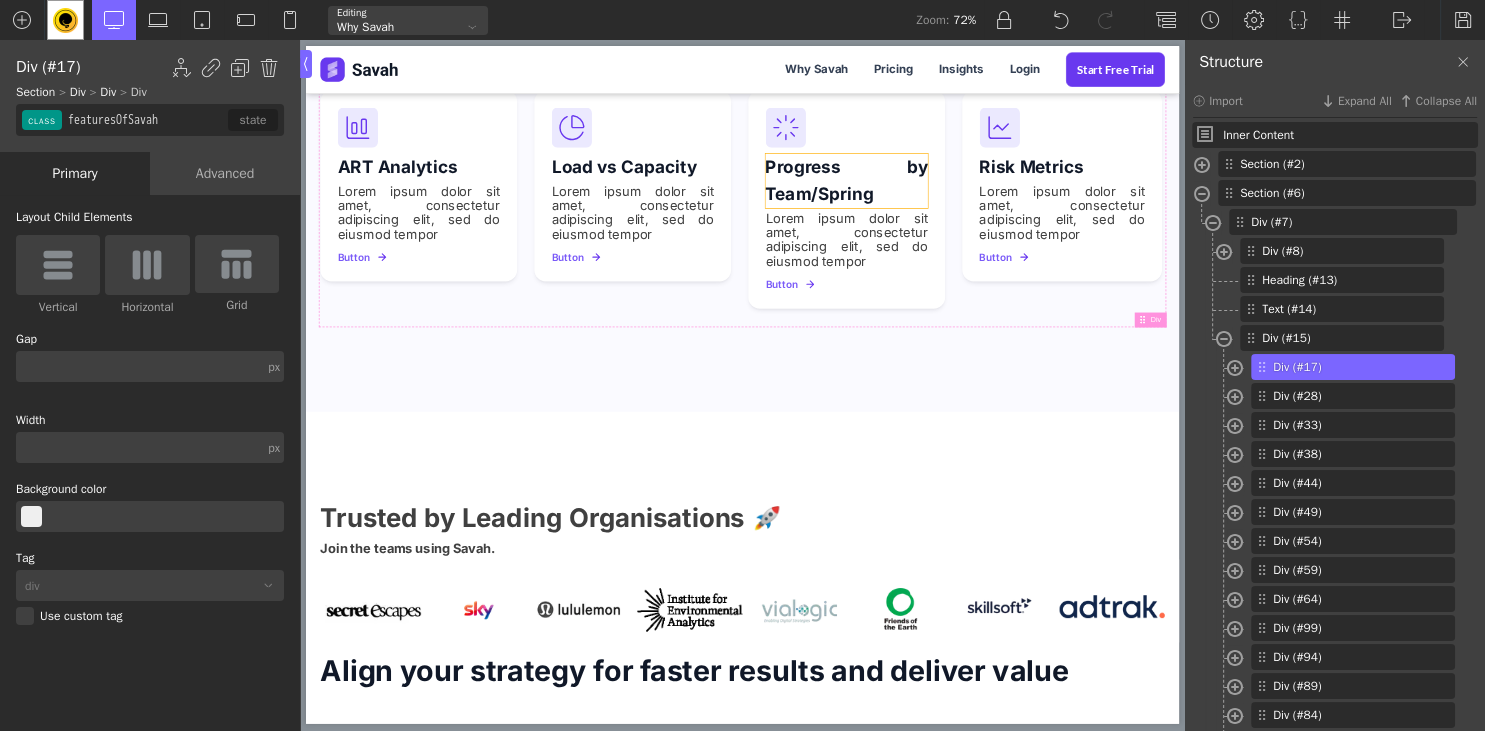 click on "Progress by Team/Spring" at bounding box center [1061, 234] 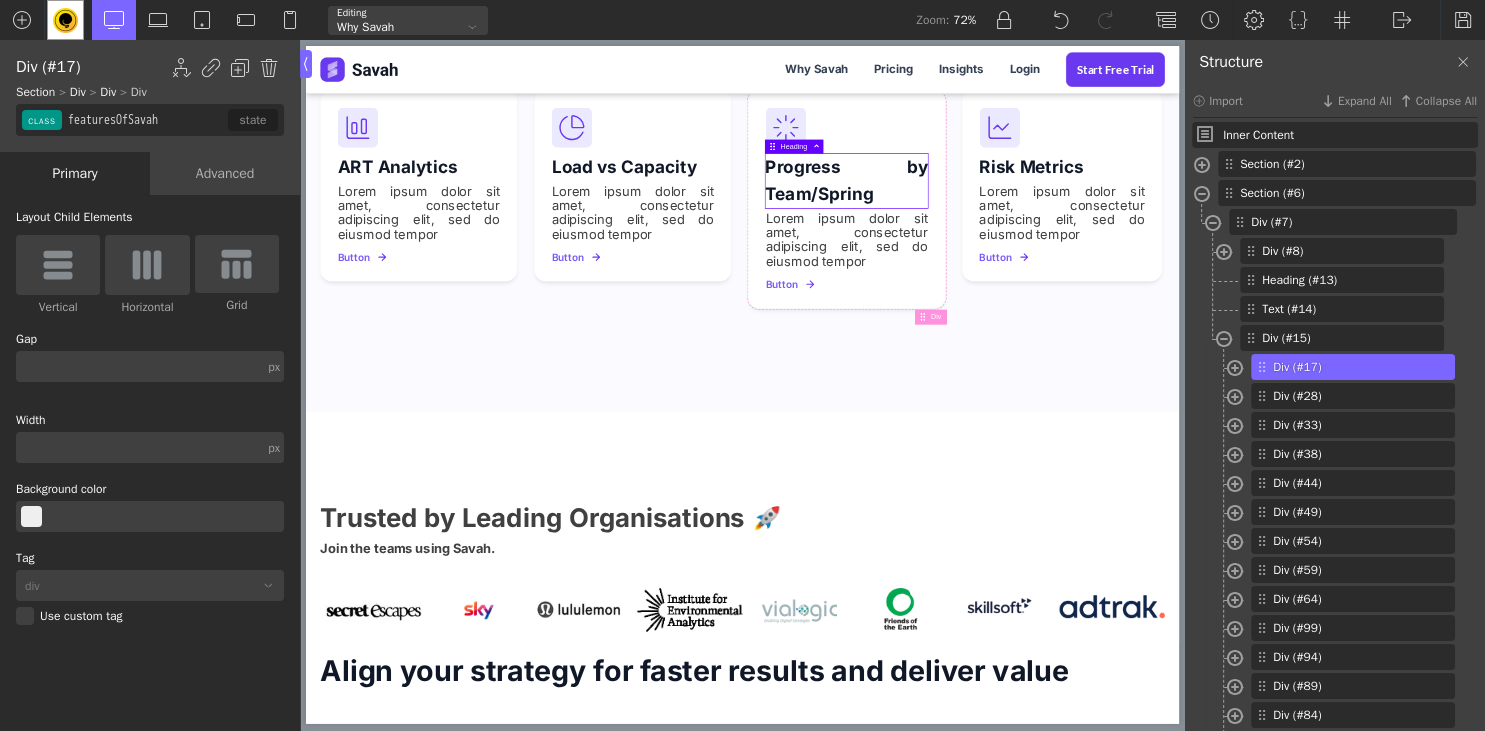 type on "headline-81-5625" 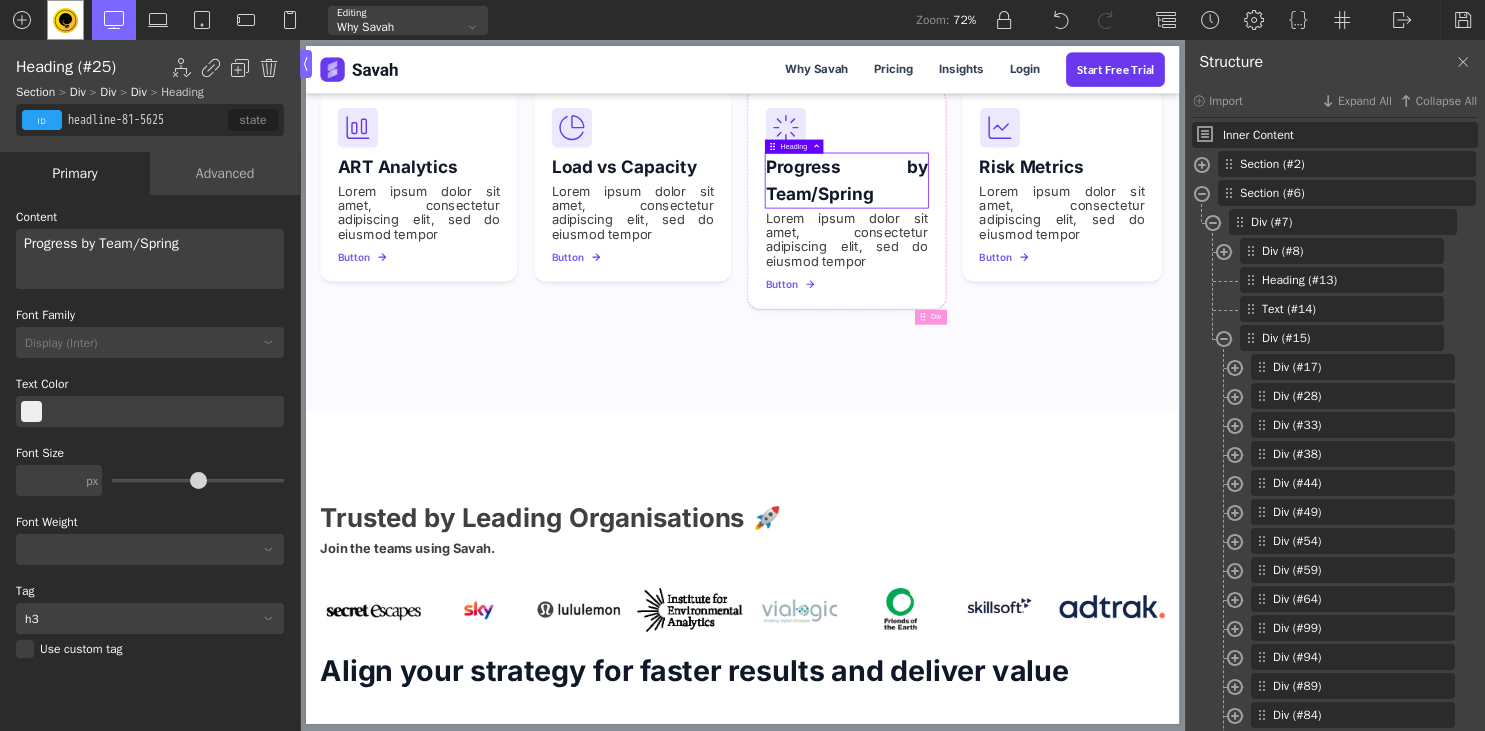 drag, startPoint x: 142, startPoint y: 246, endPoint x: 12, endPoint y: 409, distance: 208.4922 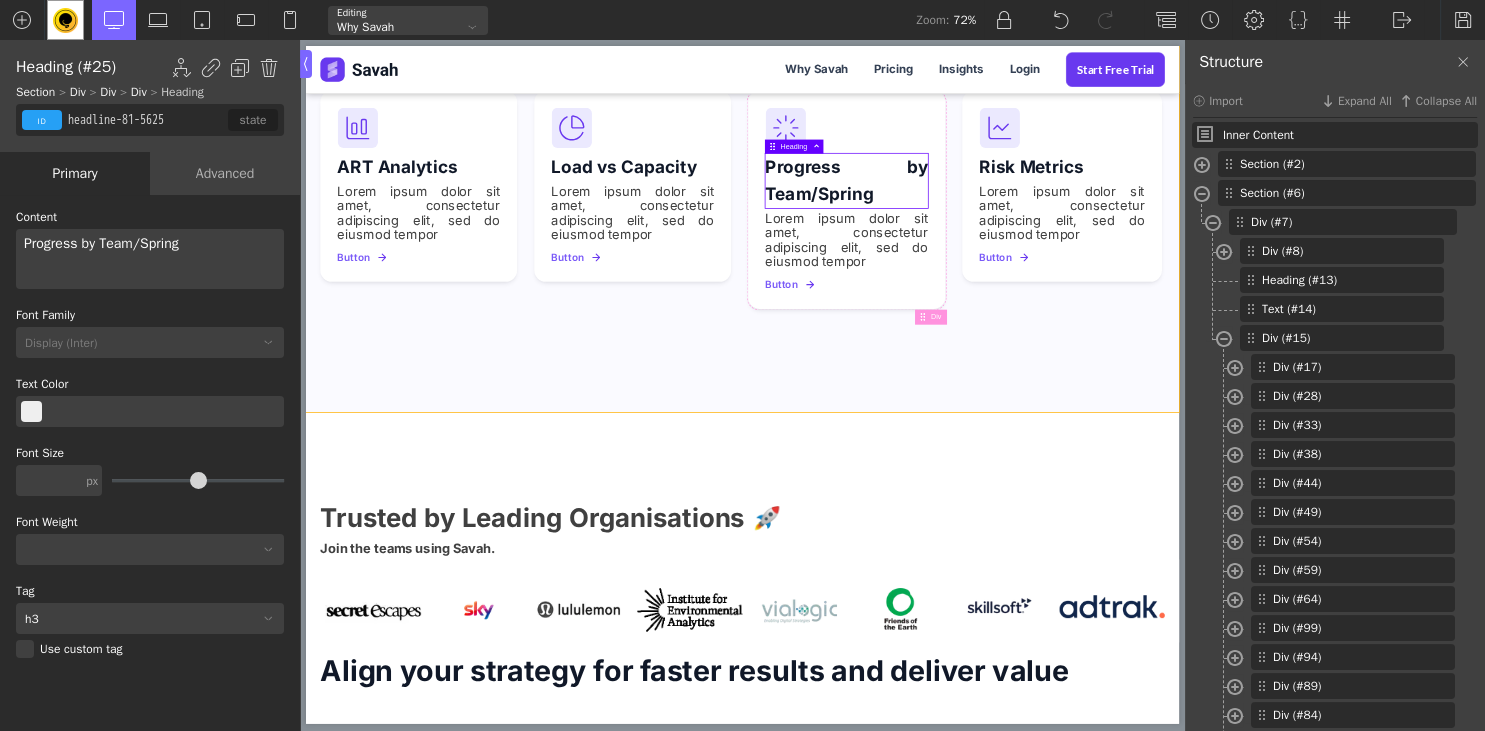 type 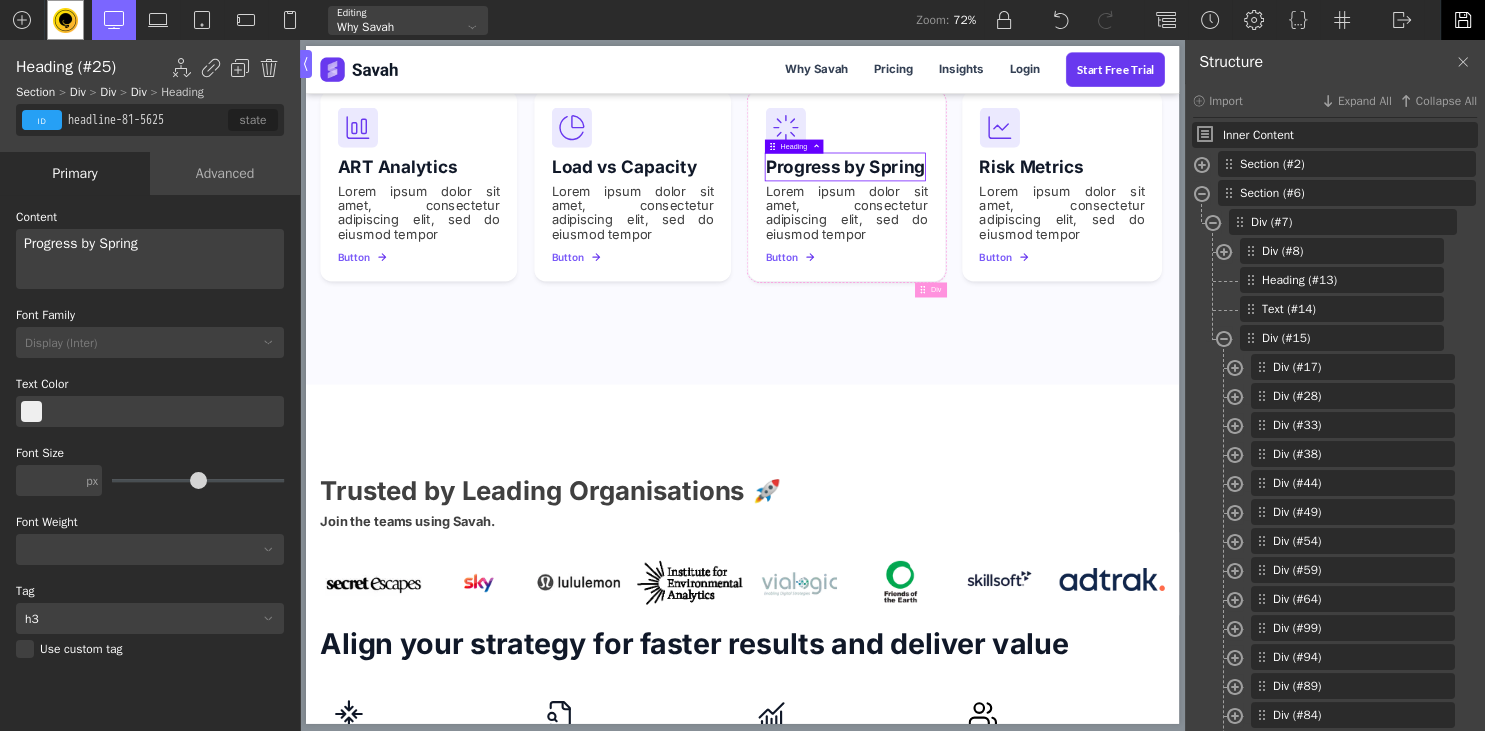 click at bounding box center [1463, 20] 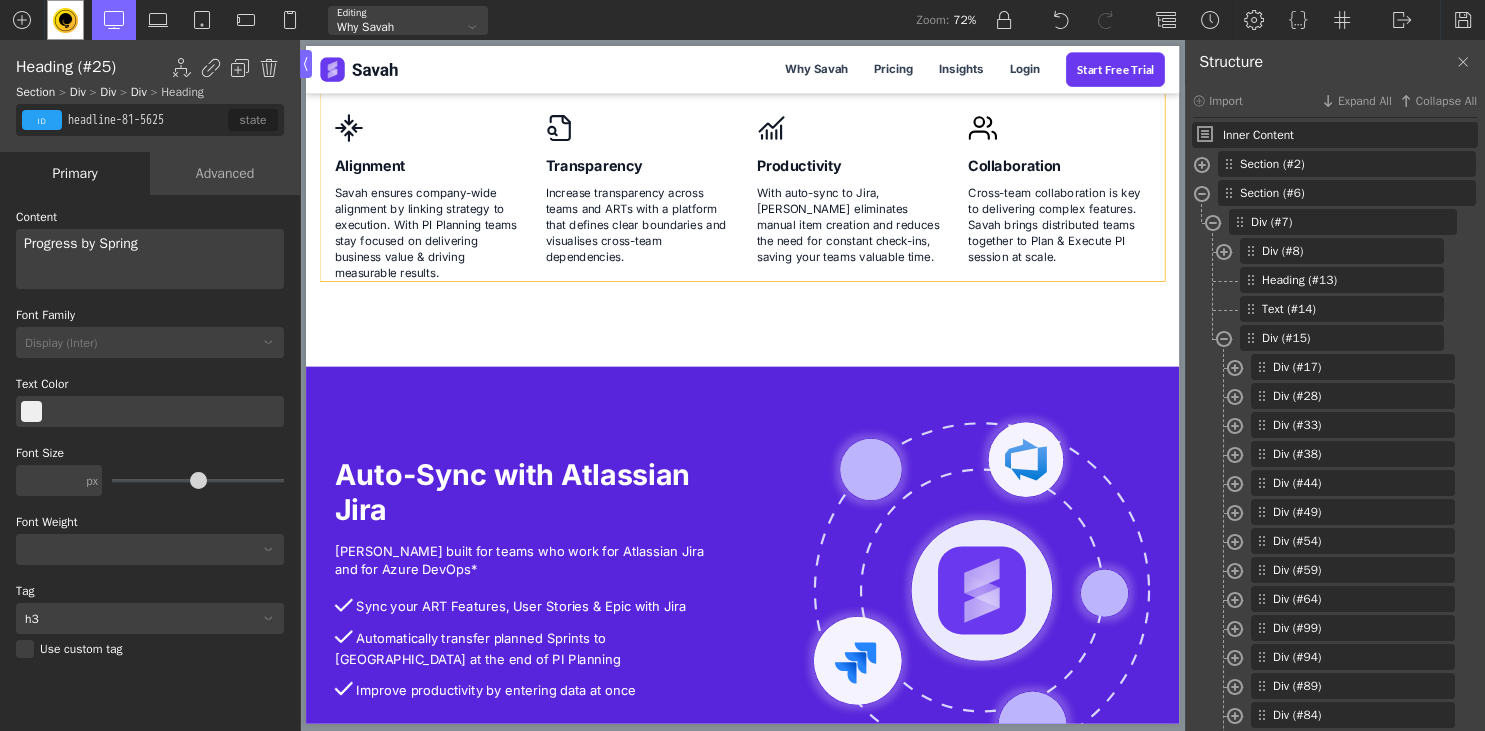 scroll, scrollTop: 2827, scrollLeft: 0, axis: vertical 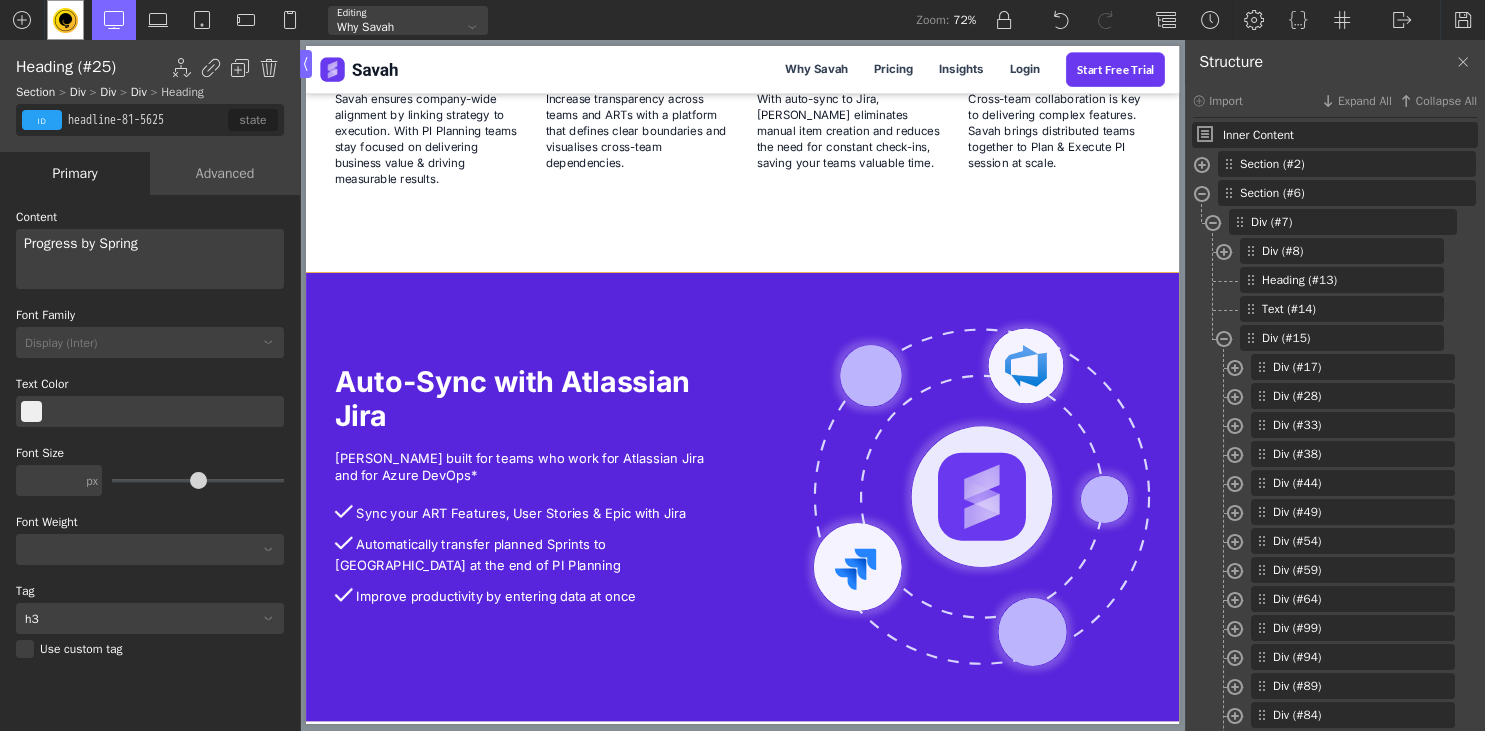 click at bounding box center (1242, 676) 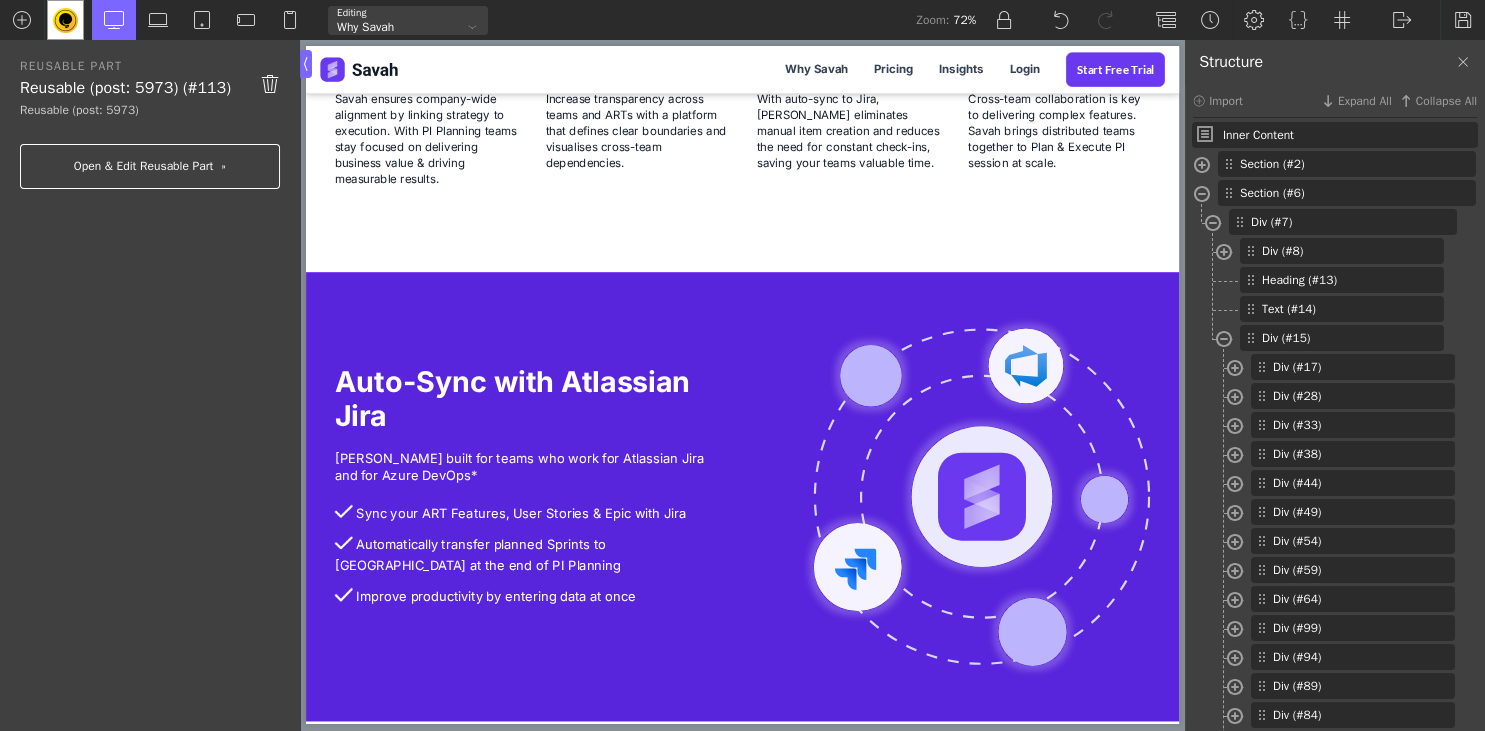 click on "Open & Edit Reusable Part" at bounding box center [150, 166] 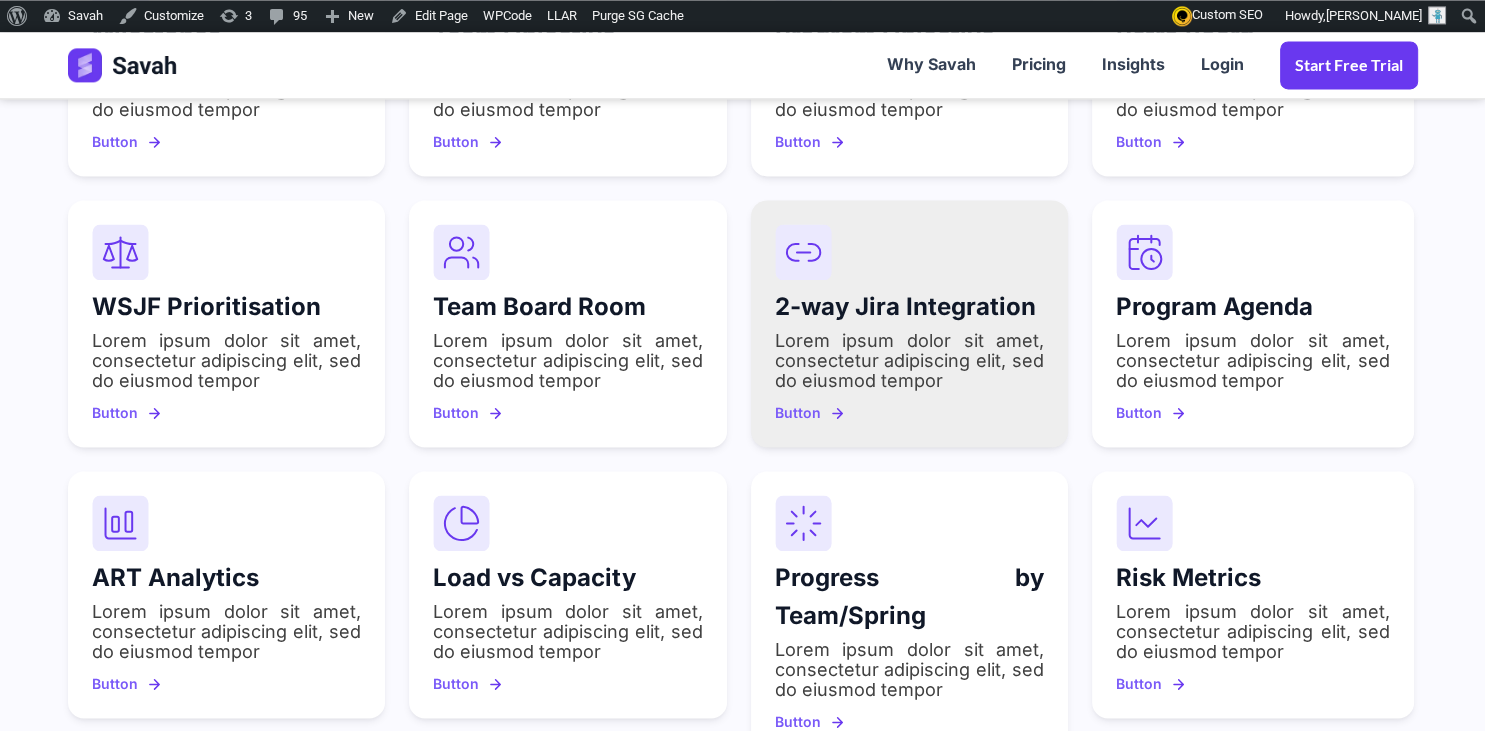 scroll, scrollTop: 1267, scrollLeft: 0, axis: vertical 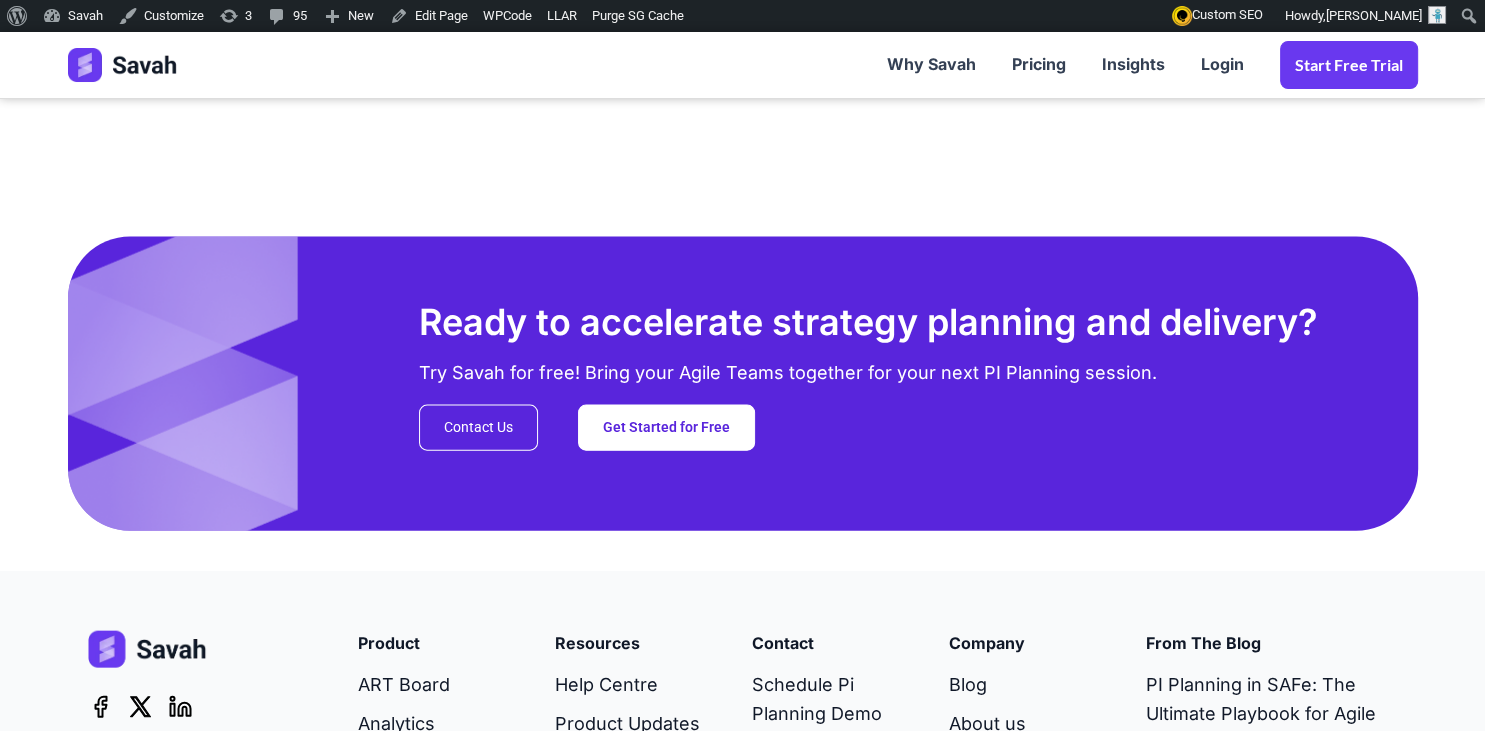 click on "What people are saying about [PERSON_NAME] Hear from our incredible teams who are using Savah. PI Planning can increase your Agile Team productivity With Savah, we have truly enhanced our PI Planning process. Some of the key features we rely on include the Cross-Team Dependency Map, which provides real-time visibility, Team Rooms that enable seamless collaboration and tracking progress effectively.
[PERSON_NAME]
Senior Product Owner
Thanks to [PERSON_NAME], our PI Planning sessions have never been smoother. From team collaboration and dependency management to tracking milestones and objectives, everything we need is seamlessly integrated, making the entire process more efficient and stress-free.
[PERSON_NAME]
CEO of Vialogic" at bounding box center (742, -205) 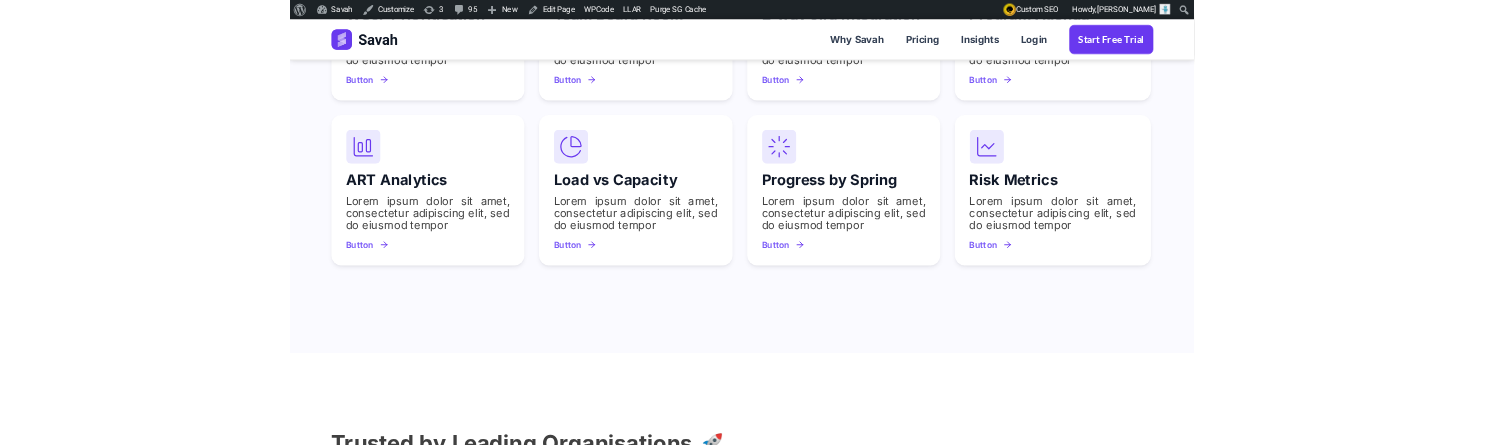 scroll, scrollTop: 1358, scrollLeft: 0, axis: vertical 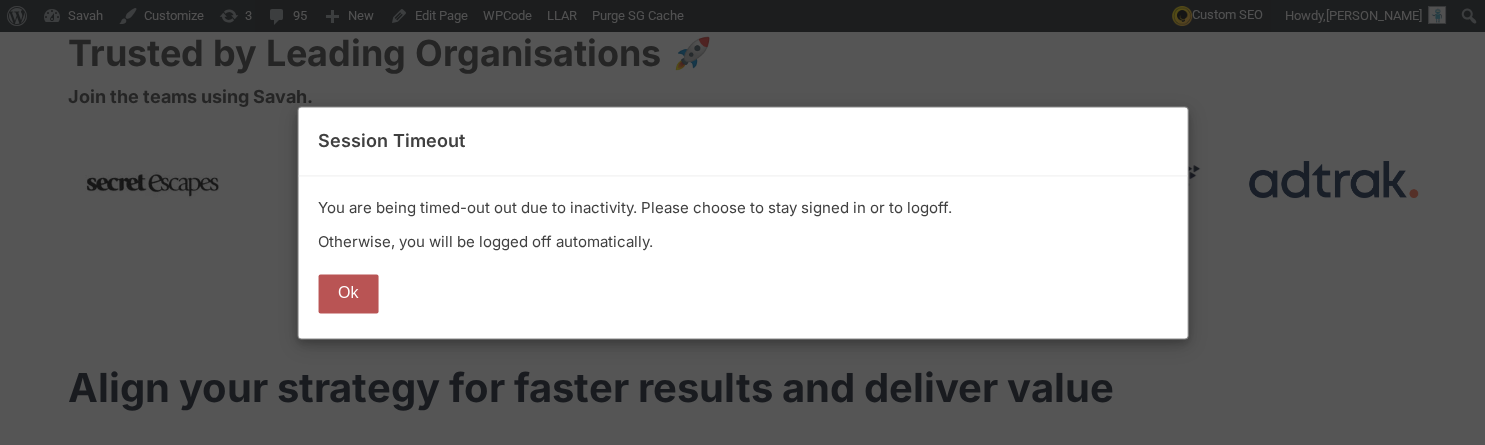click on "Ok" at bounding box center [348, 294] 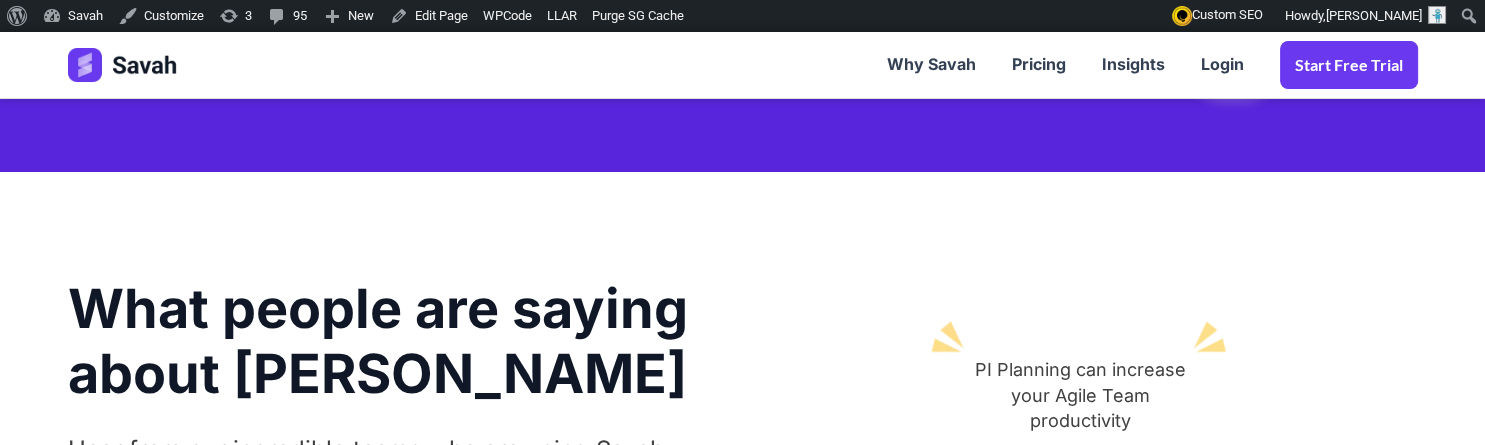 scroll, scrollTop: 3119, scrollLeft: 0, axis: vertical 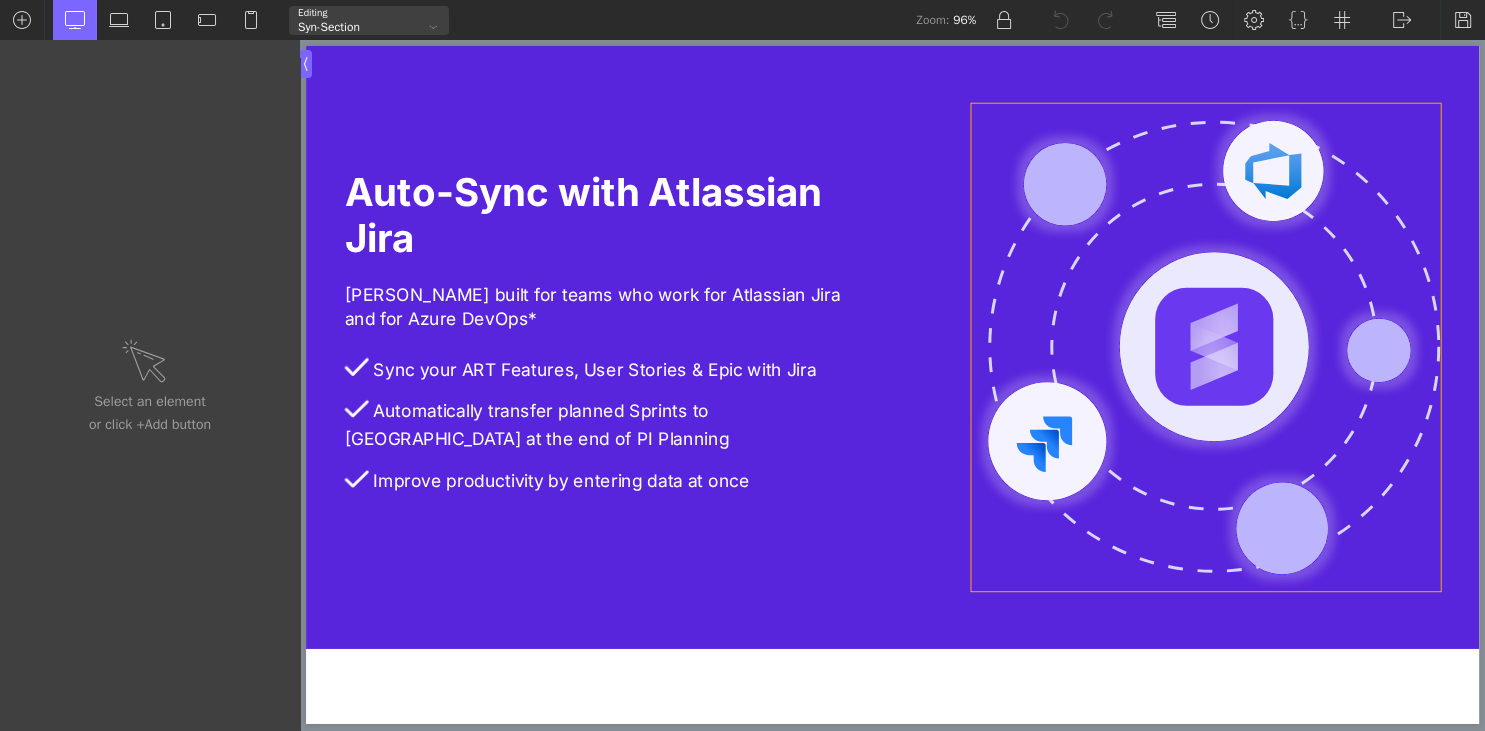 click at bounding box center [1242, 359] 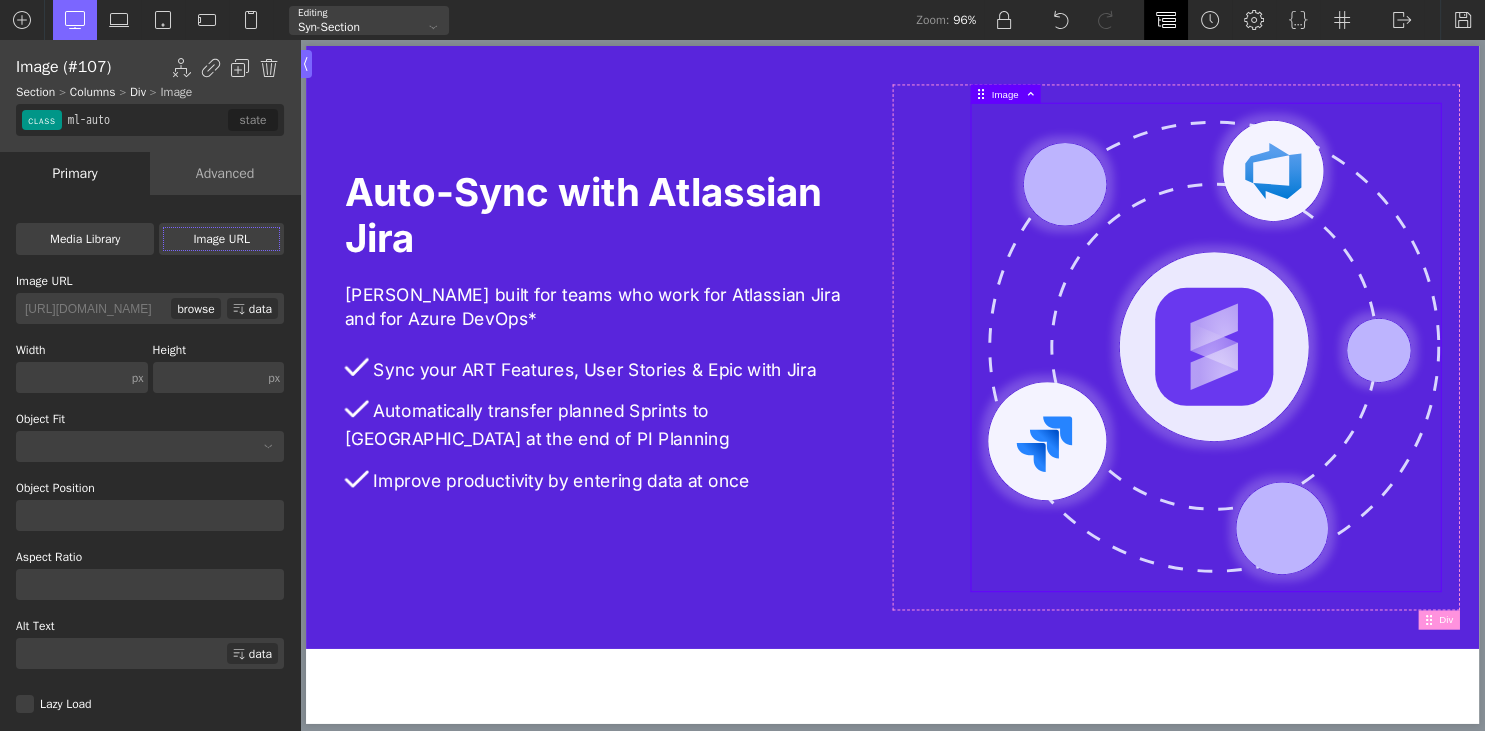 click at bounding box center [1166, 20] 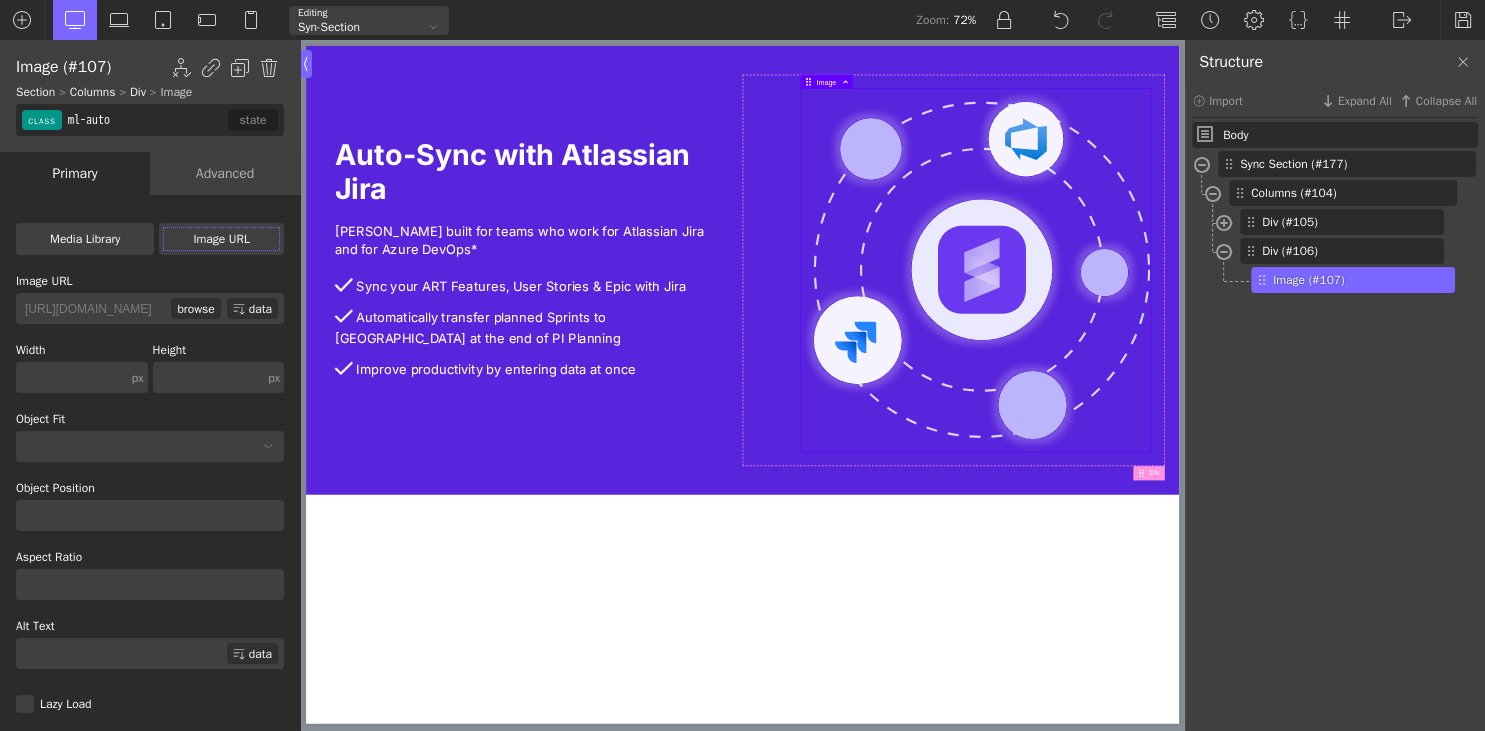 click on "ml-auto" at bounding box center (146, 120) 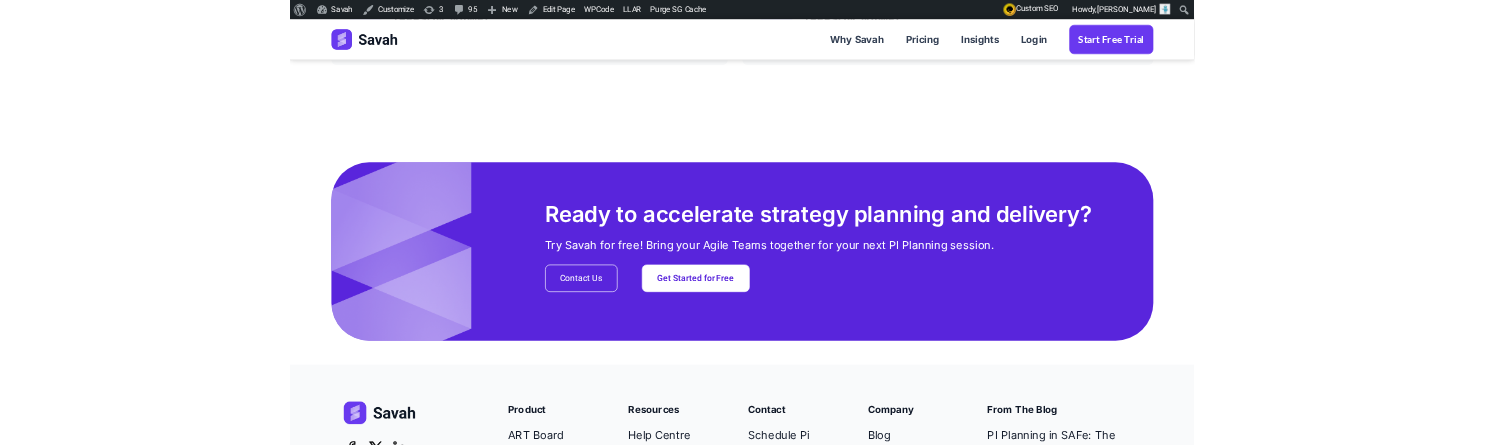 scroll, scrollTop: 4098, scrollLeft: 0, axis: vertical 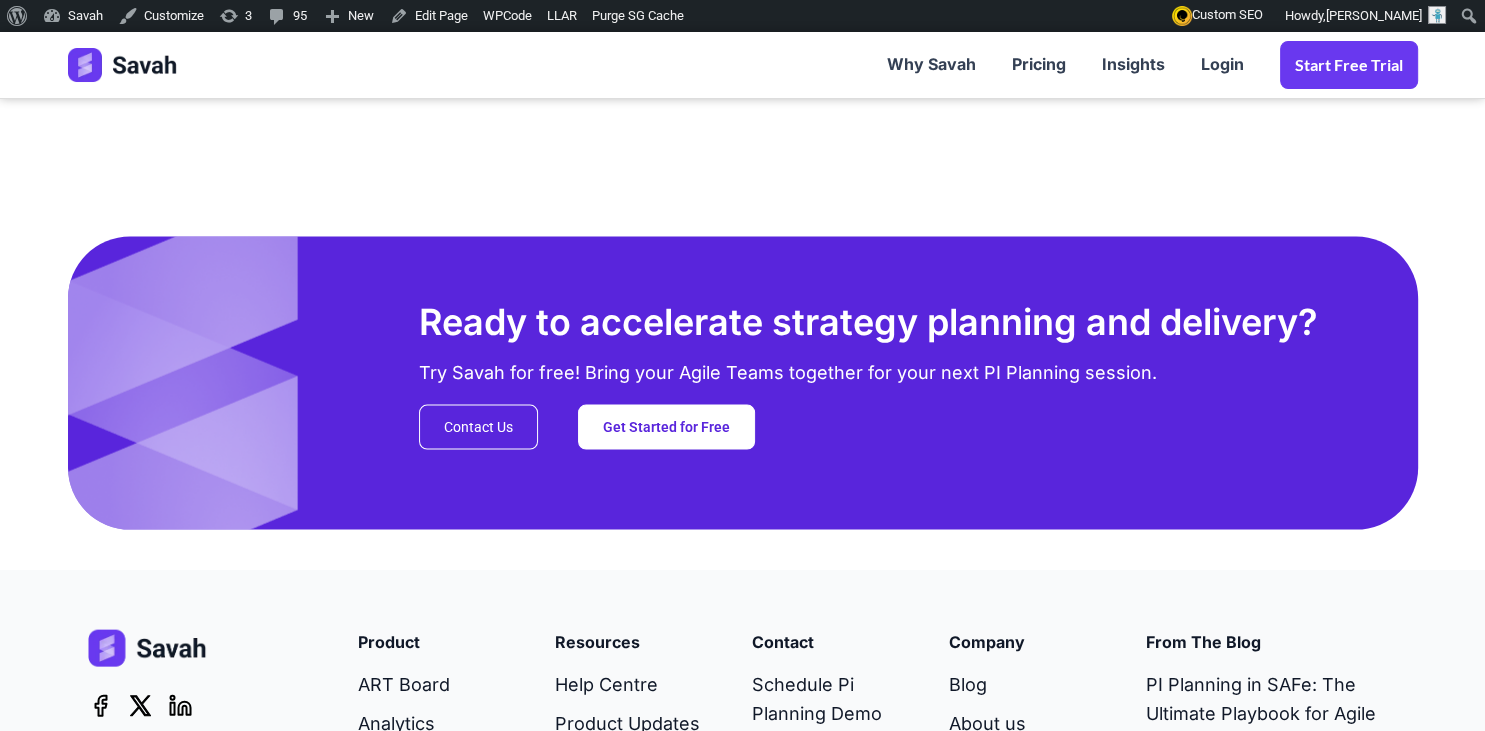 click on "Ready to accelerate strategy planning and delivery? Try Savah for free! Bring your Agile Teams together for your next PI Planning session.  Contact Us Get Started for Free" at bounding box center (743, 383) 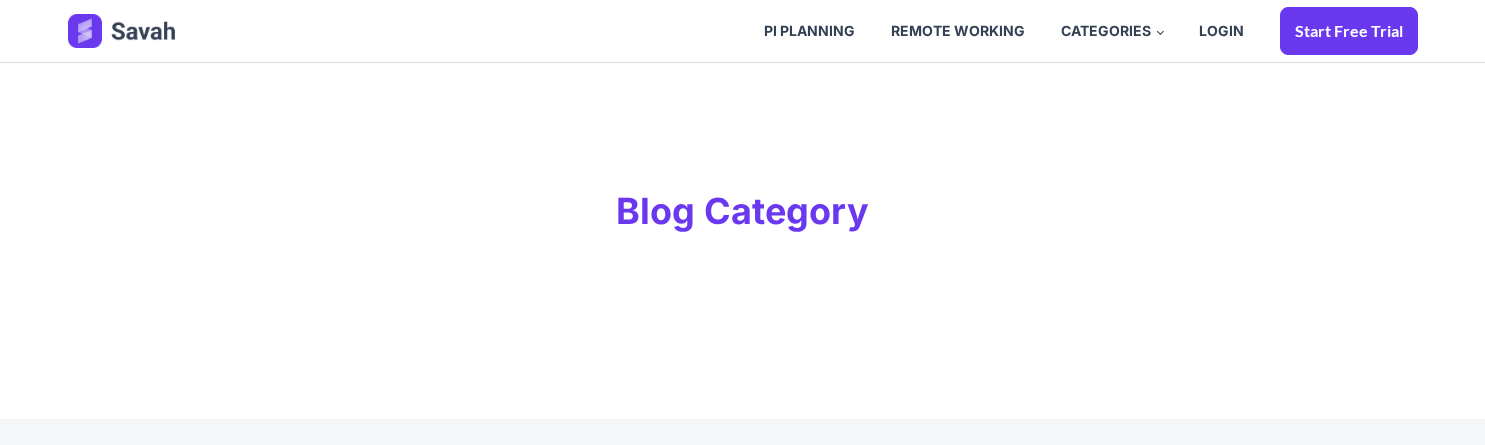 scroll, scrollTop: 0, scrollLeft: 0, axis: both 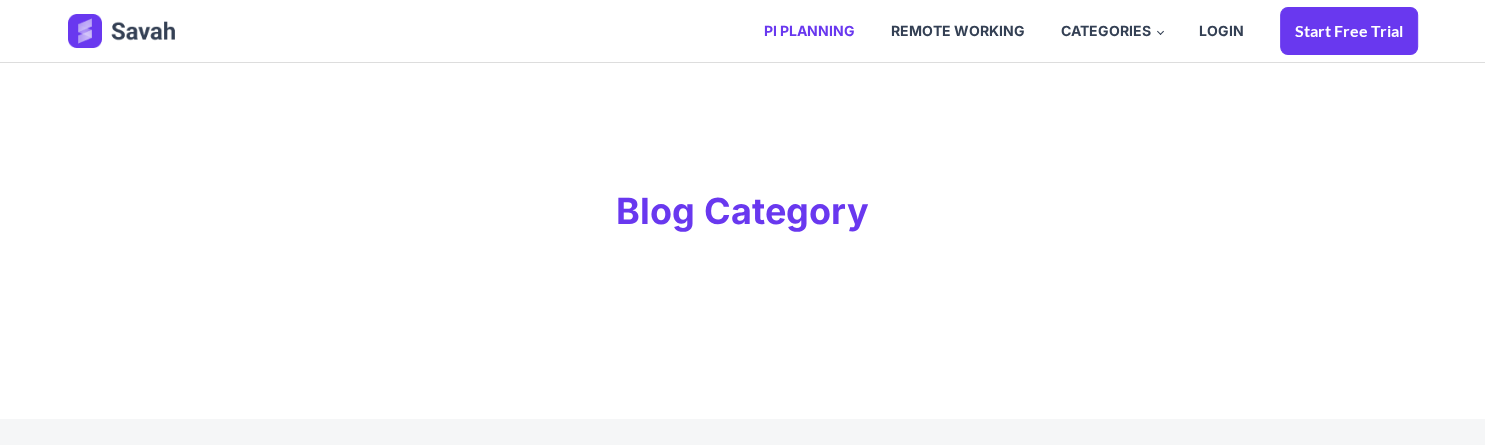 click on "PI Planning" at bounding box center (809, 31) 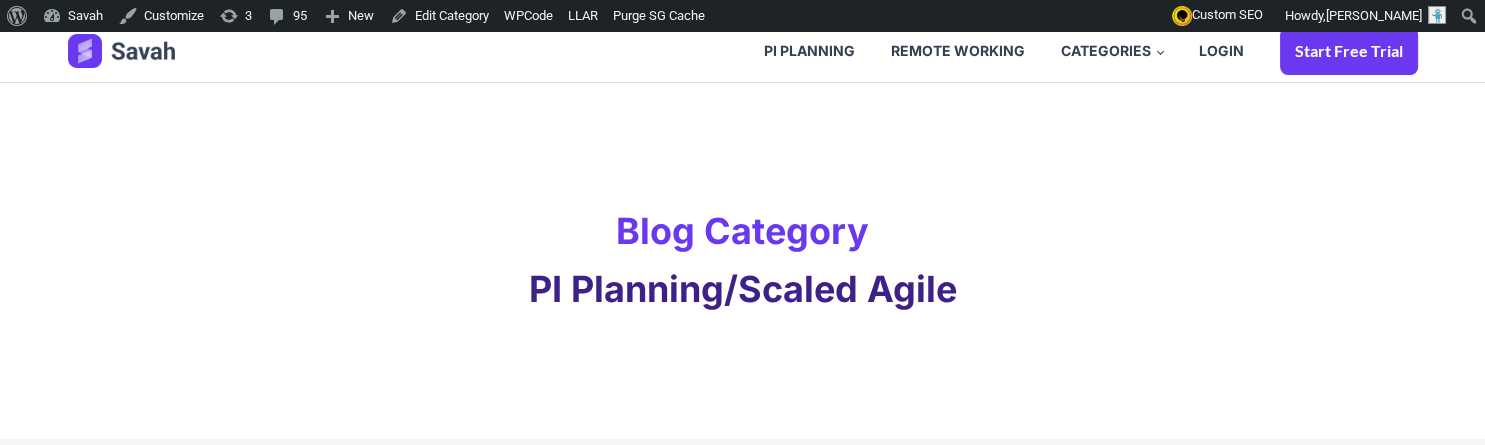 scroll, scrollTop: 0, scrollLeft: 0, axis: both 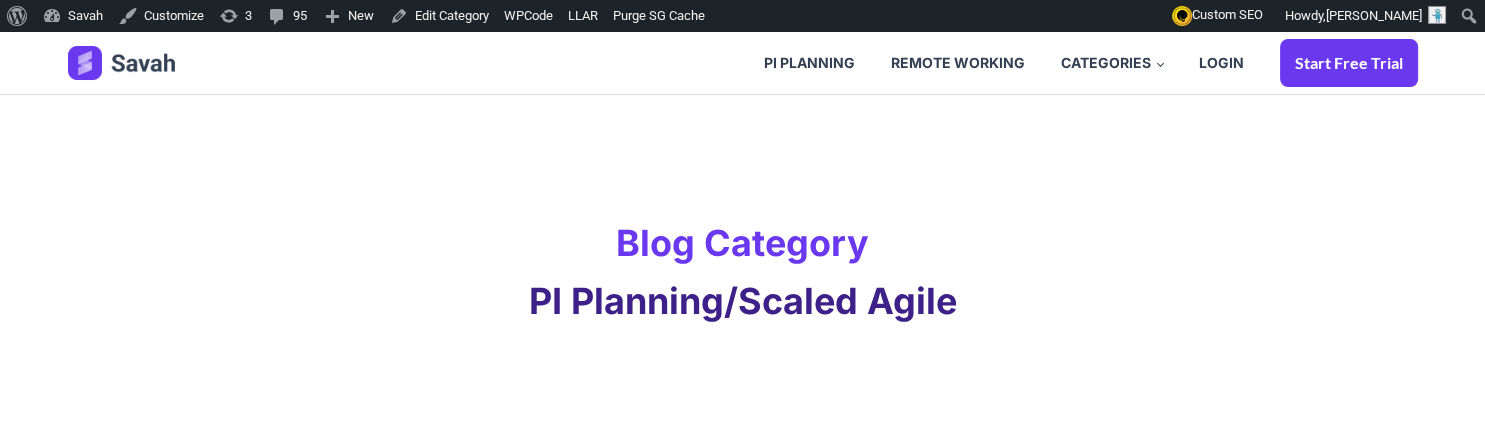 click at bounding box center [124, 63] 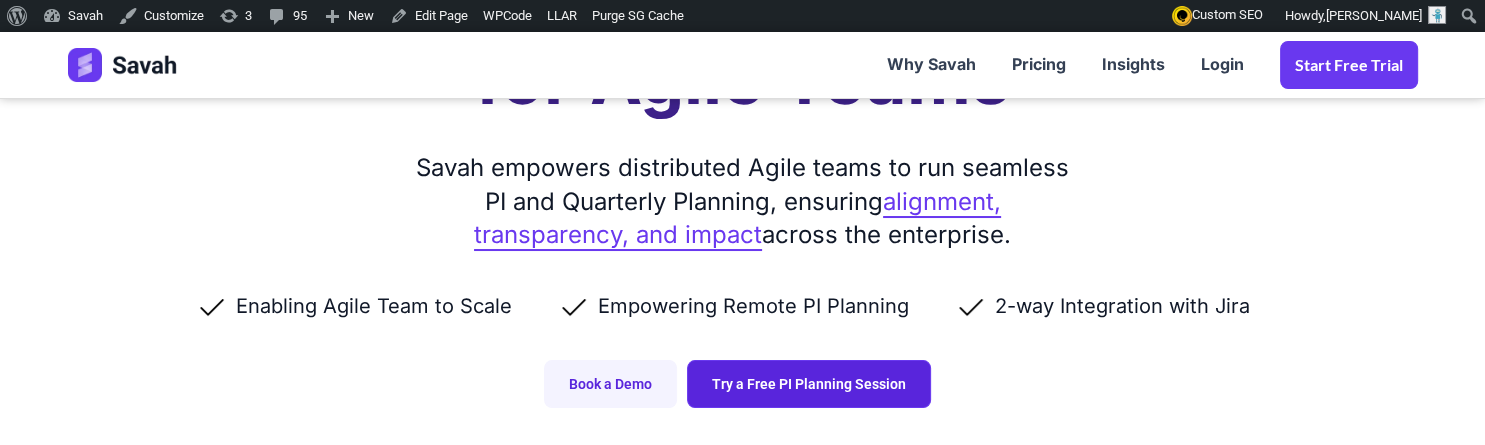 scroll, scrollTop: 322, scrollLeft: 0, axis: vertical 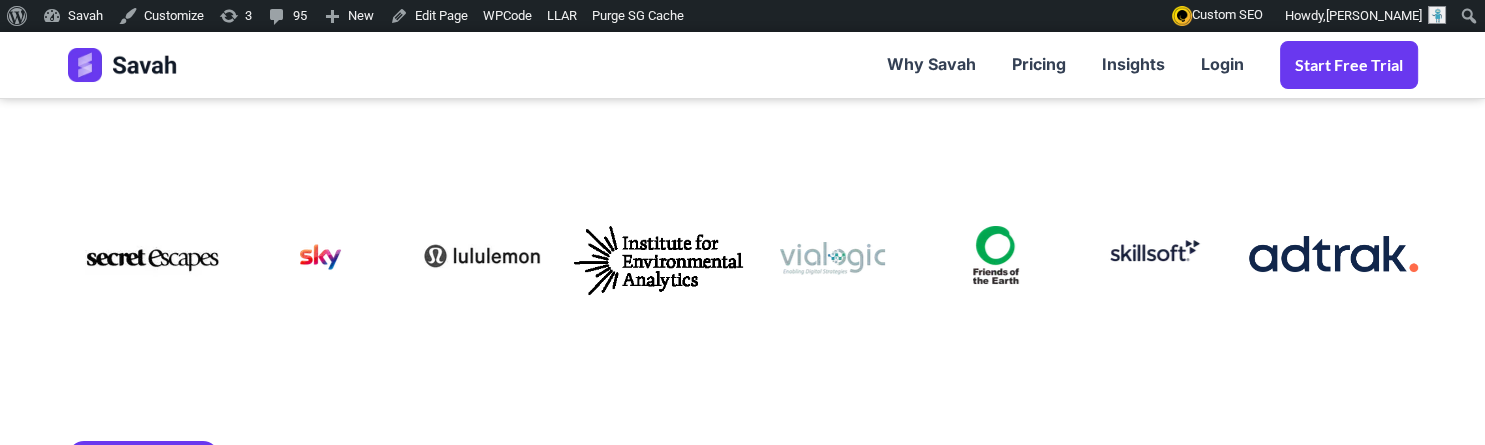 click at bounding box center (743, 244) 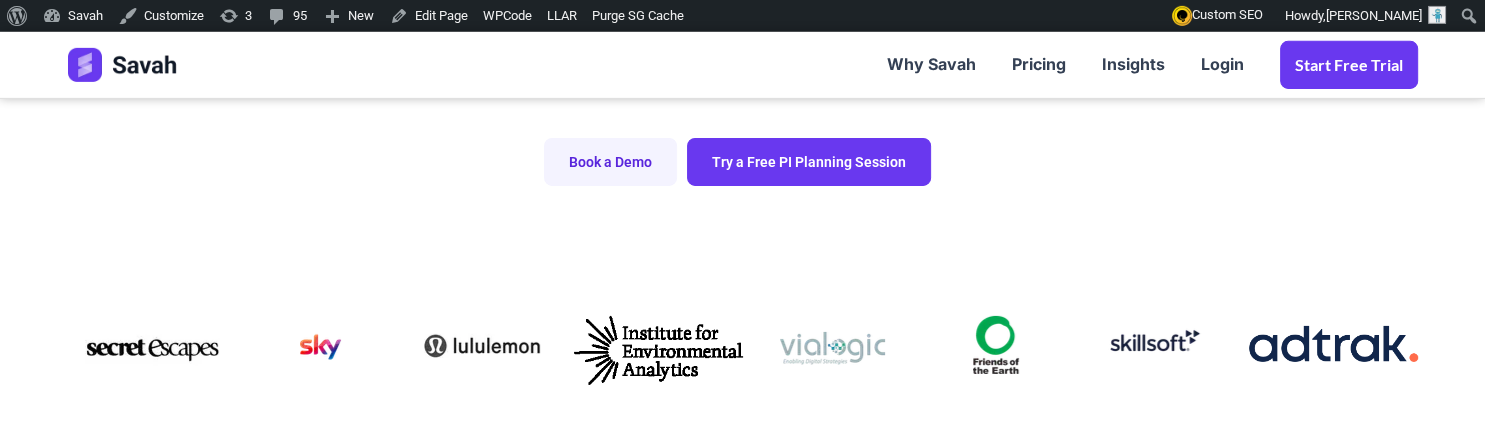 scroll, scrollTop: 321, scrollLeft: 0, axis: vertical 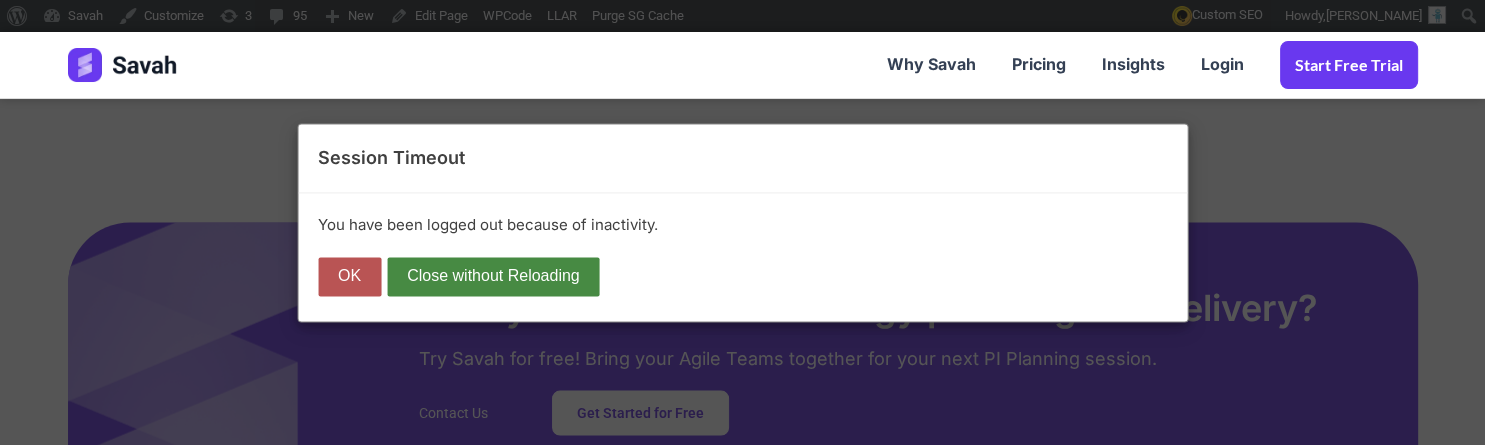 click on "OK" at bounding box center (349, 277) 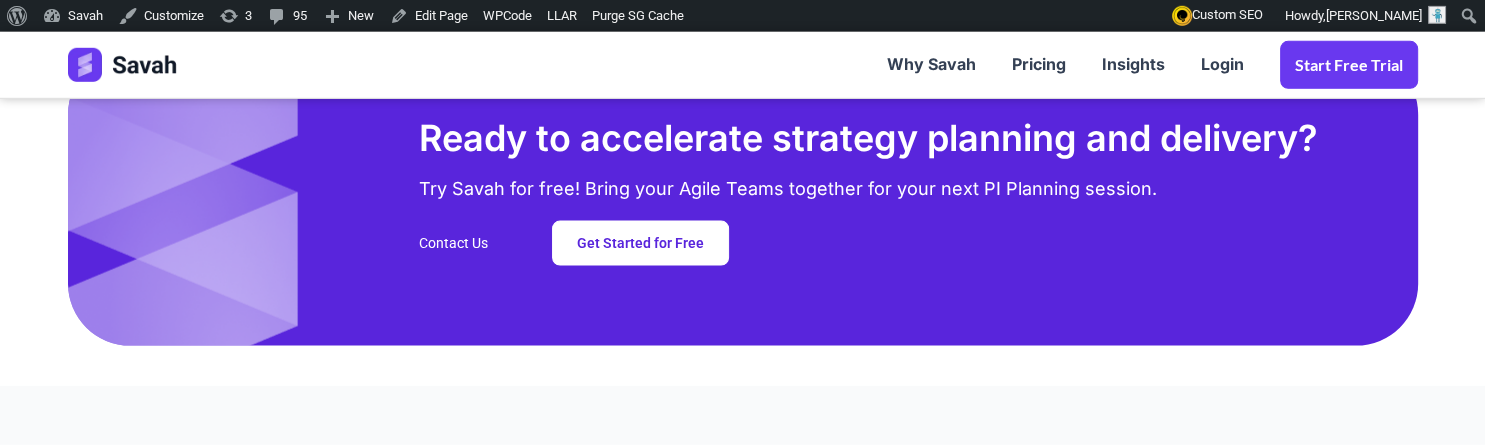 scroll, scrollTop: 4424, scrollLeft: 0, axis: vertical 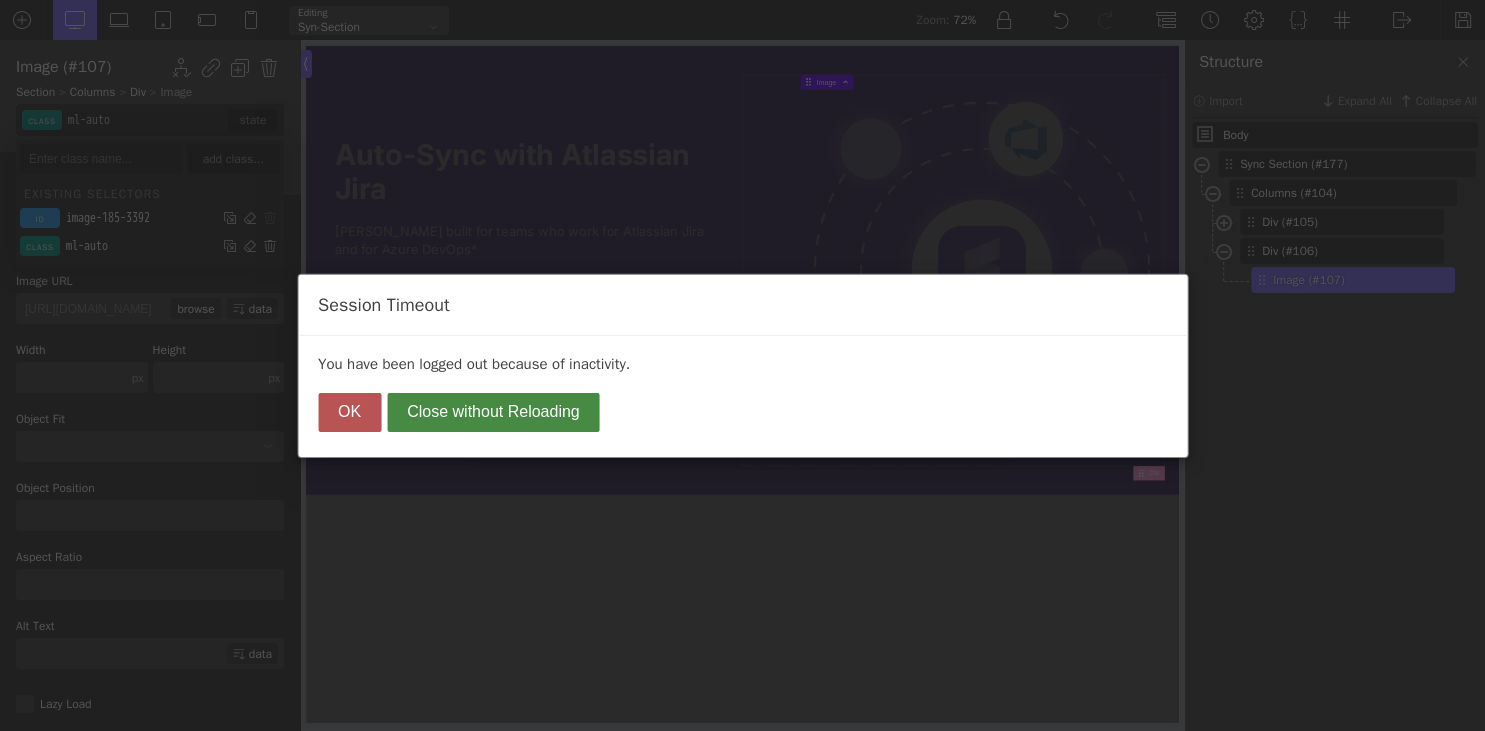 click on "OK" at bounding box center [349, 412] 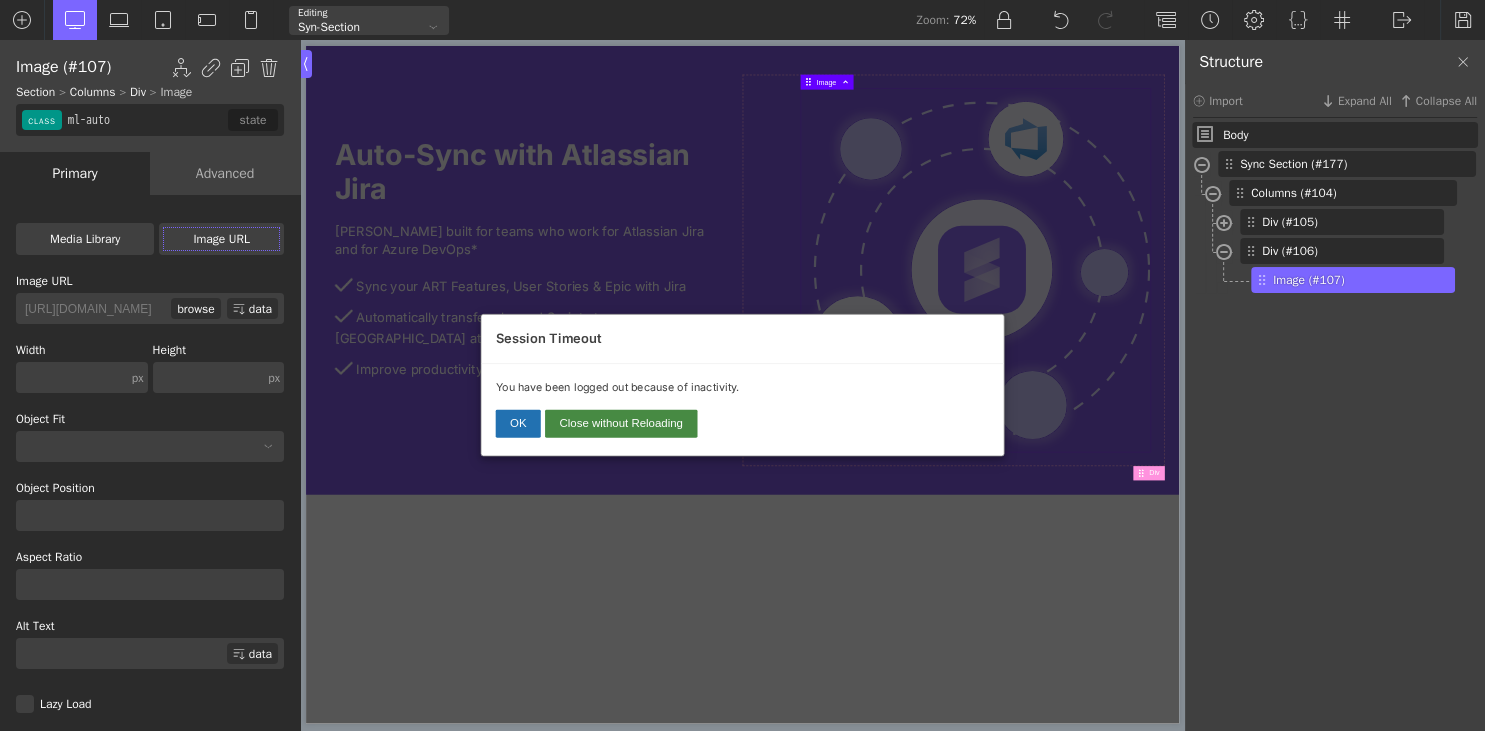 scroll, scrollTop: 0, scrollLeft: 0, axis: both 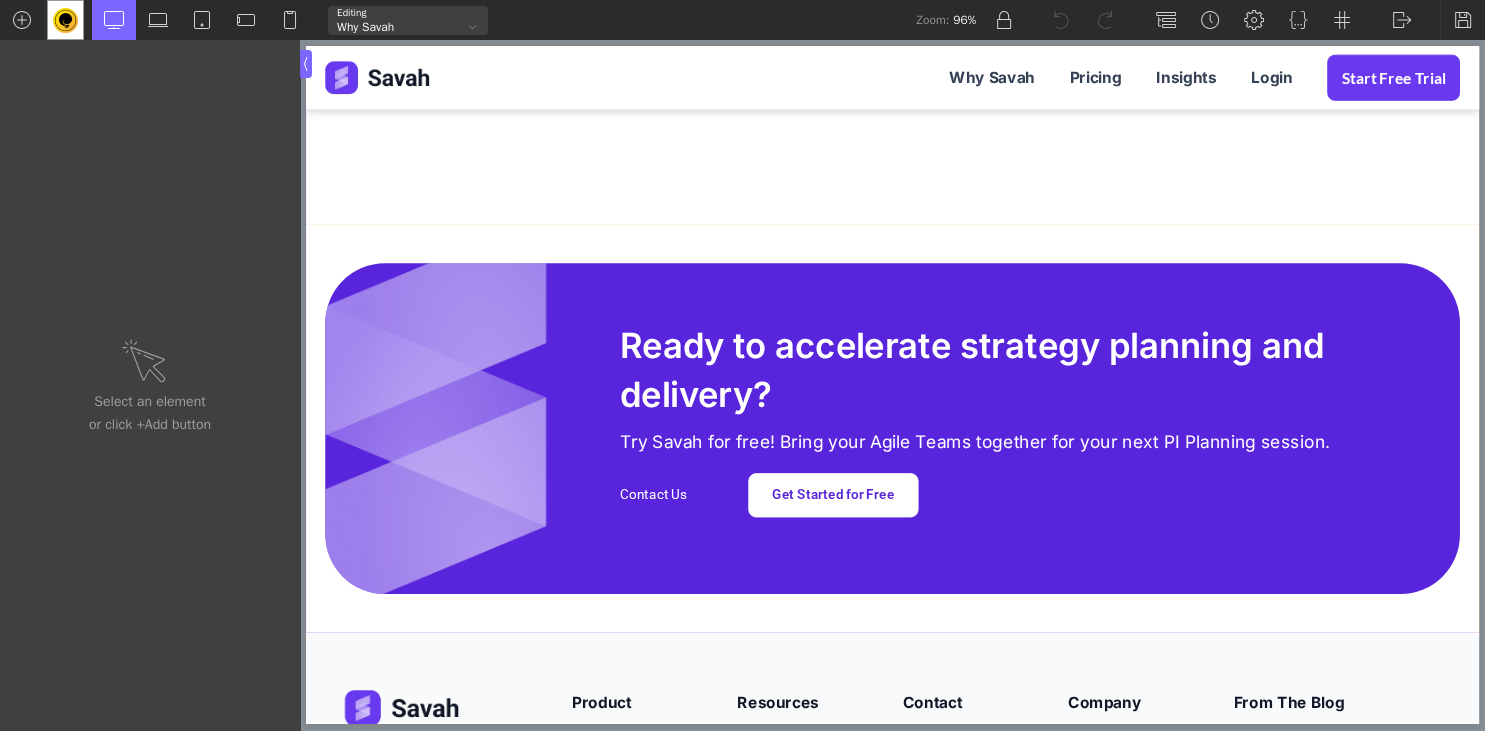 click on "Contact Us Get Started for Free" at bounding box center [1049, 513] 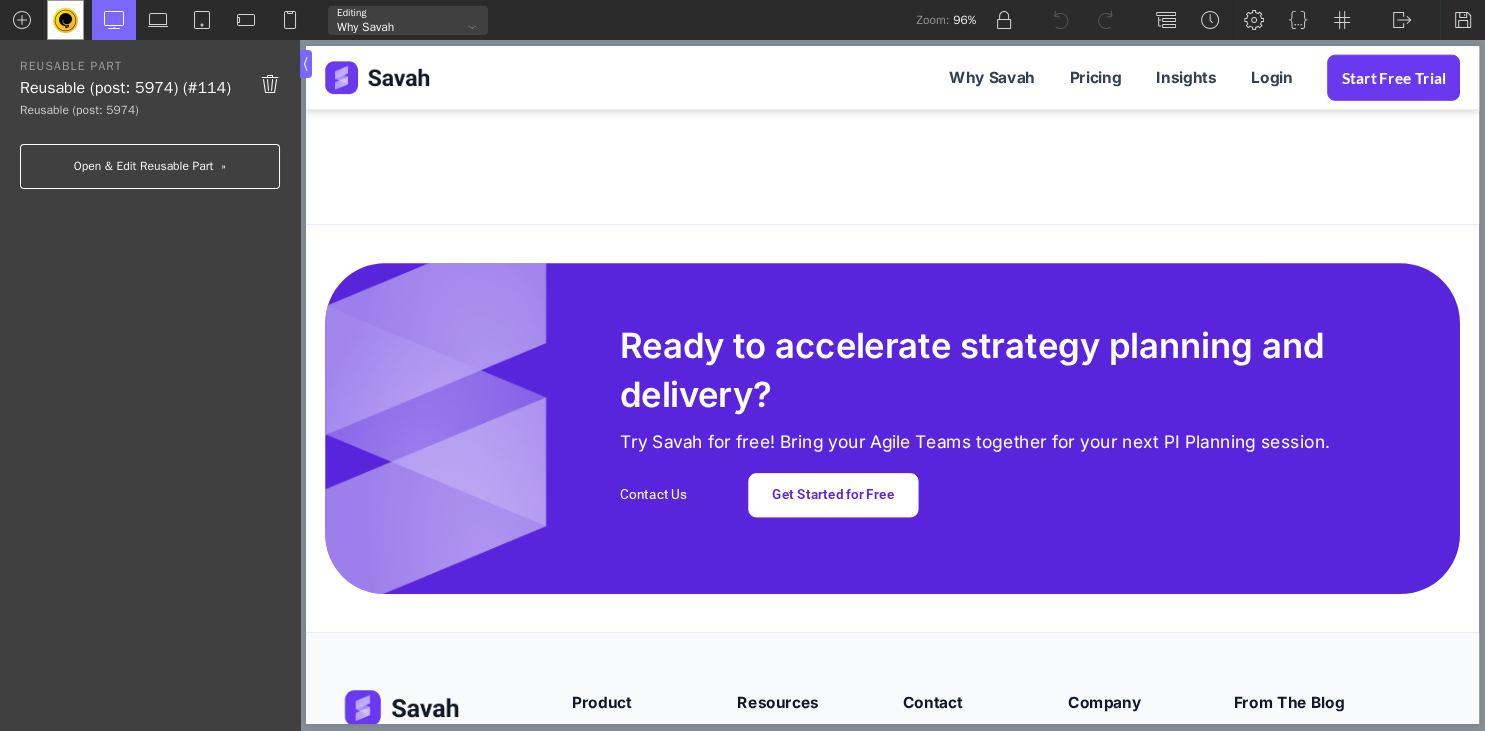click on "Open & Edit Reusable Part" at bounding box center (150, 166) 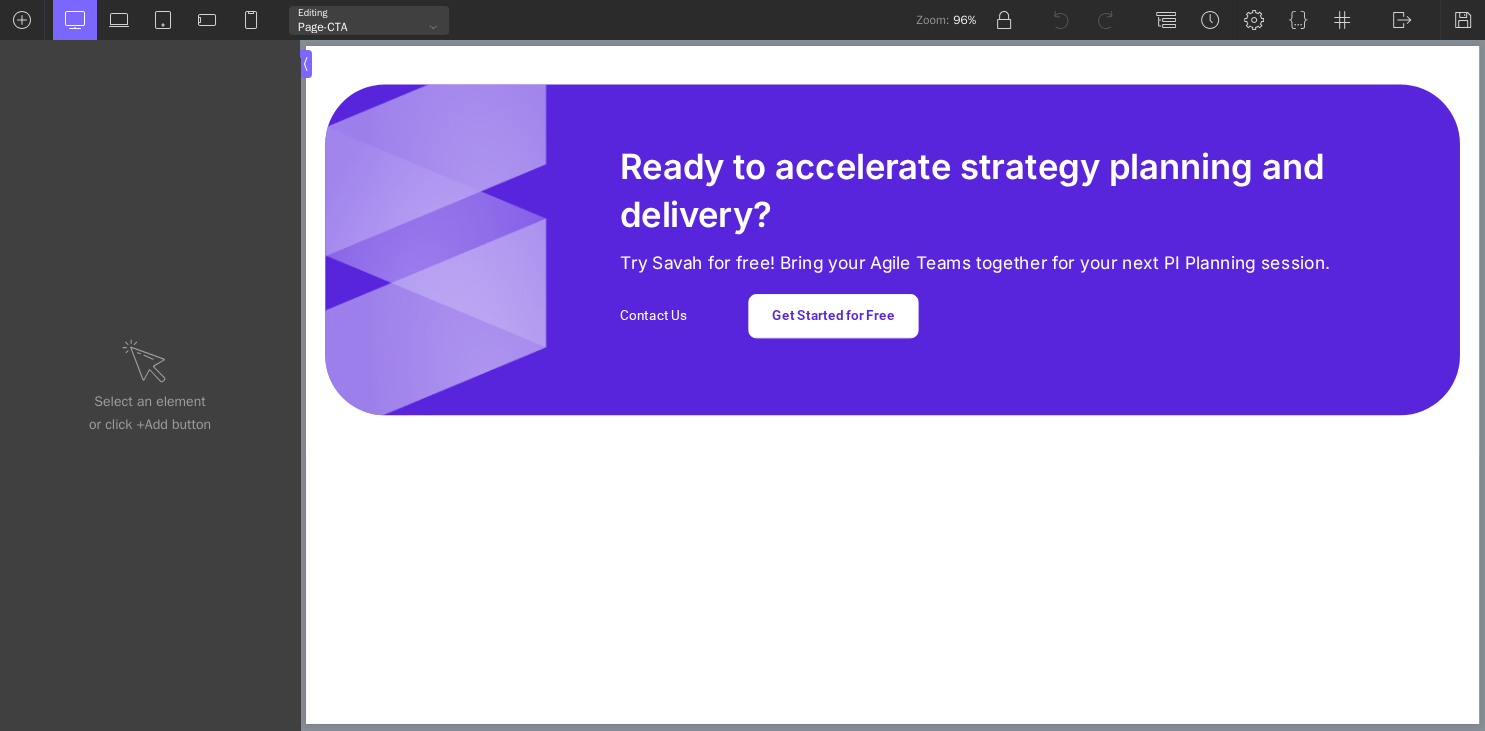 scroll, scrollTop: 0, scrollLeft: 0, axis: both 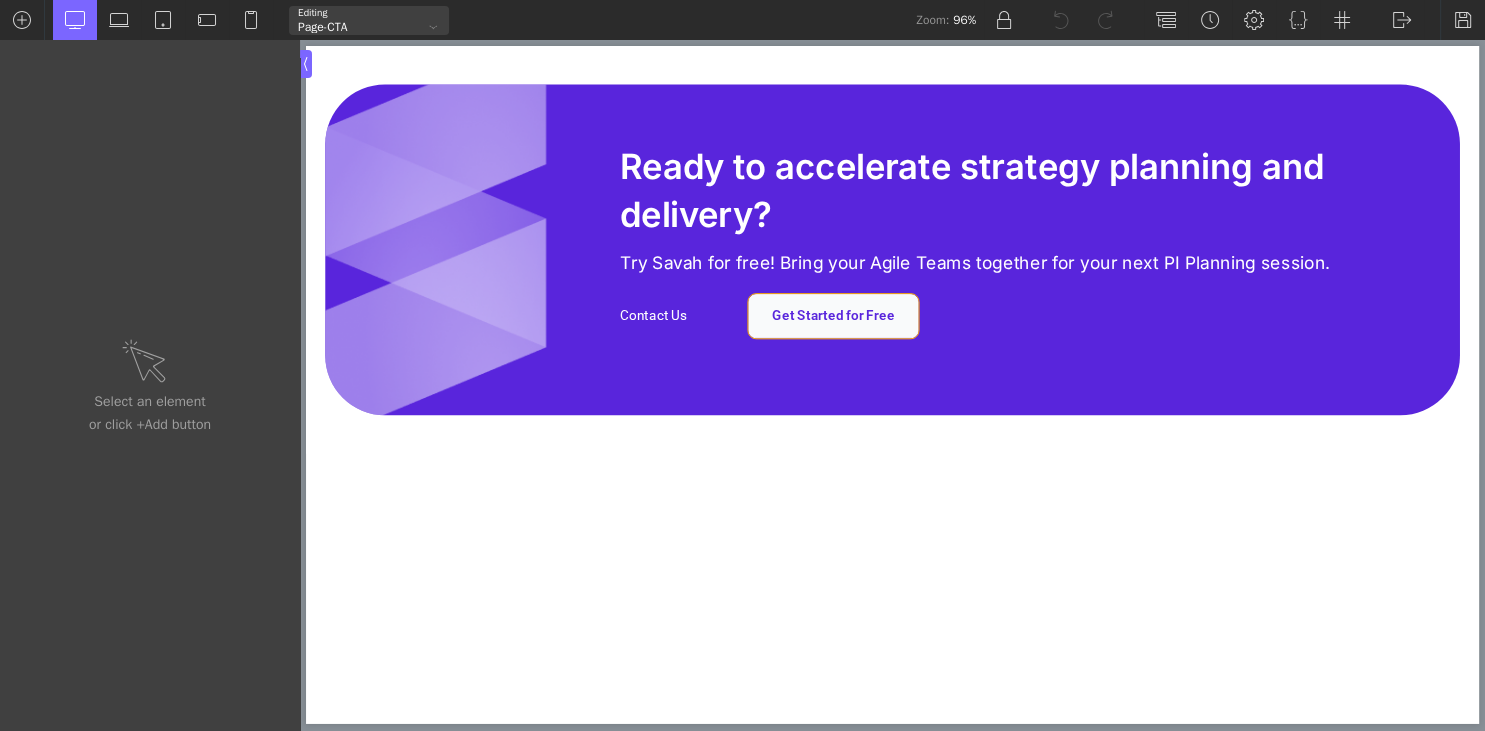 click on "Get Started for Free" at bounding box center [854, 327] 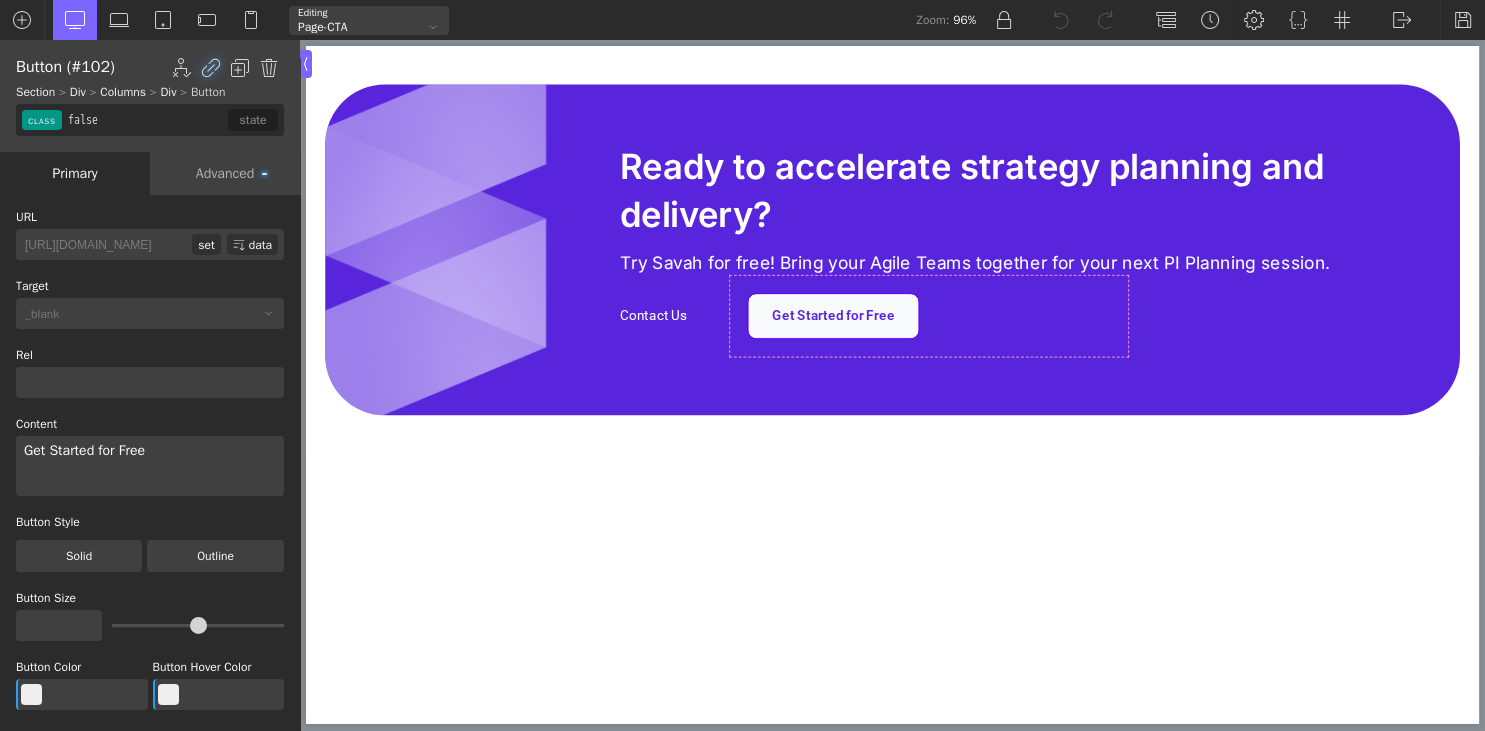 type on "primary-btn2" 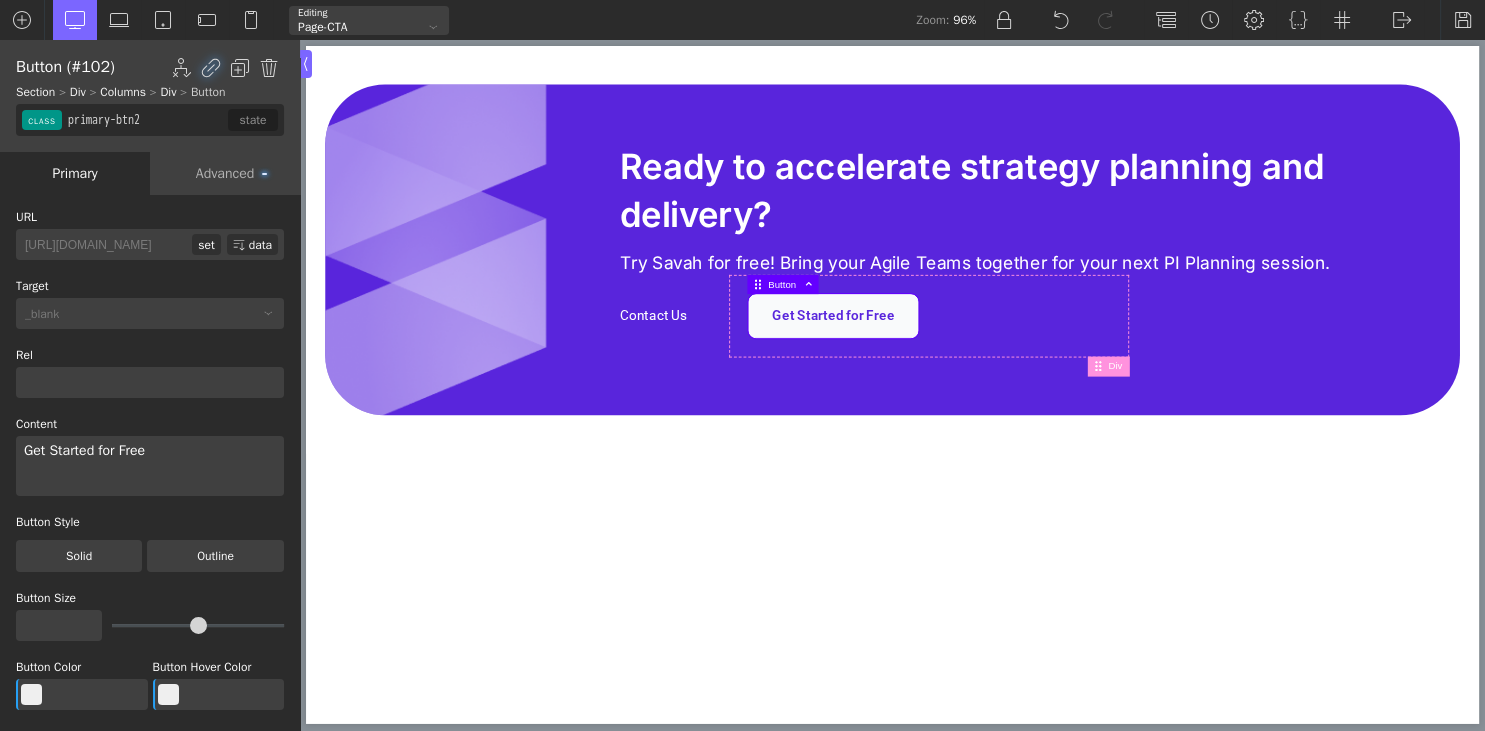 click on "Get Started for Free" at bounding box center (854, 327) 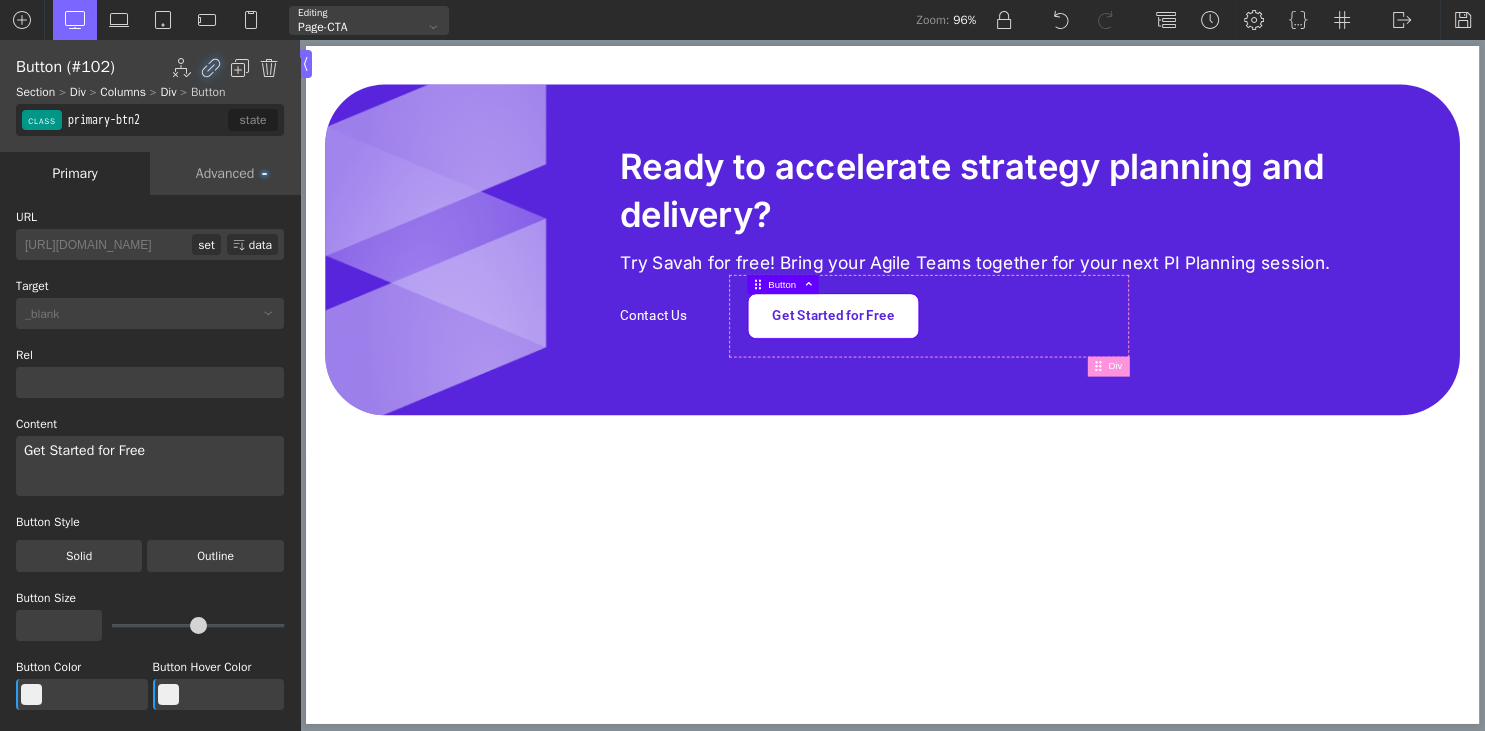 click on "primary-btn2" at bounding box center [146, 120] 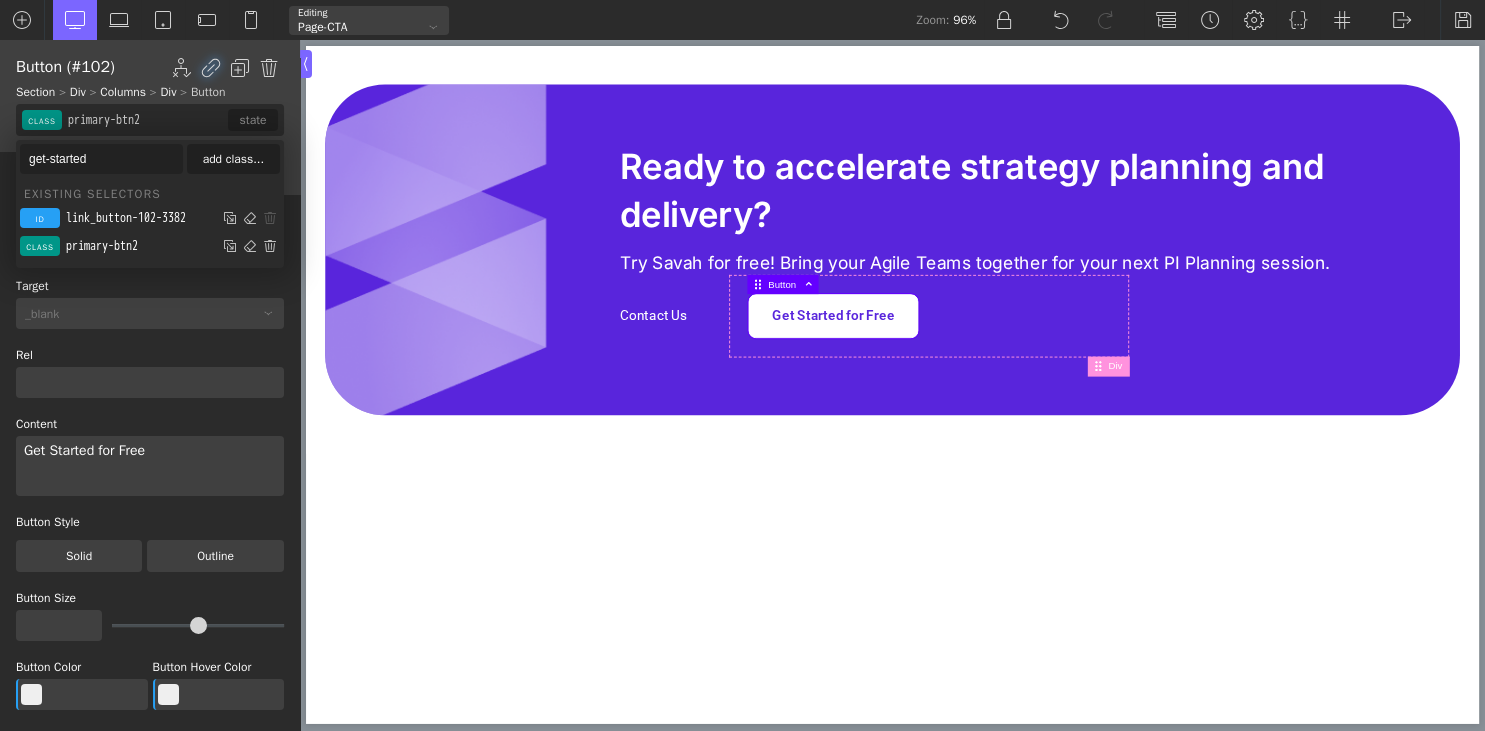 type on "get-started" 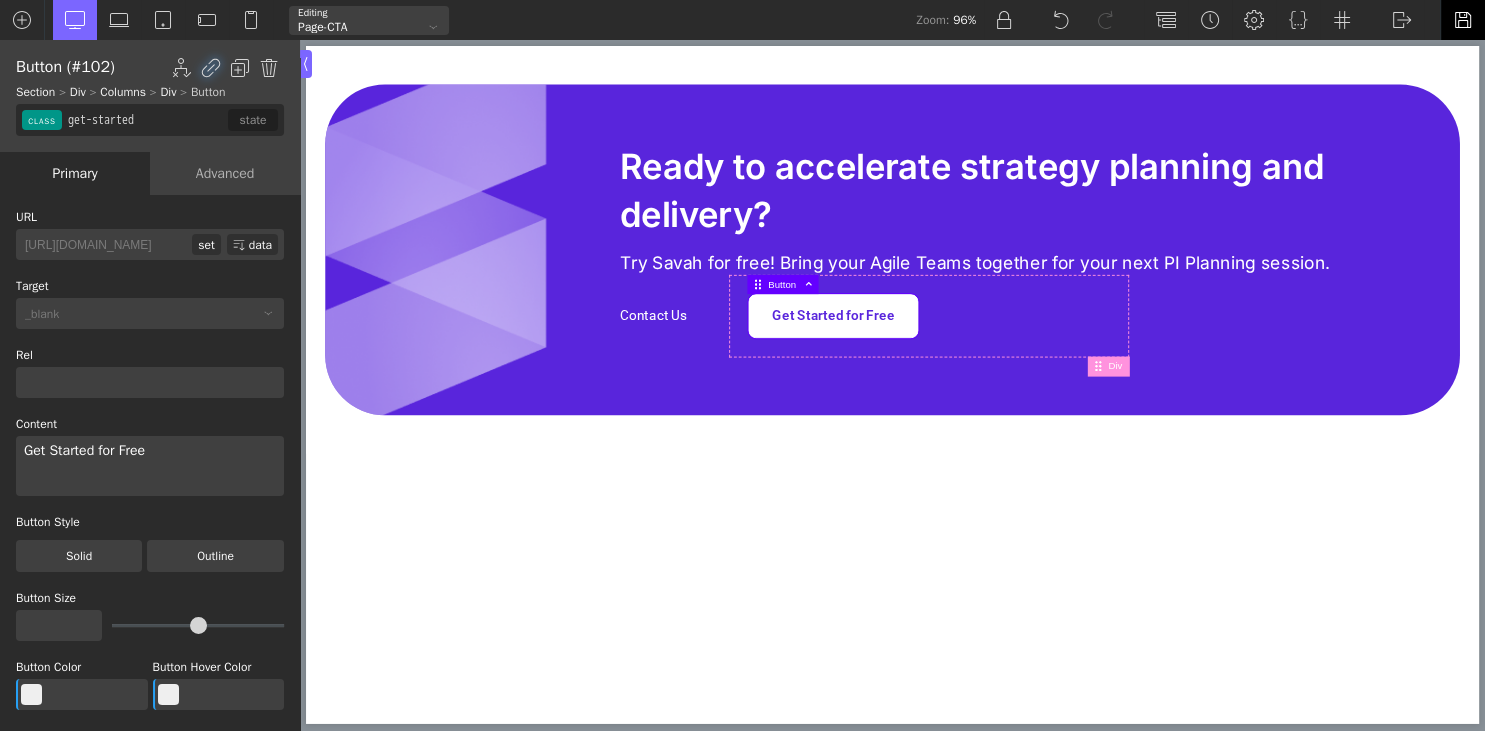 click at bounding box center [1462, 20] 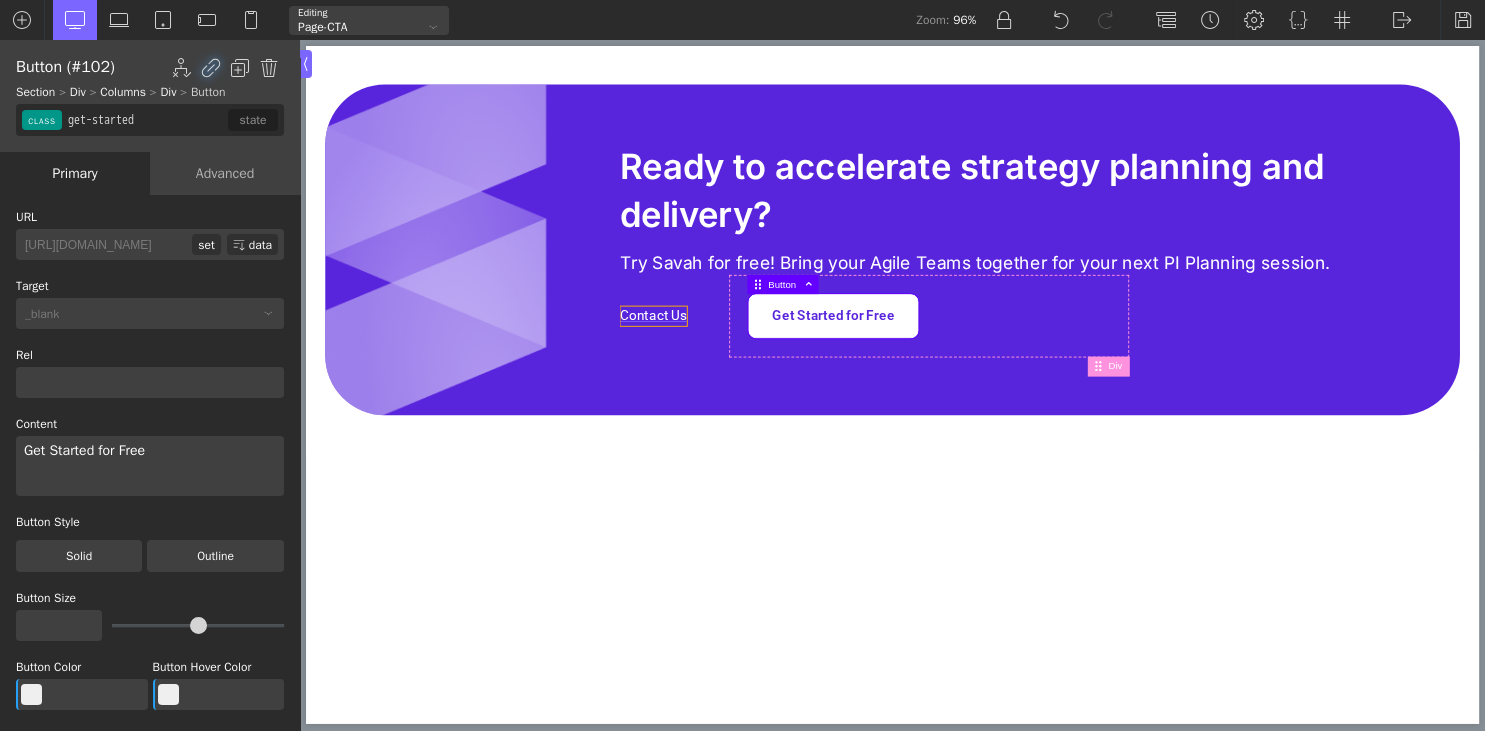 click on "Contact Us" at bounding box center [667, 327] 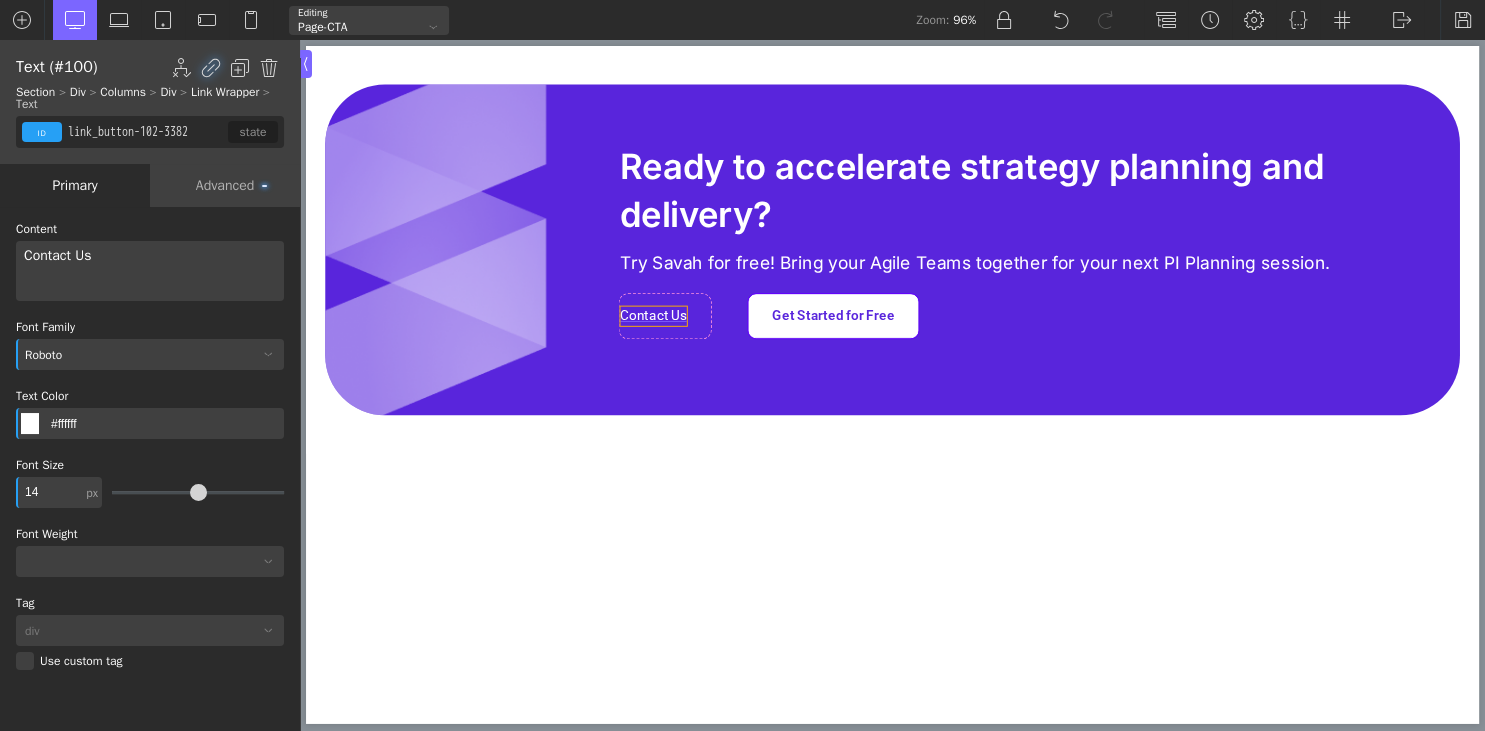 type on "text_block-100-3382" 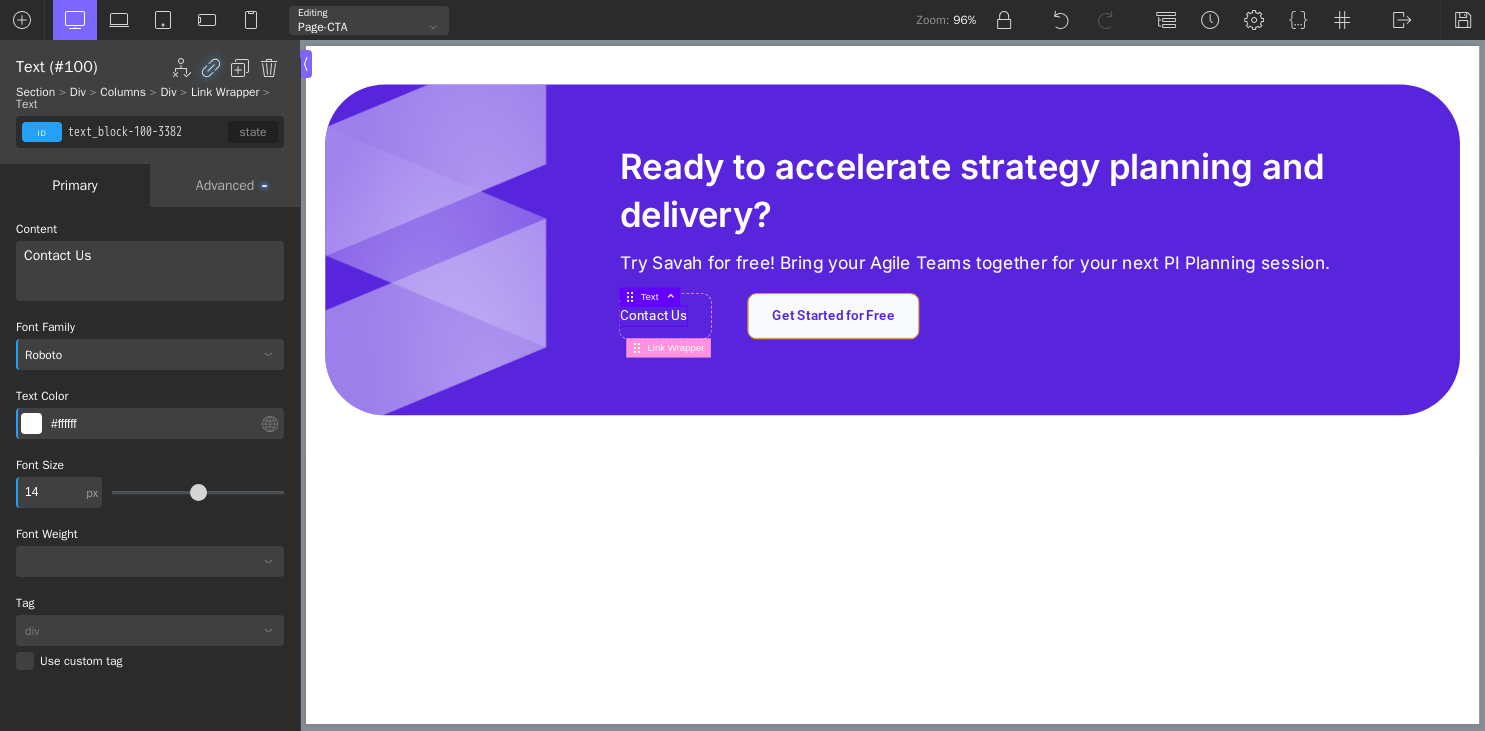 click on "Get Started for Free" at bounding box center (854, 327) 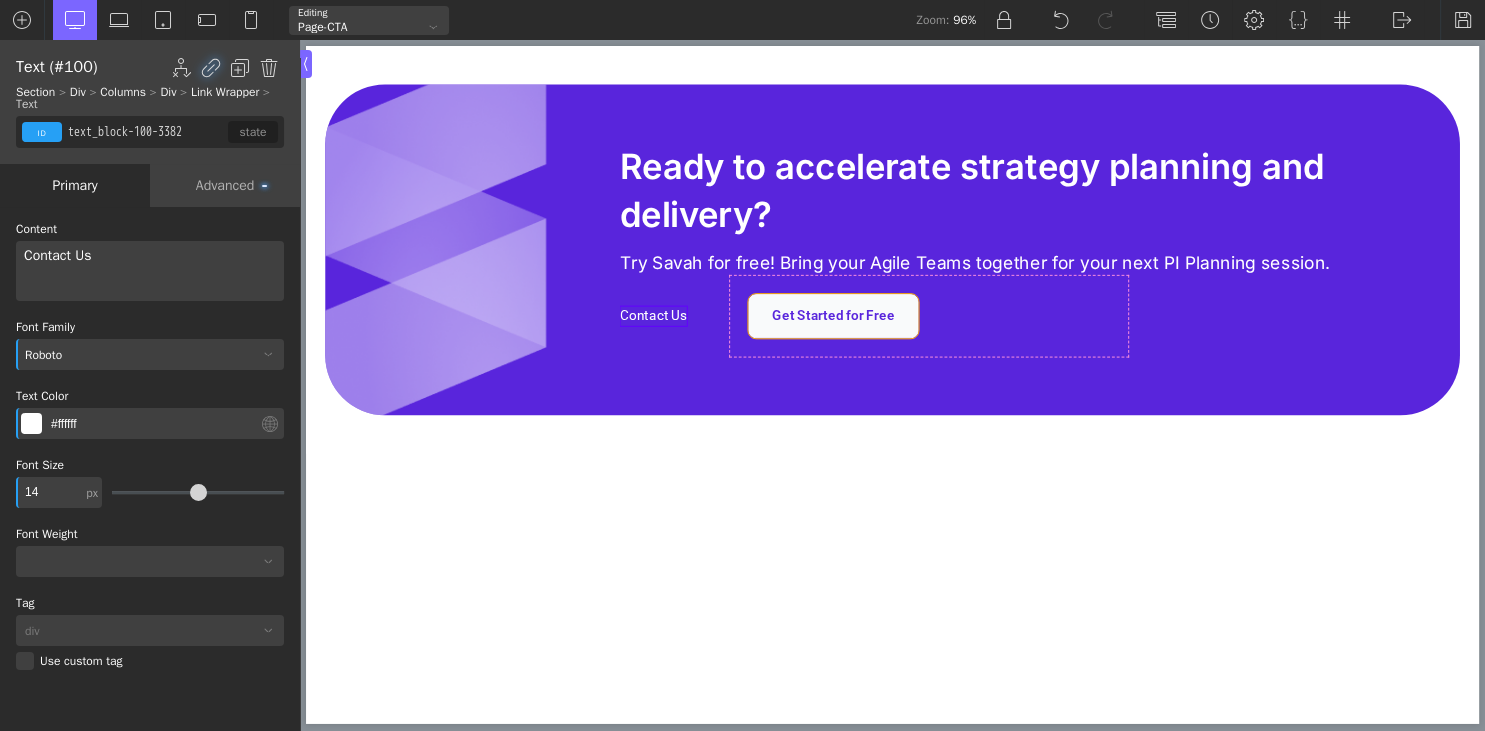 type on "get-started" 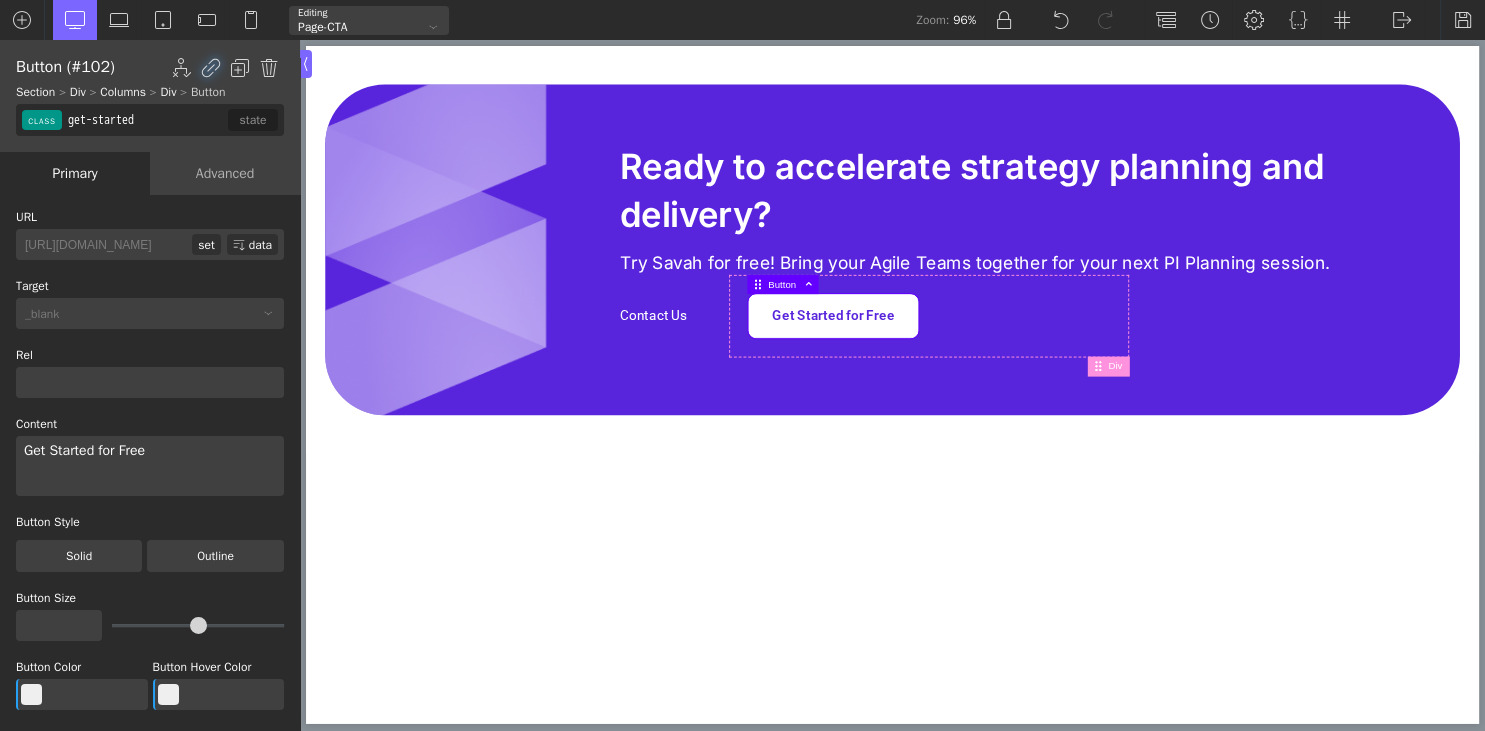 click on "get-started" at bounding box center (146, 120) 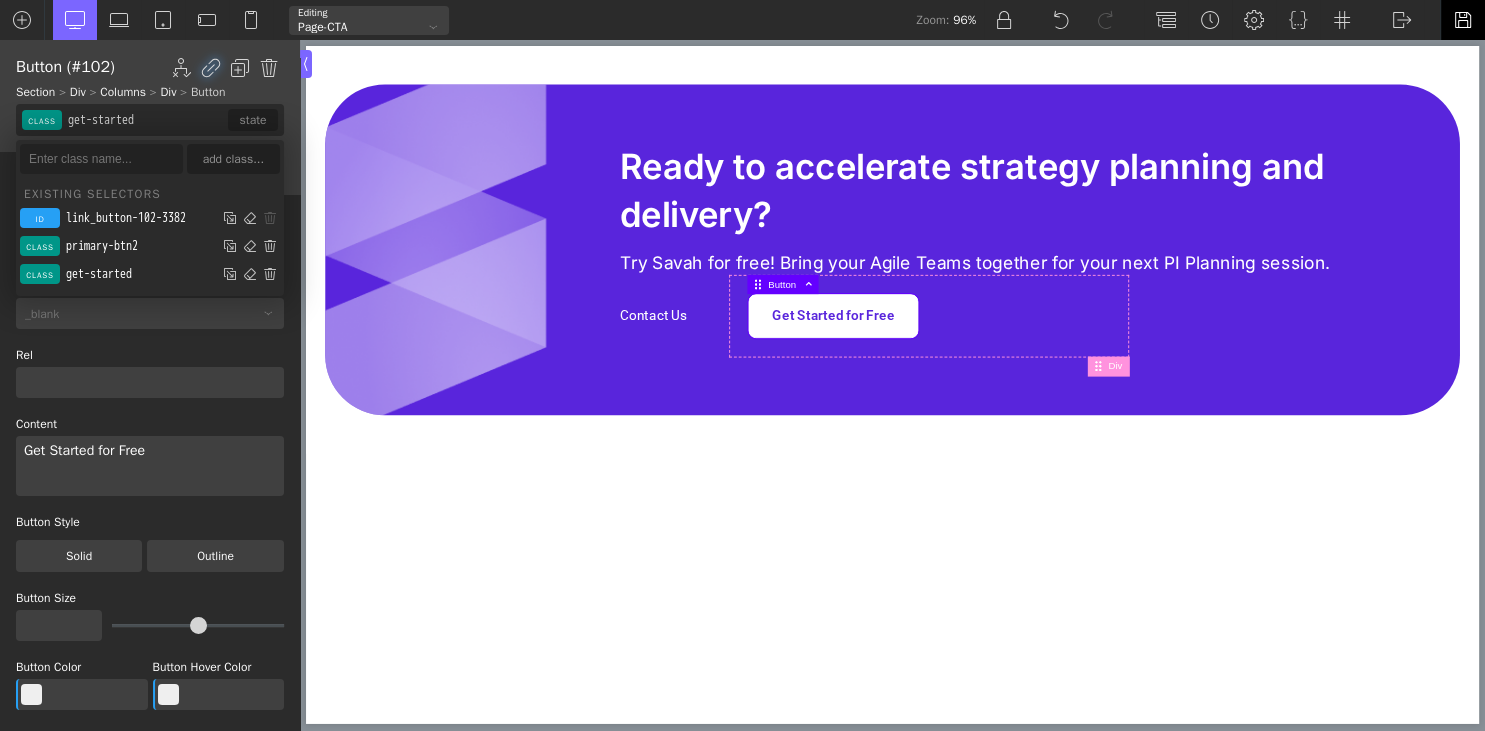 click at bounding box center [1463, 20] 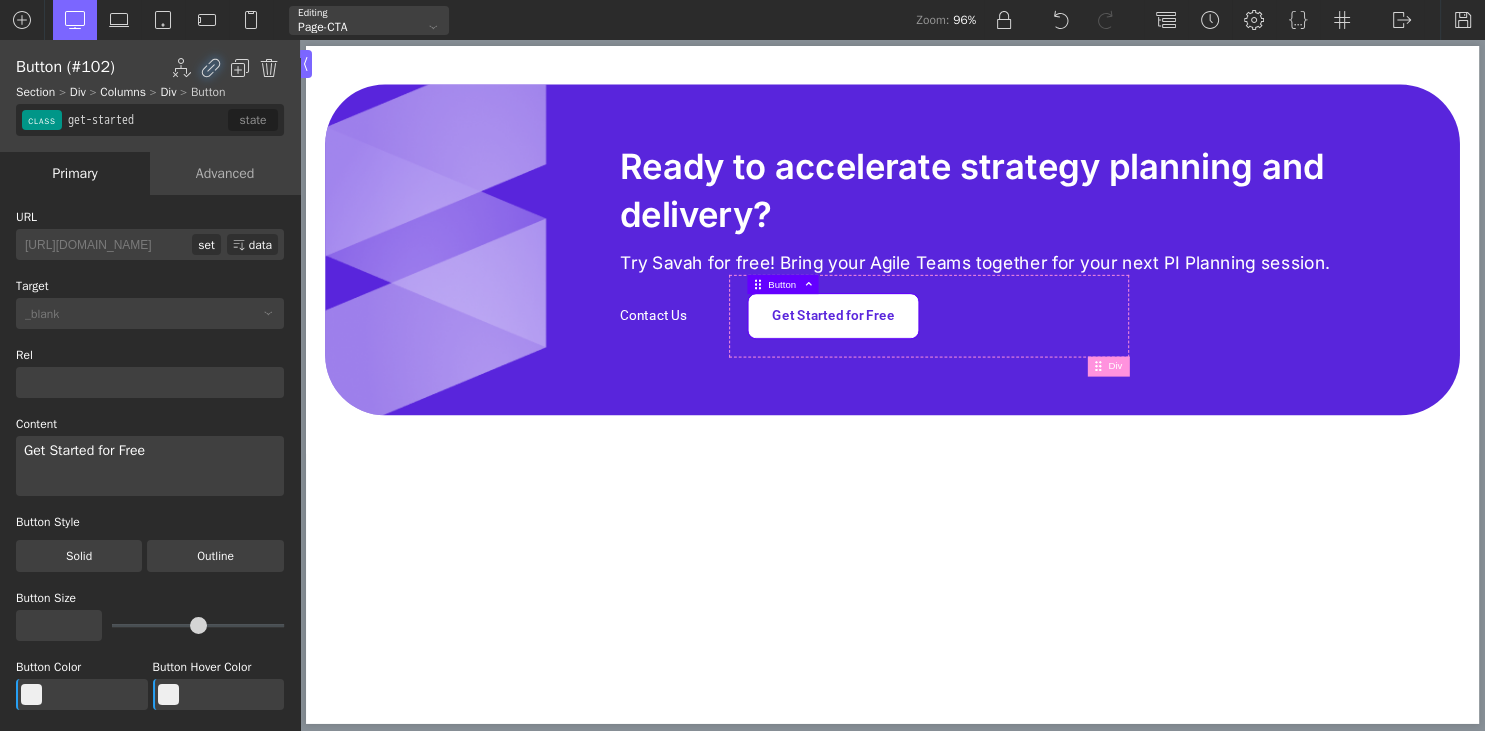 click on "Ready to accelerate strategy planning and delivery? Try Savah for free! Bring your Agile Teams together for your next PI Planning session.  Contact Us Get Started for Free
Button
Div
asterisk
plus
question
minus
glass
music
search
envelope-o
heart
star
star-o
user
film
th-large
th
th-list
check
close
search-plus
search-minus
power-off
signal
cog
trash-o
home
file-o
clock-o
road
download
arrow-circle-o-down
arrow-circle-o-up
inbox
play-circle-o
repeat
refresh
list-alt
lock
flag
headphones
volume-off" at bounding box center (916, 258) 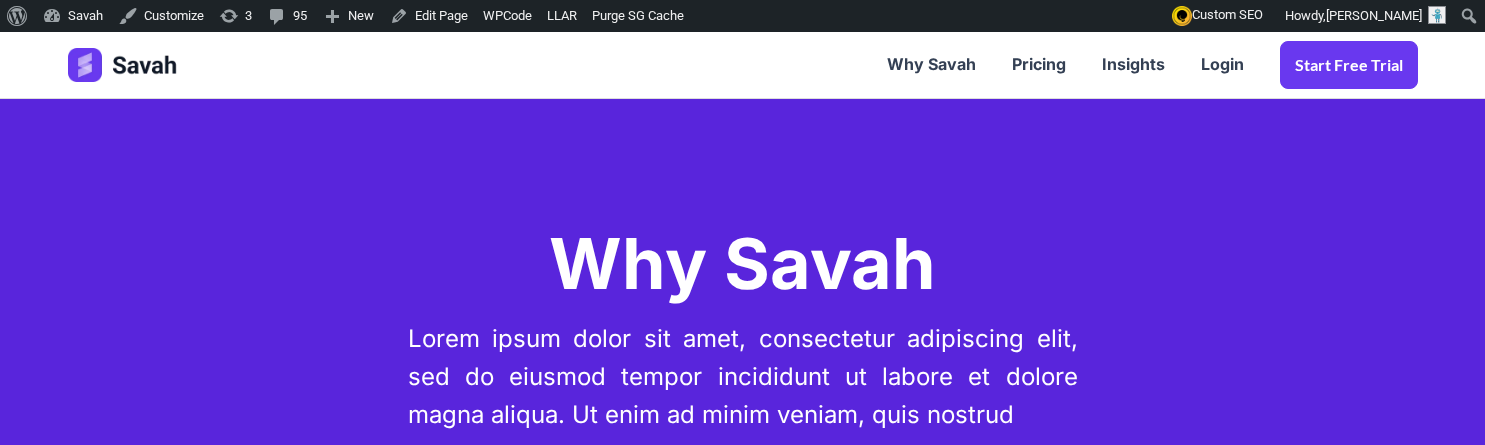 scroll, scrollTop: 4390, scrollLeft: 0, axis: vertical 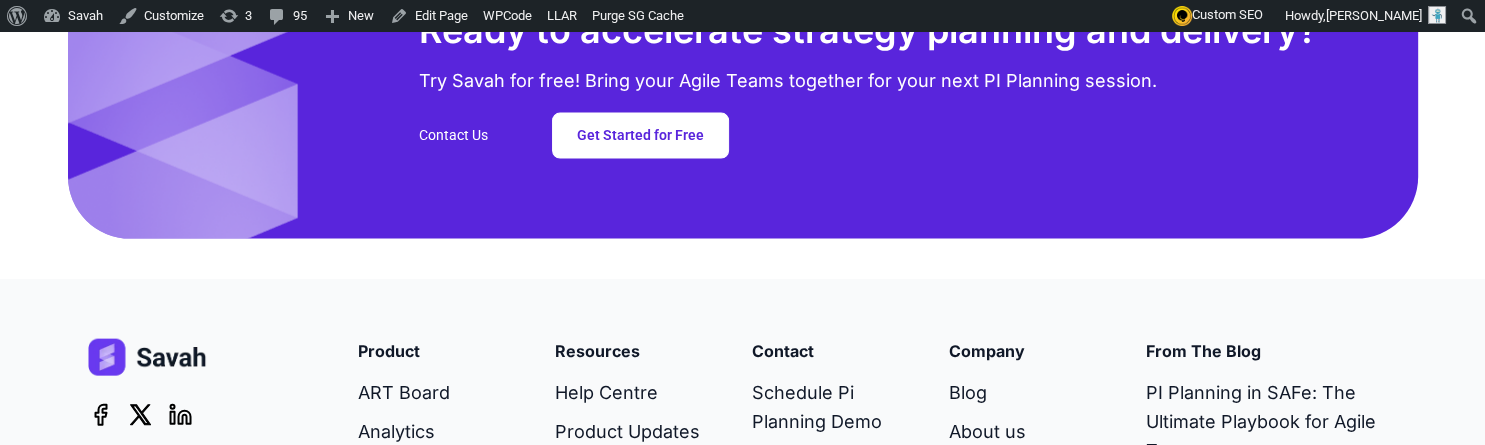 click on "Ready to accelerate strategy planning and delivery? Try Savah for free! Bring your Agile Teams together for your next PI Planning session.  Contact Us Get Started for Free" at bounding box center [743, 91] 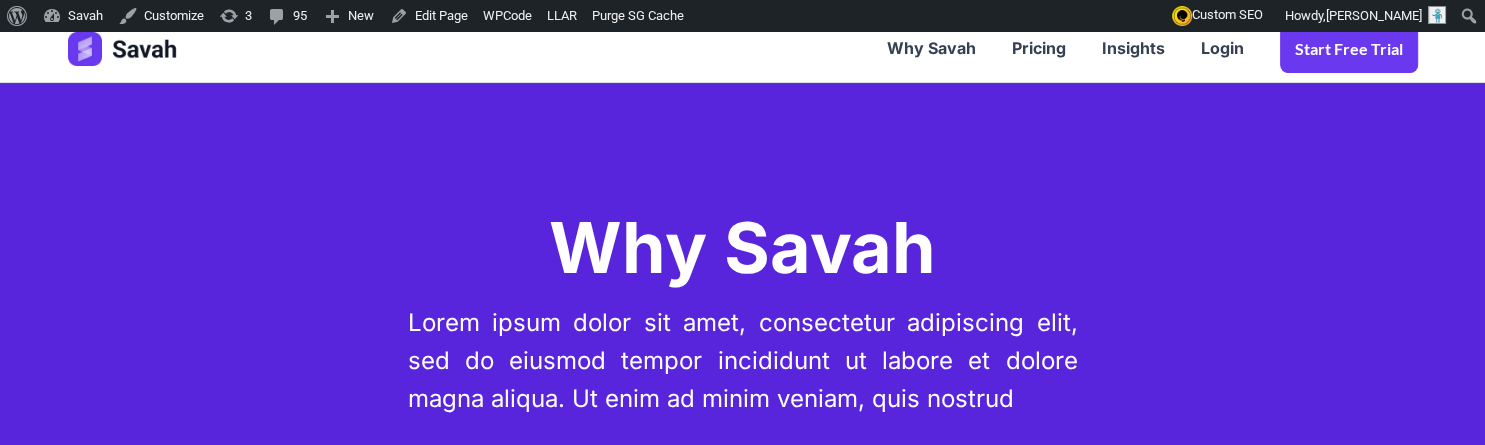 scroll, scrollTop: 0, scrollLeft: 0, axis: both 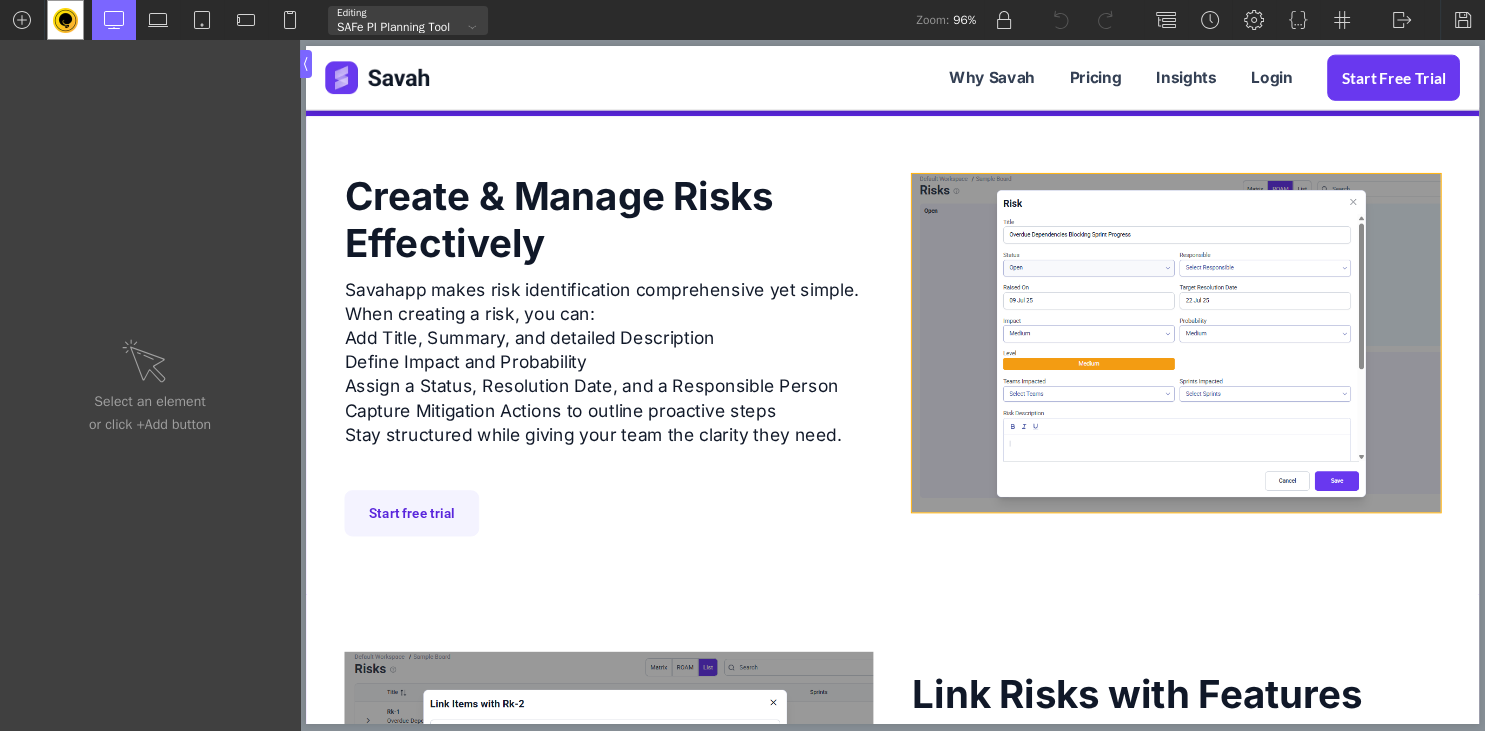 click at bounding box center [1211, 355] 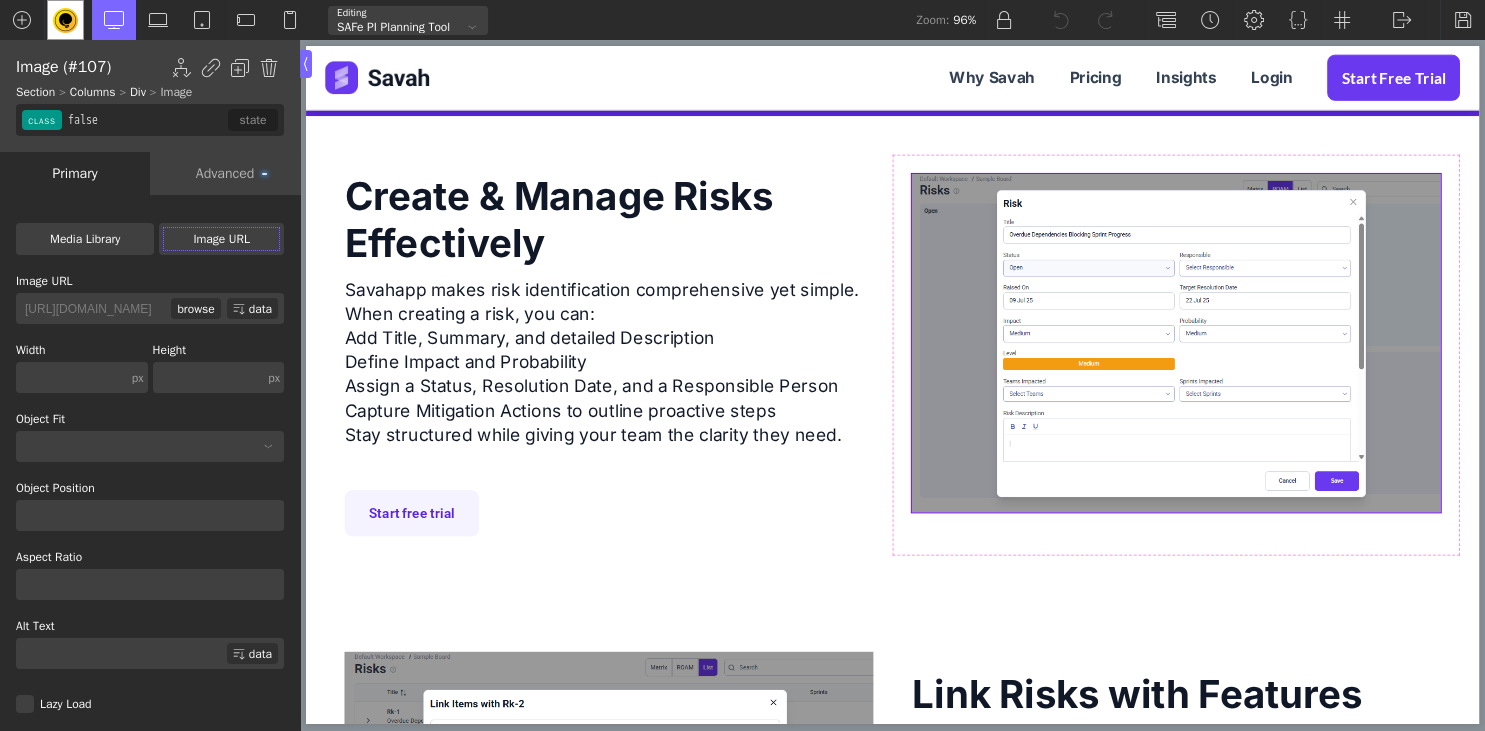 type on "pricingbanner" 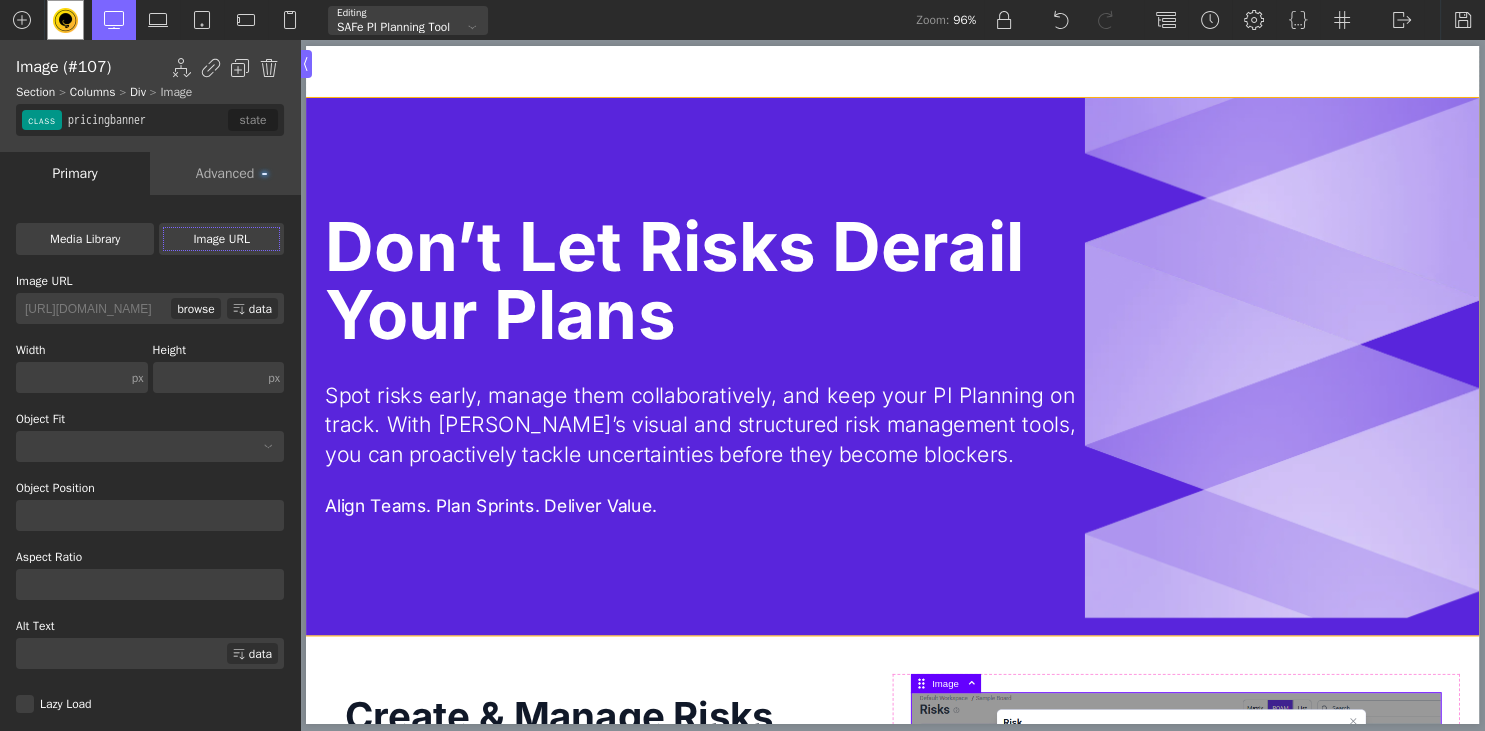 scroll, scrollTop: 0, scrollLeft: 0, axis: both 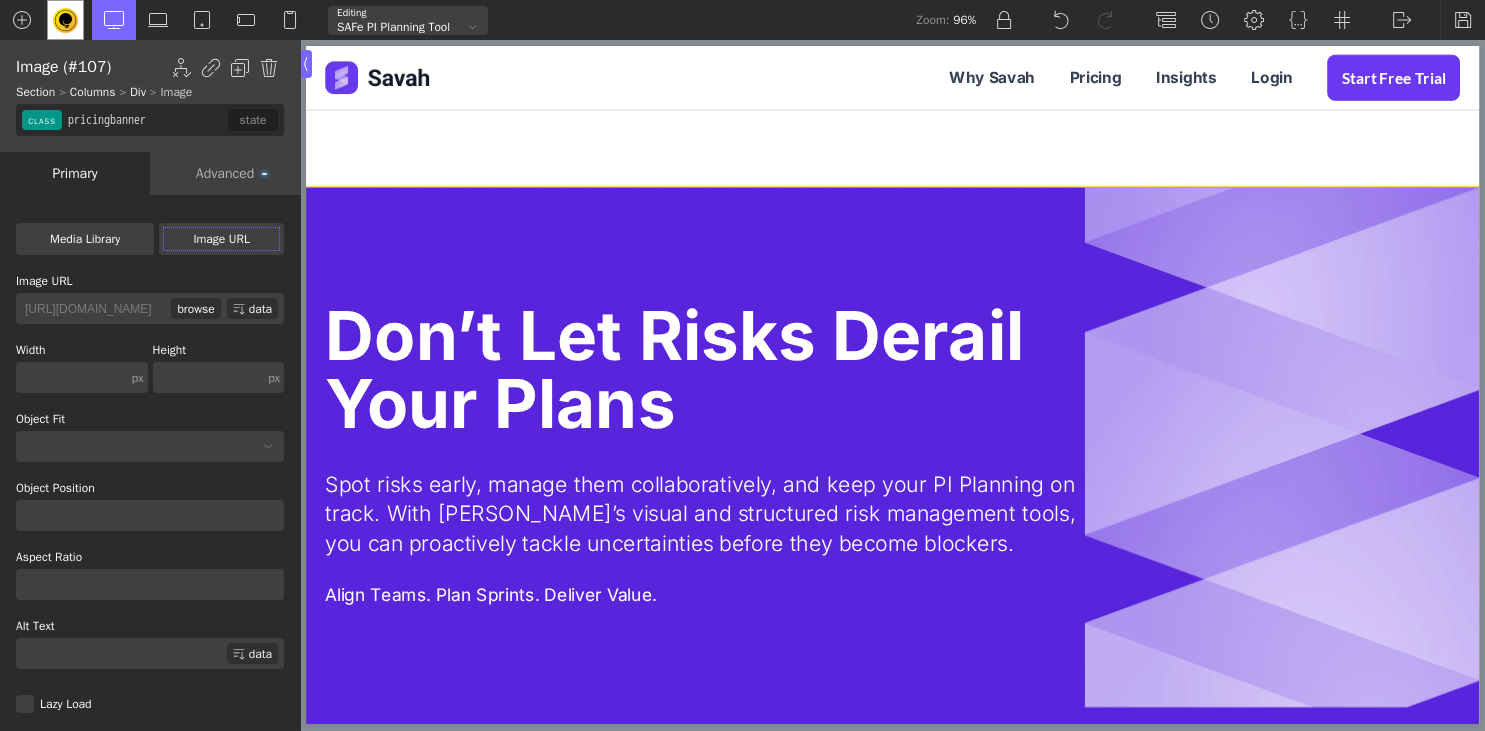 click on "Don’t Let Risks Derail  Your Plans Spot risks early, manage them collaboratively, and keep your PI Planning on track. With Savahapp’s visual and structured risk management tools, you can proactively tackle uncertainties before they become blockers. Align Teams. Plan Sprints. Deliver Value." at bounding box center (916, 472) 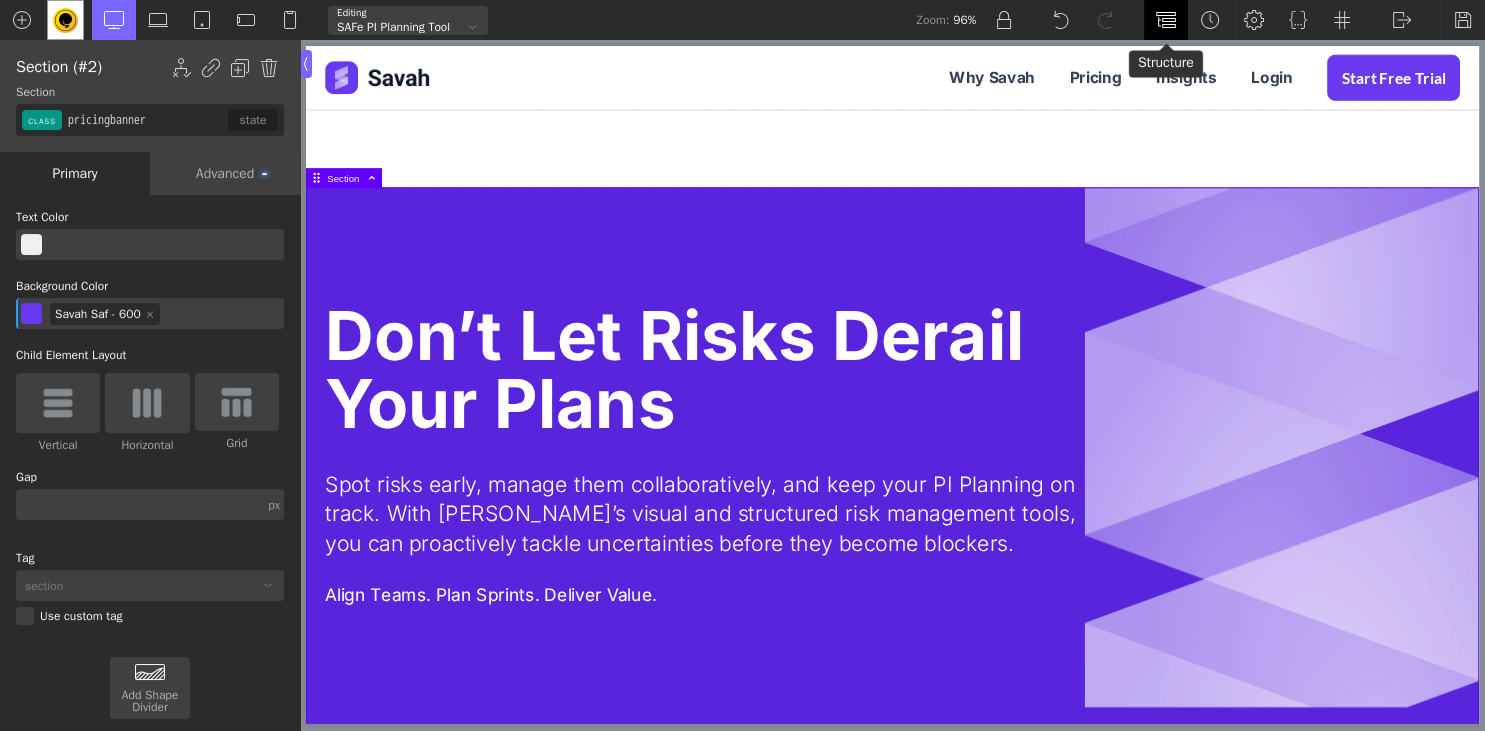 click at bounding box center [1166, 20] 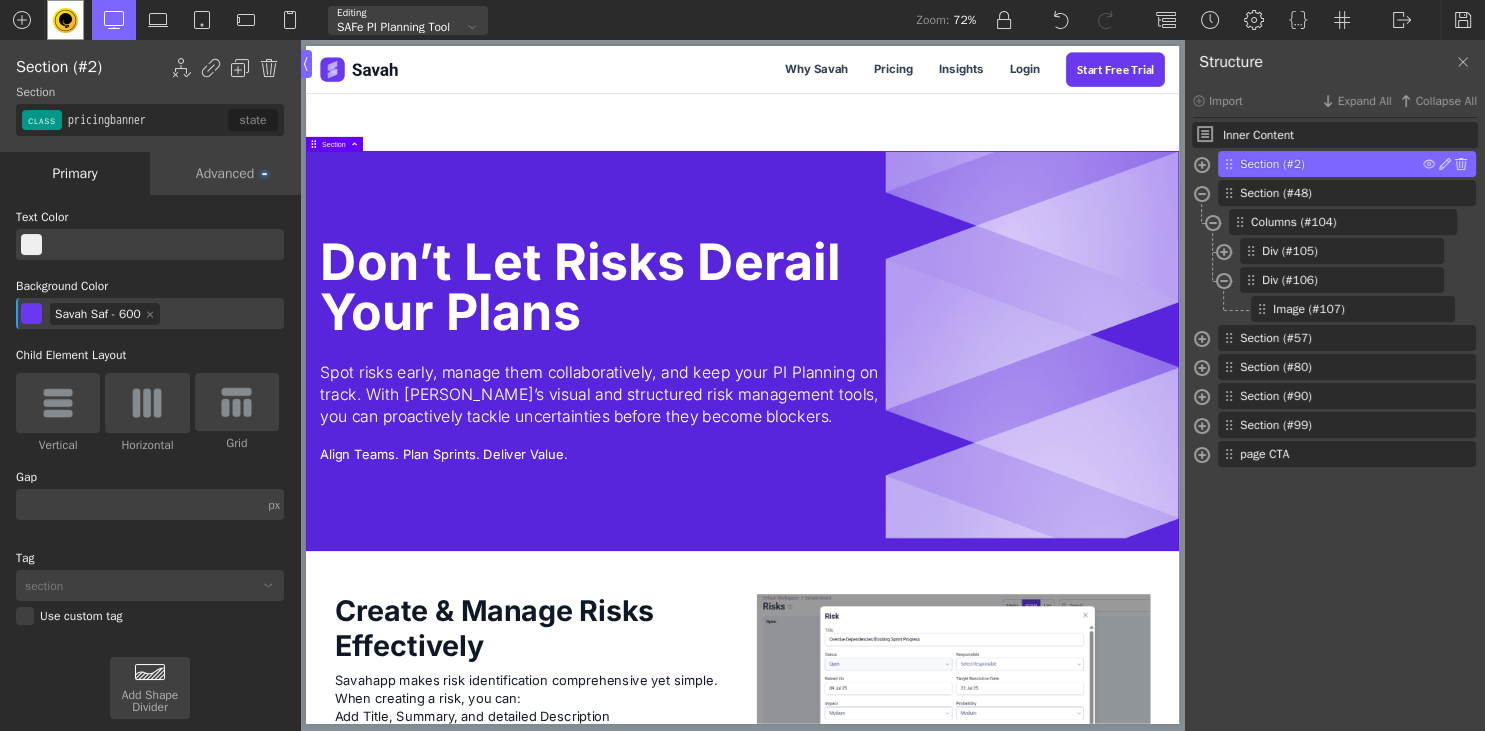 click on "Section (#2)" at bounding box center (1331, 164) 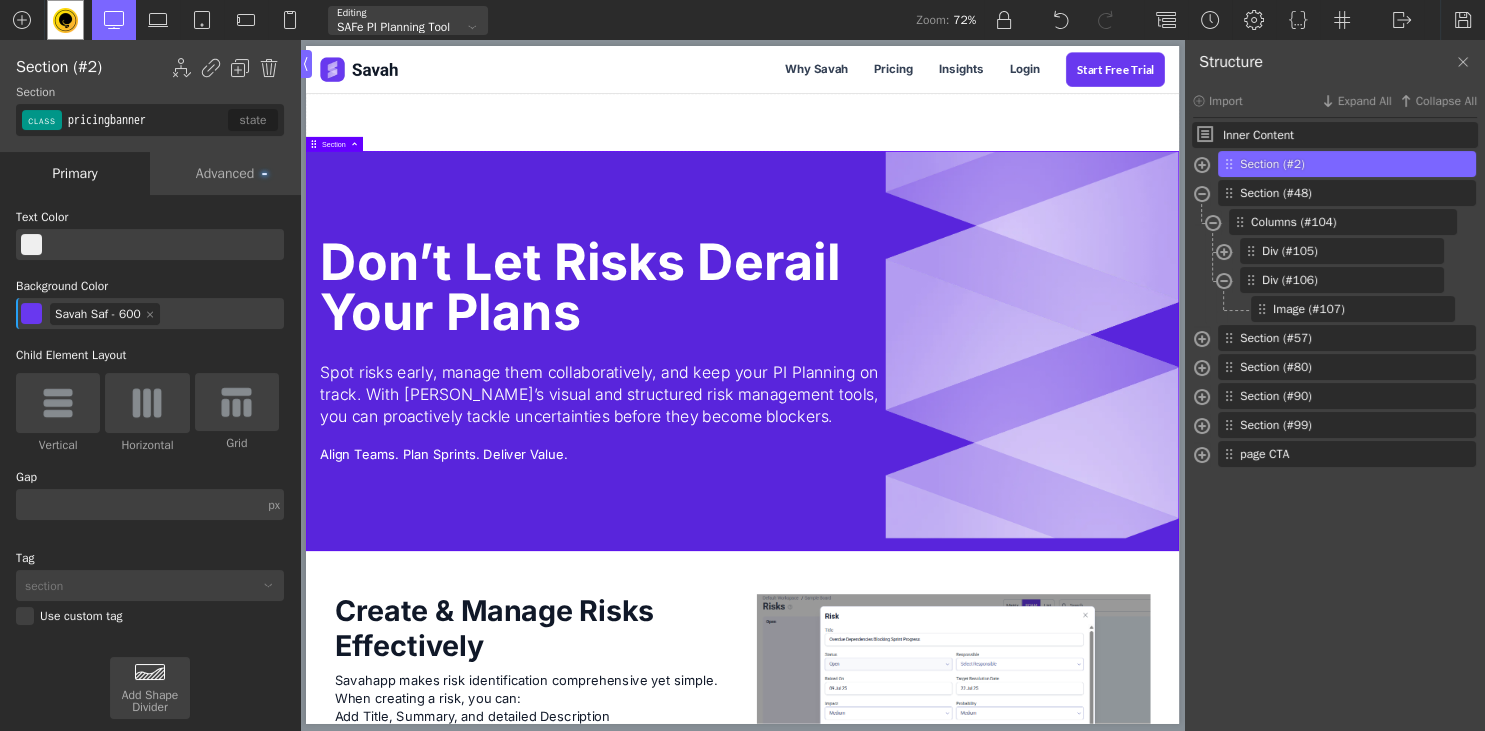 click on "pricingbanner" at bounding box center [146, 120] 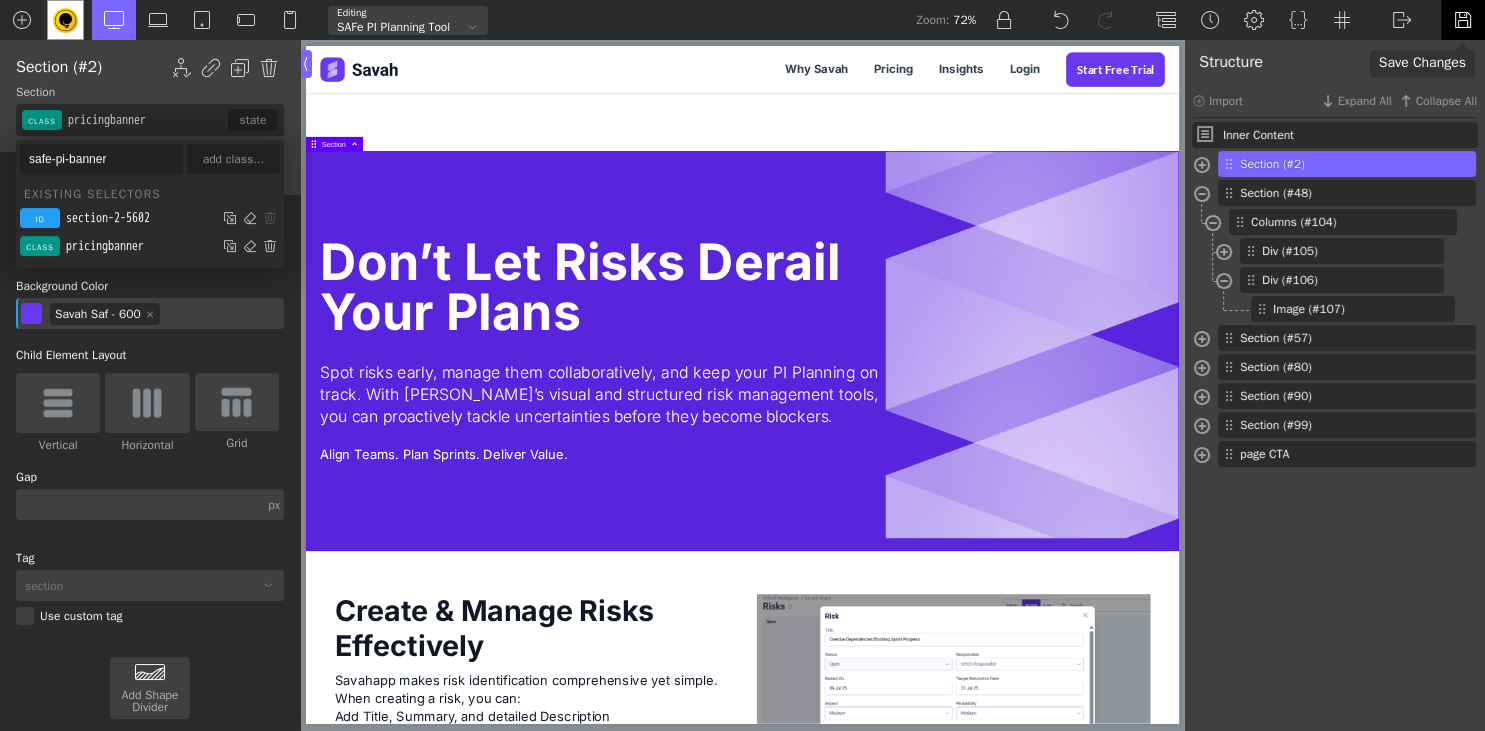 type on "safe-pi-banner" 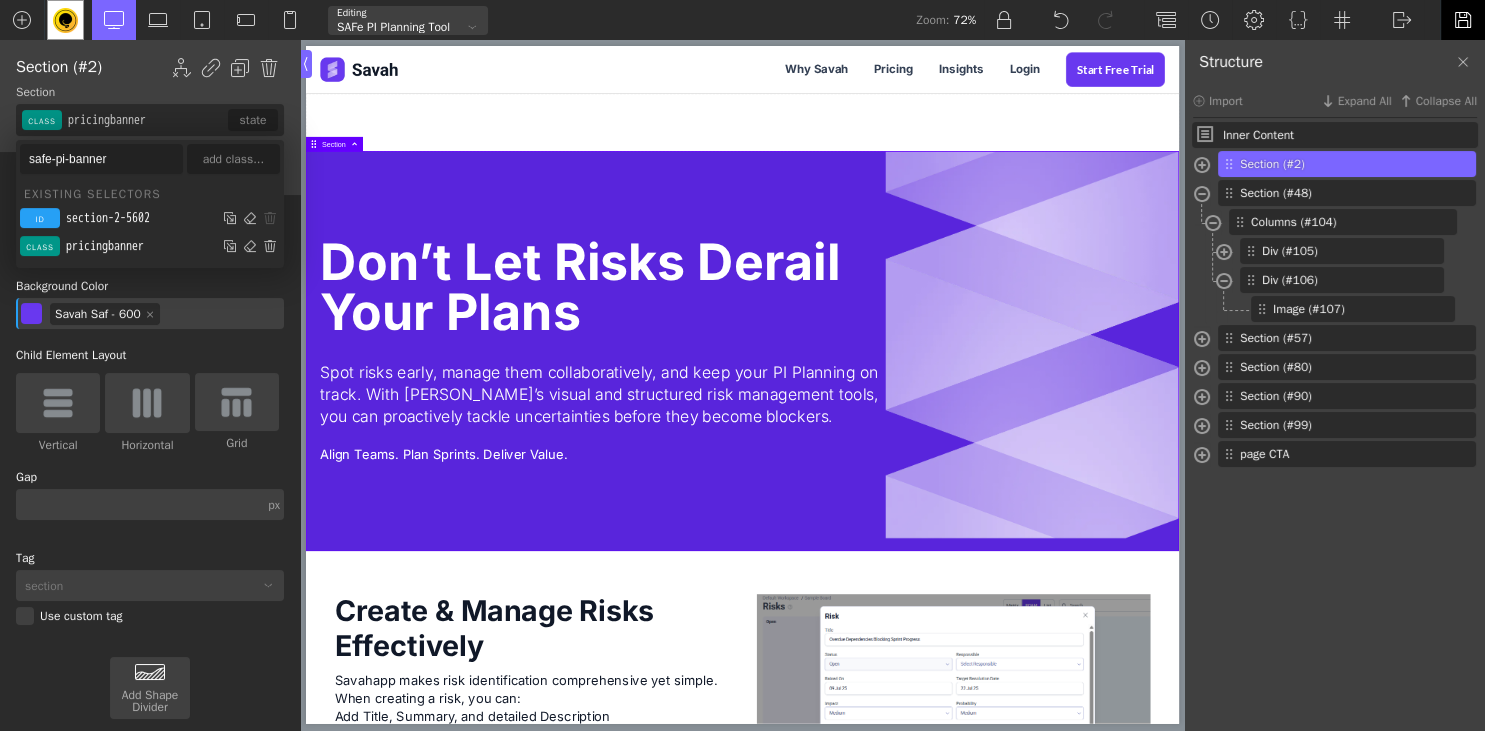 click at bounding box center [1463, 20] 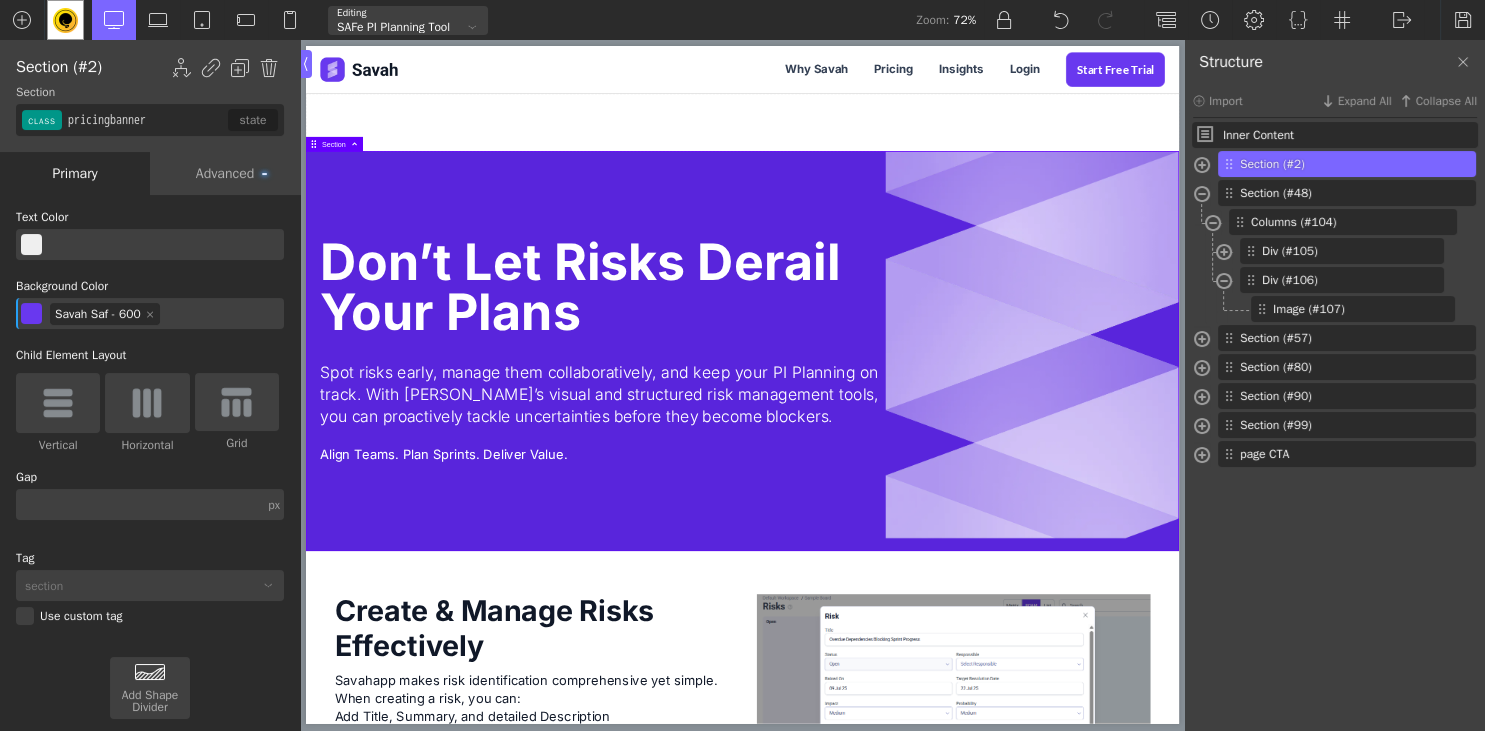 click on "pricingbanner" at bounding box center (146, 120) 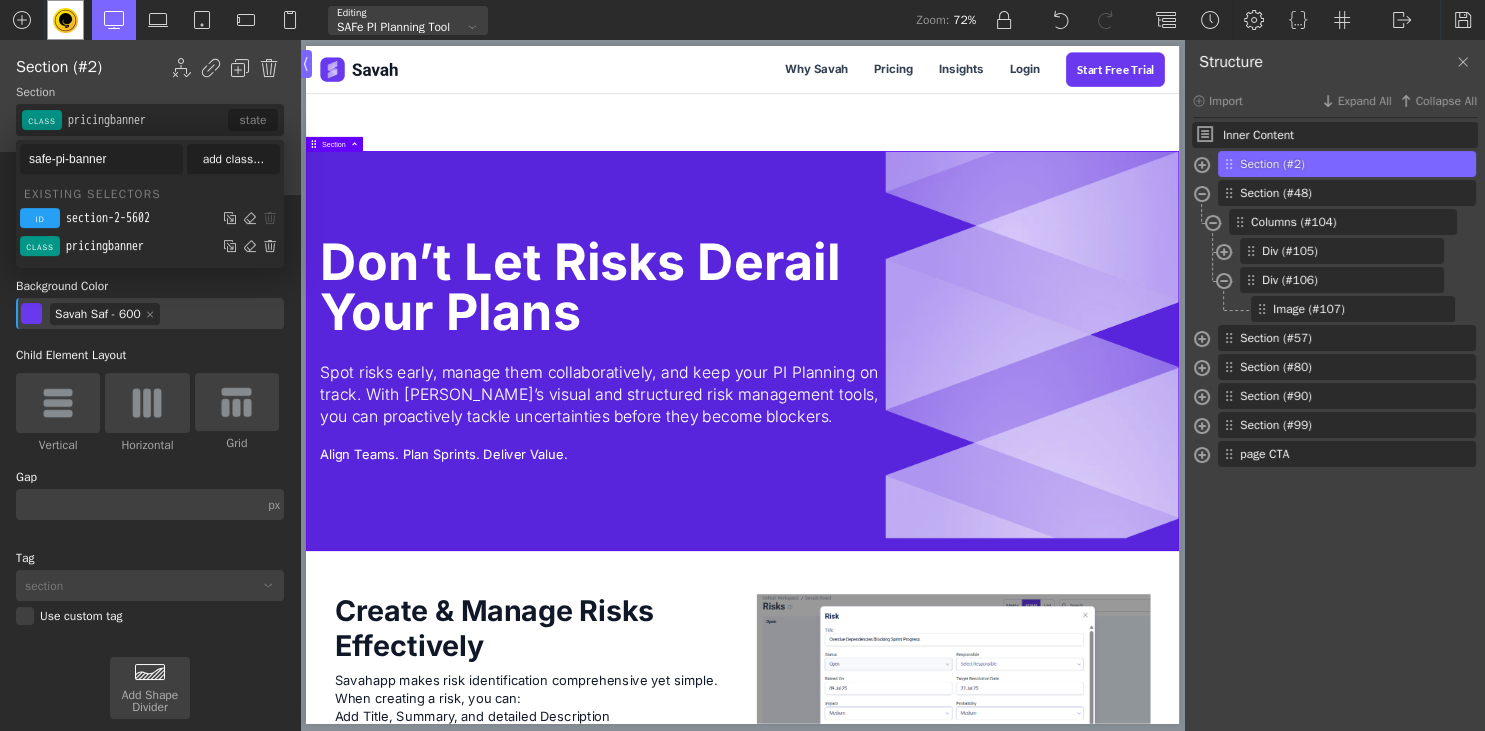 click on "add class..." at bounding box center (233, 159) 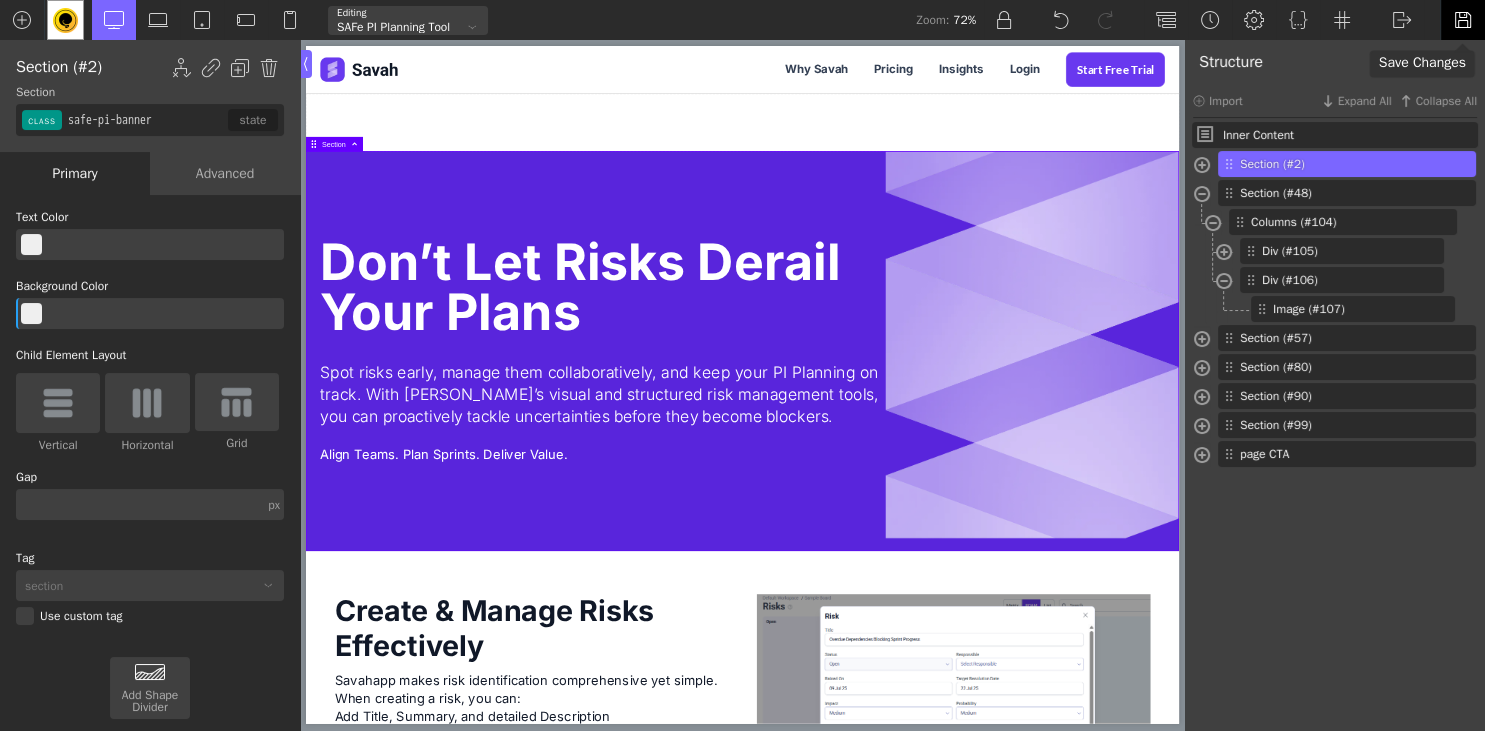 click at bounding box center (1463, 20) 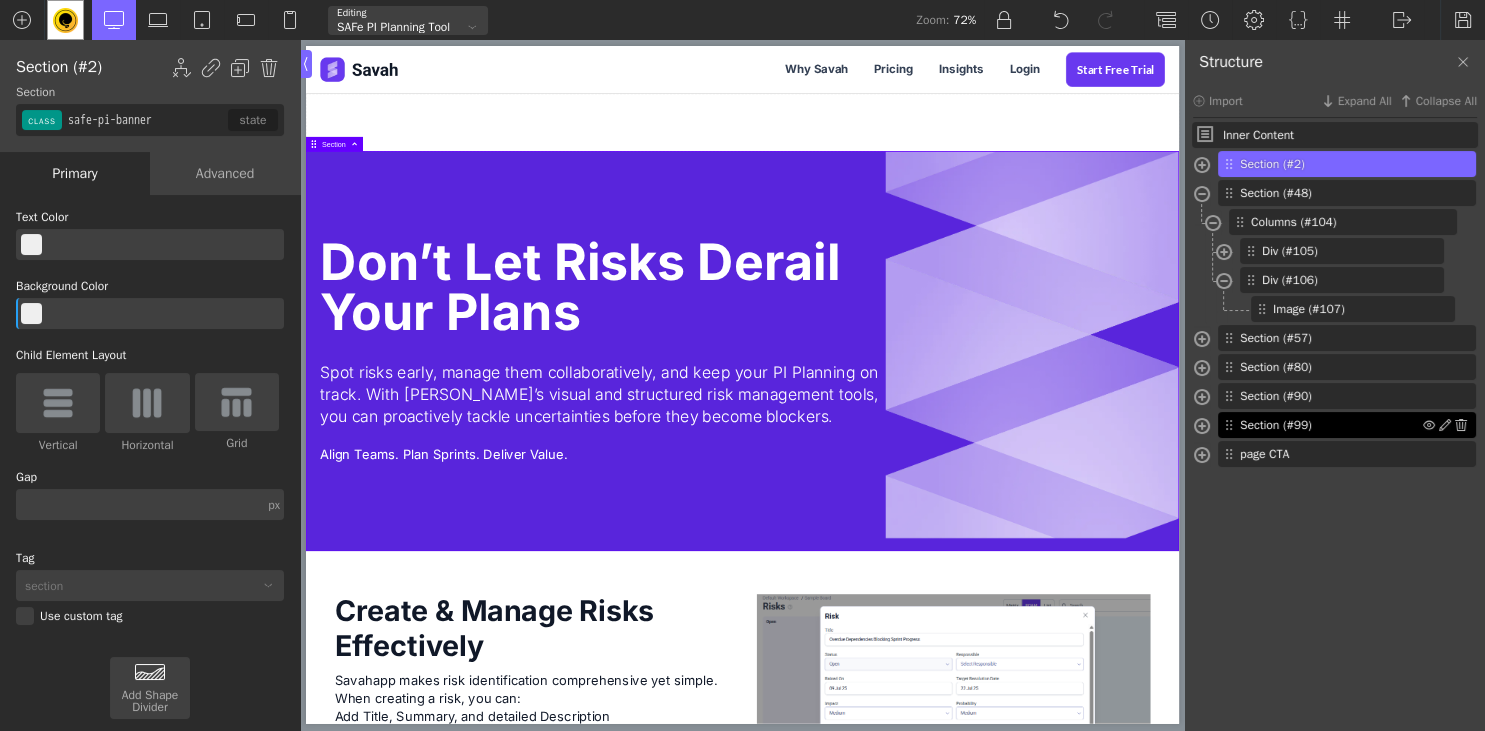 click on "Section (#99)" at bounding box center (1331, 425) 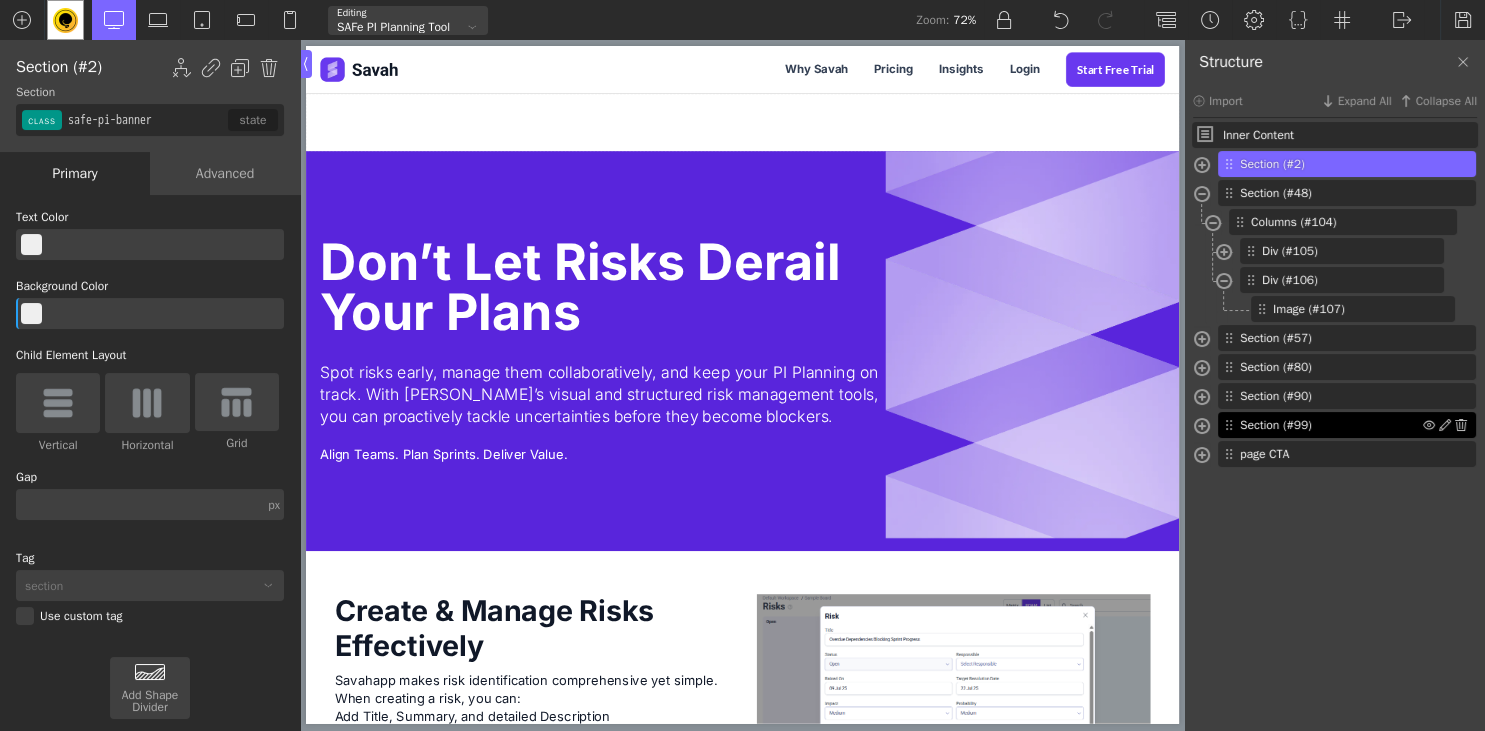 type on "section-99-5602" 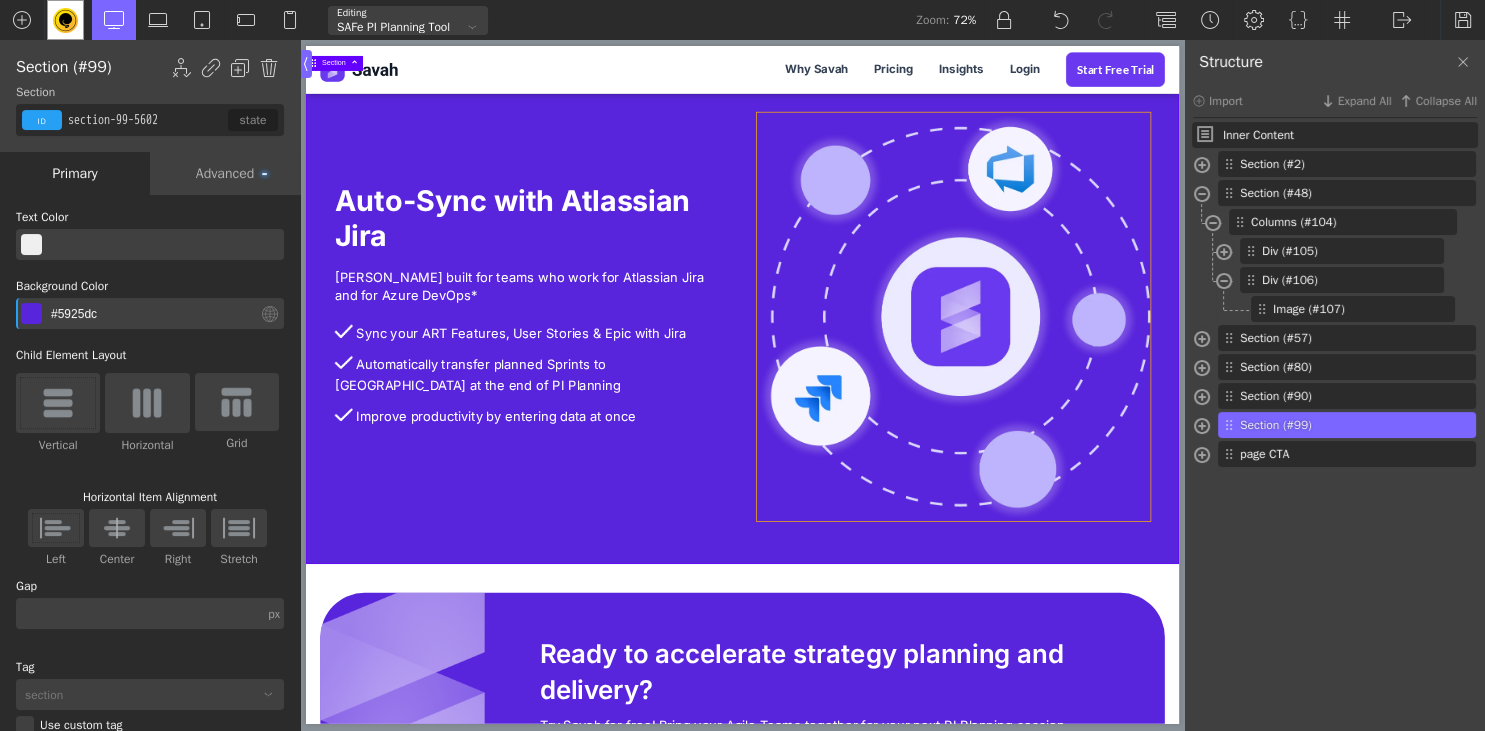 scroll, scrollTop: 2620, scrollLeft: 0, axis: vertical 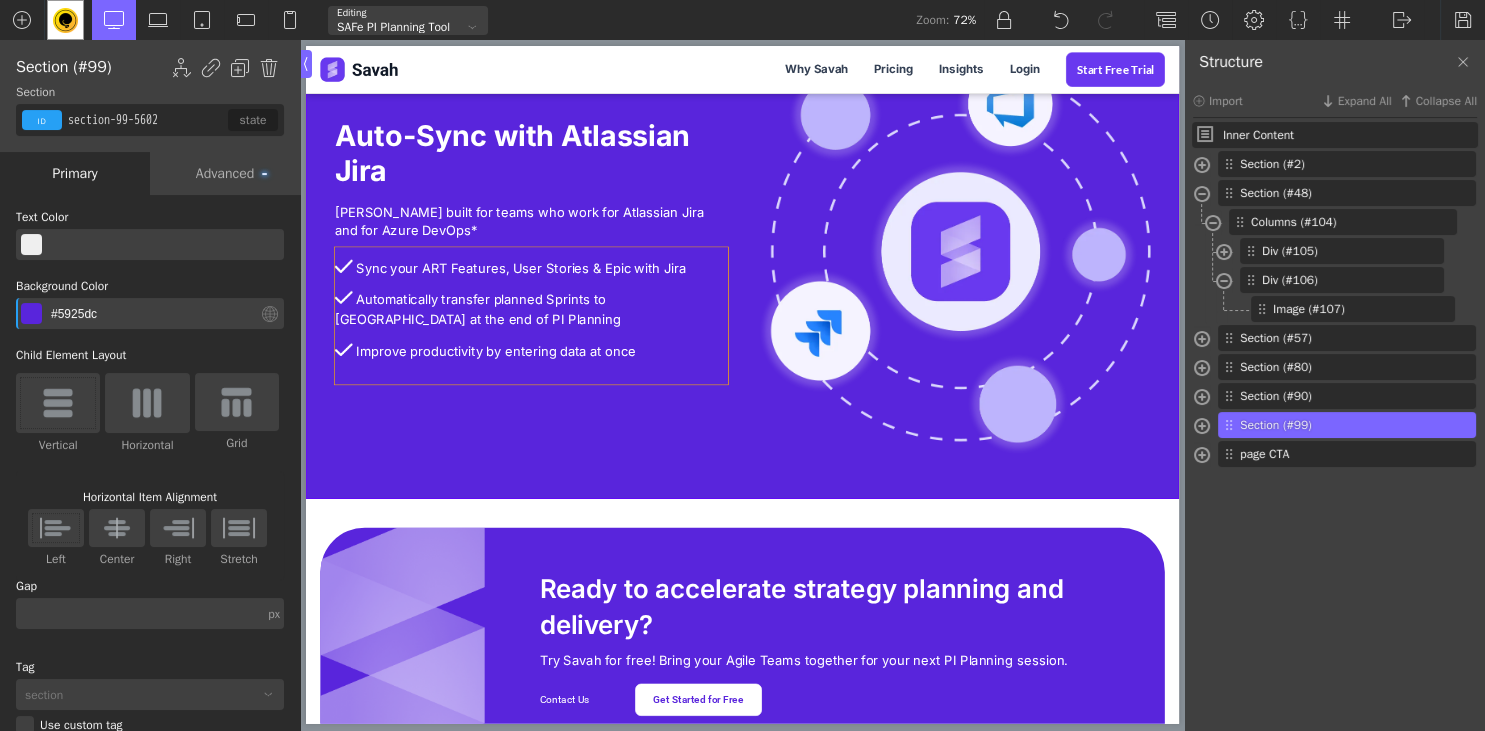 click on "Improve productivity by entering data at once" at bounding box center (621, 481) 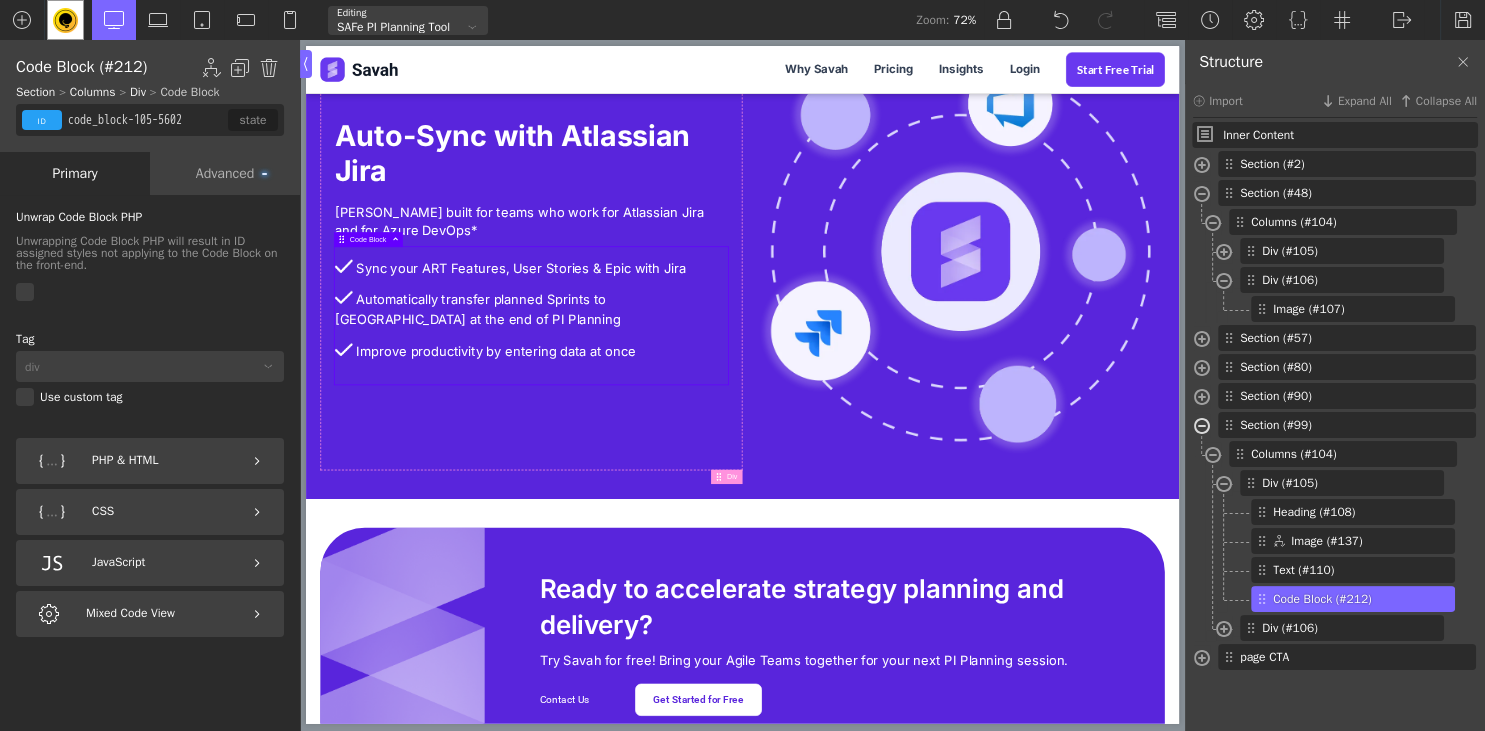 click at bounding box center (1202, 428) 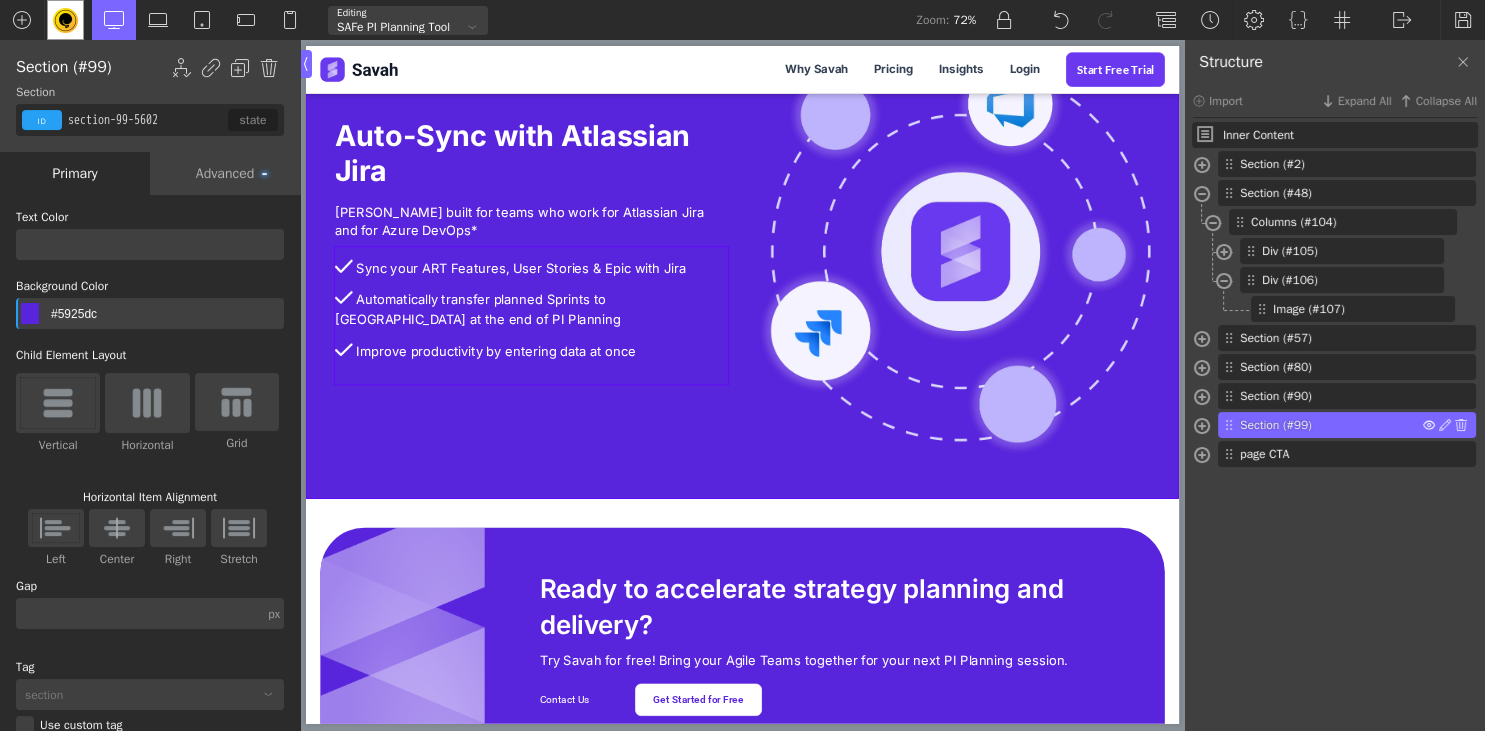 click at bounding box center [1429, 425] 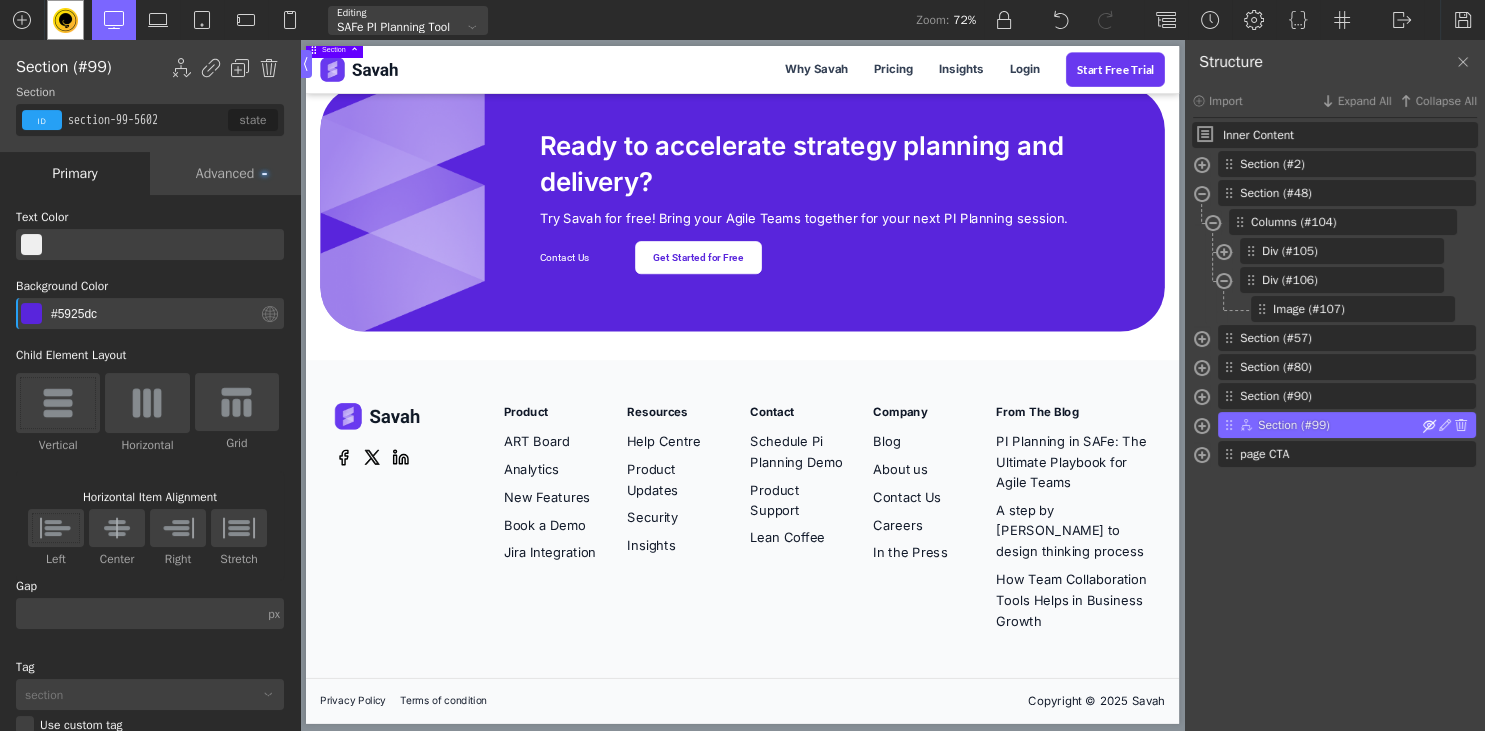 scroll, scrollTop: 1929, scrollLeft: 0, axis: vertical 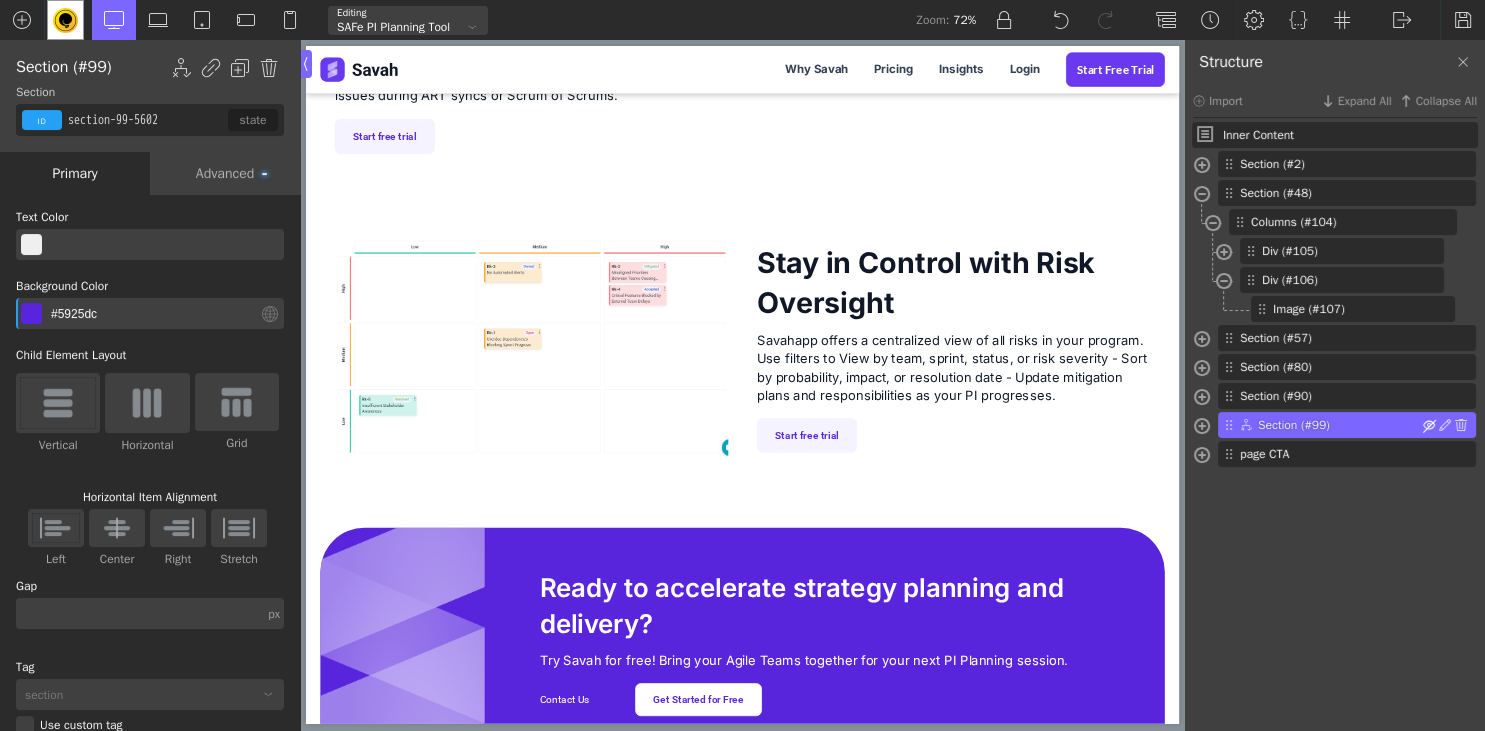 click at bounding box center (1429, 425) 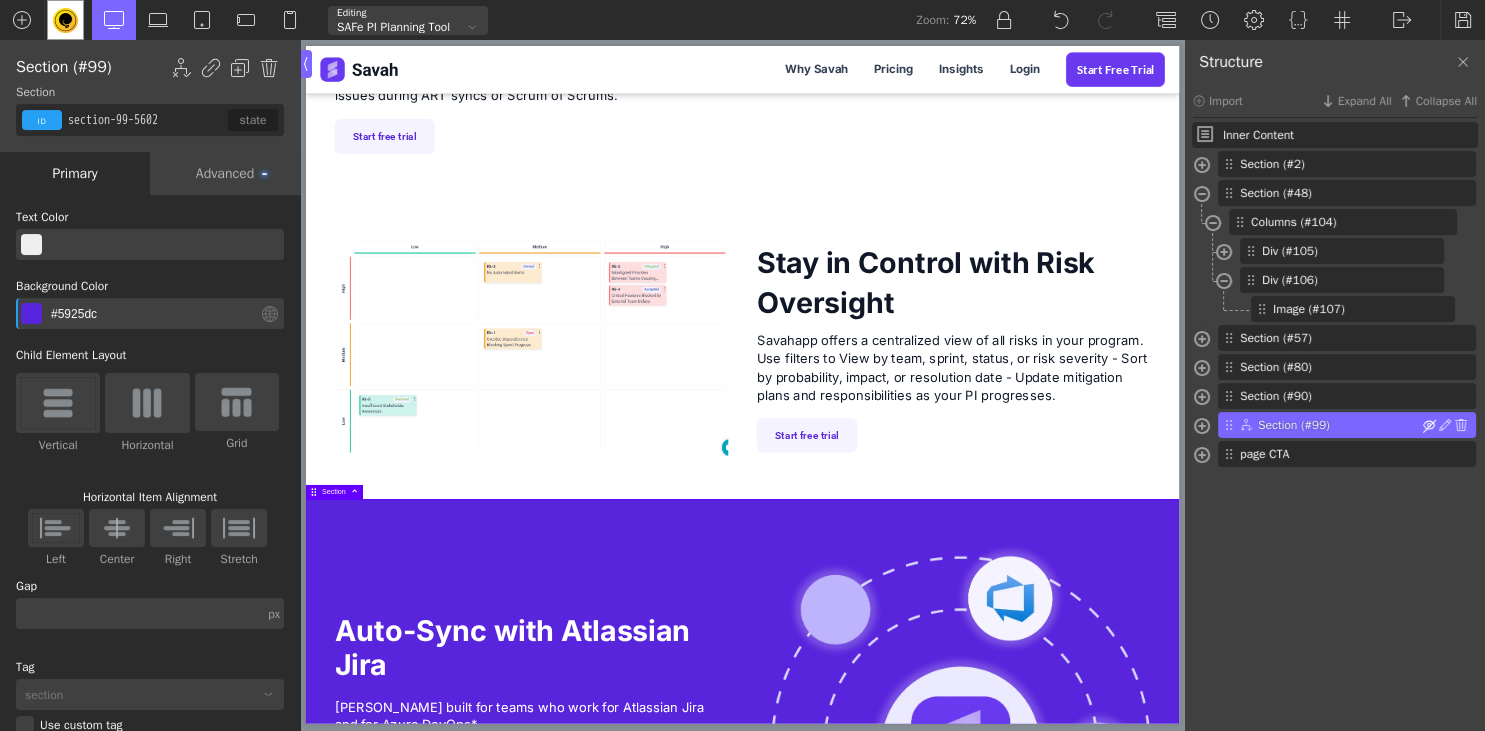 scroll, scrollTop: 2620, scrollLeft: 0, axis: vertical 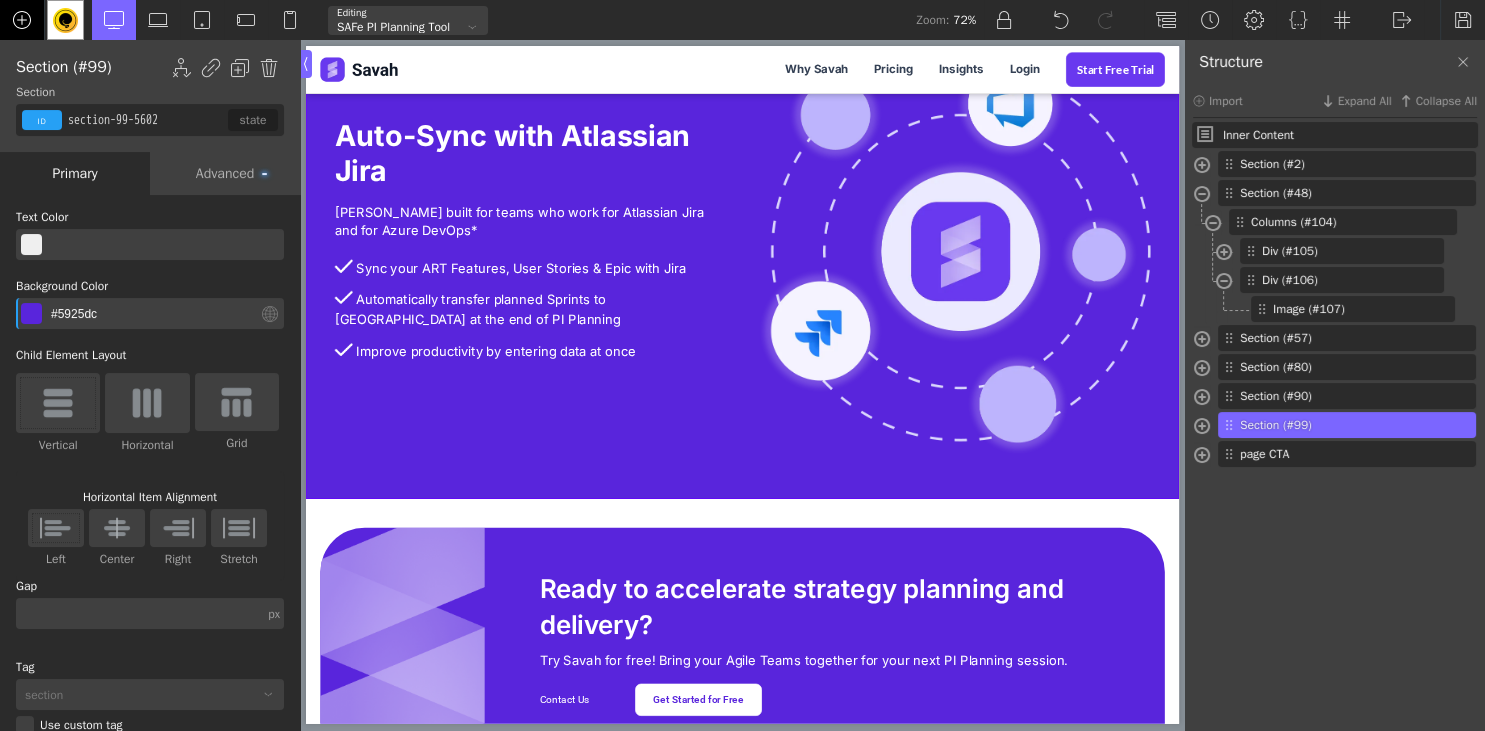 click at bounding box center [22, 20] 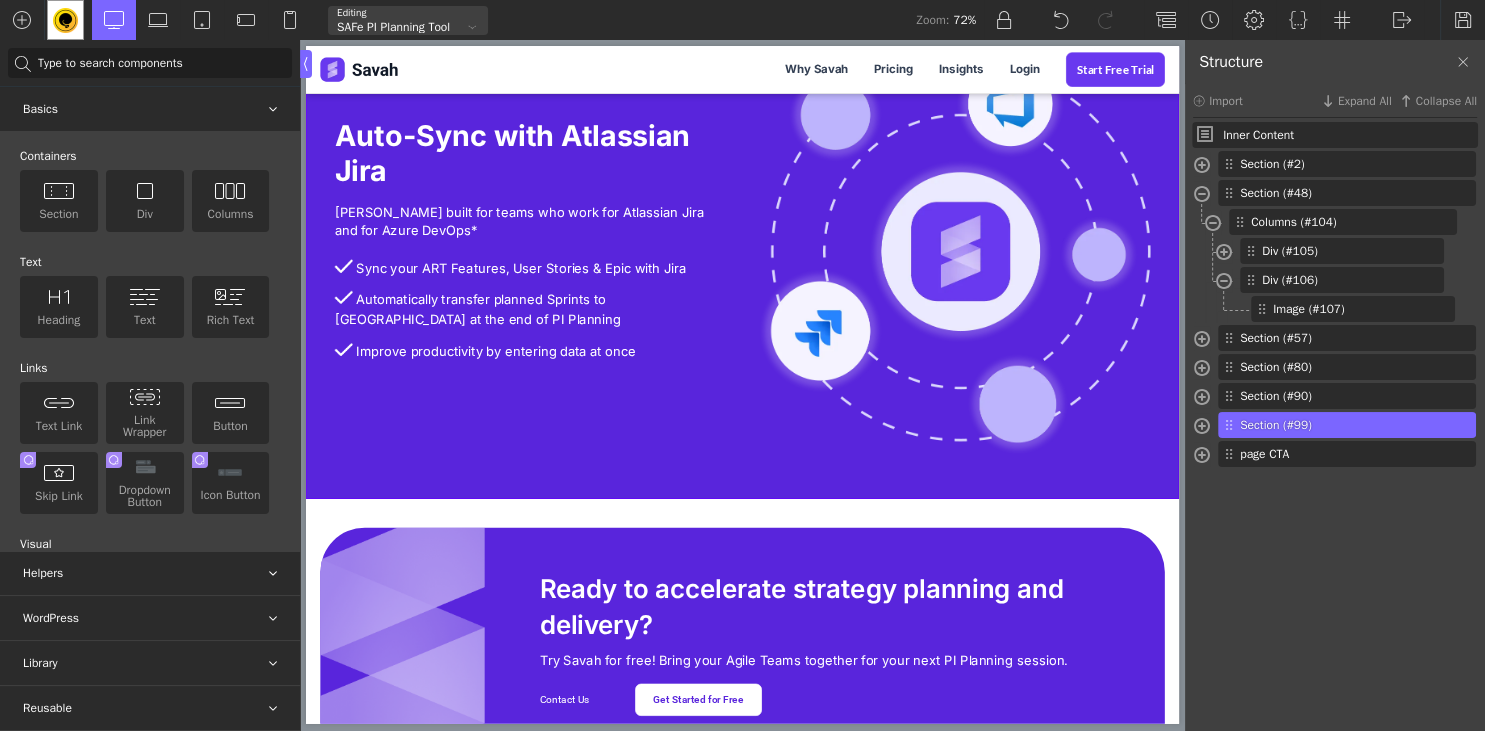 scroll, scrollTop: 273, scrollLeft: 0, axis: vertical 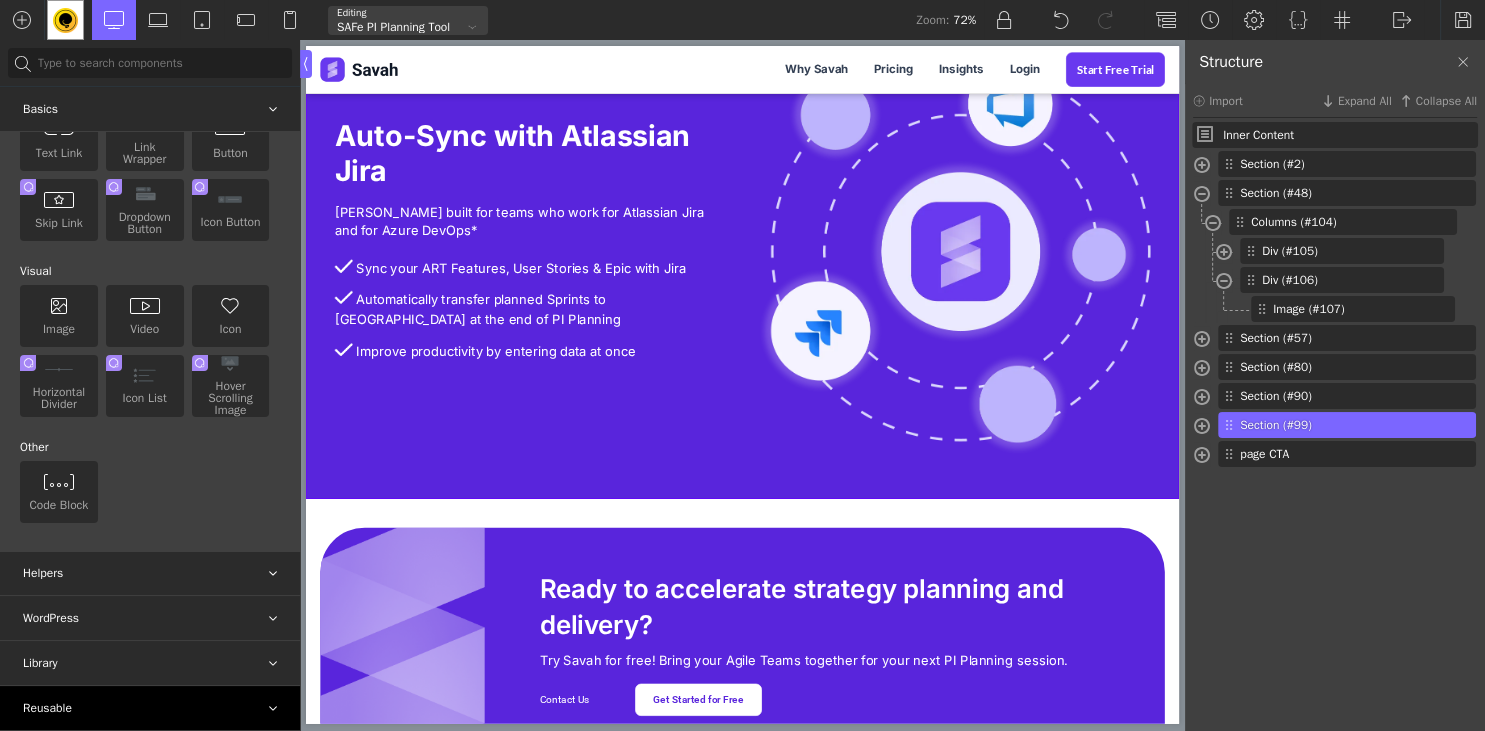 click on "Reusable" at bounding box center (150, 708) 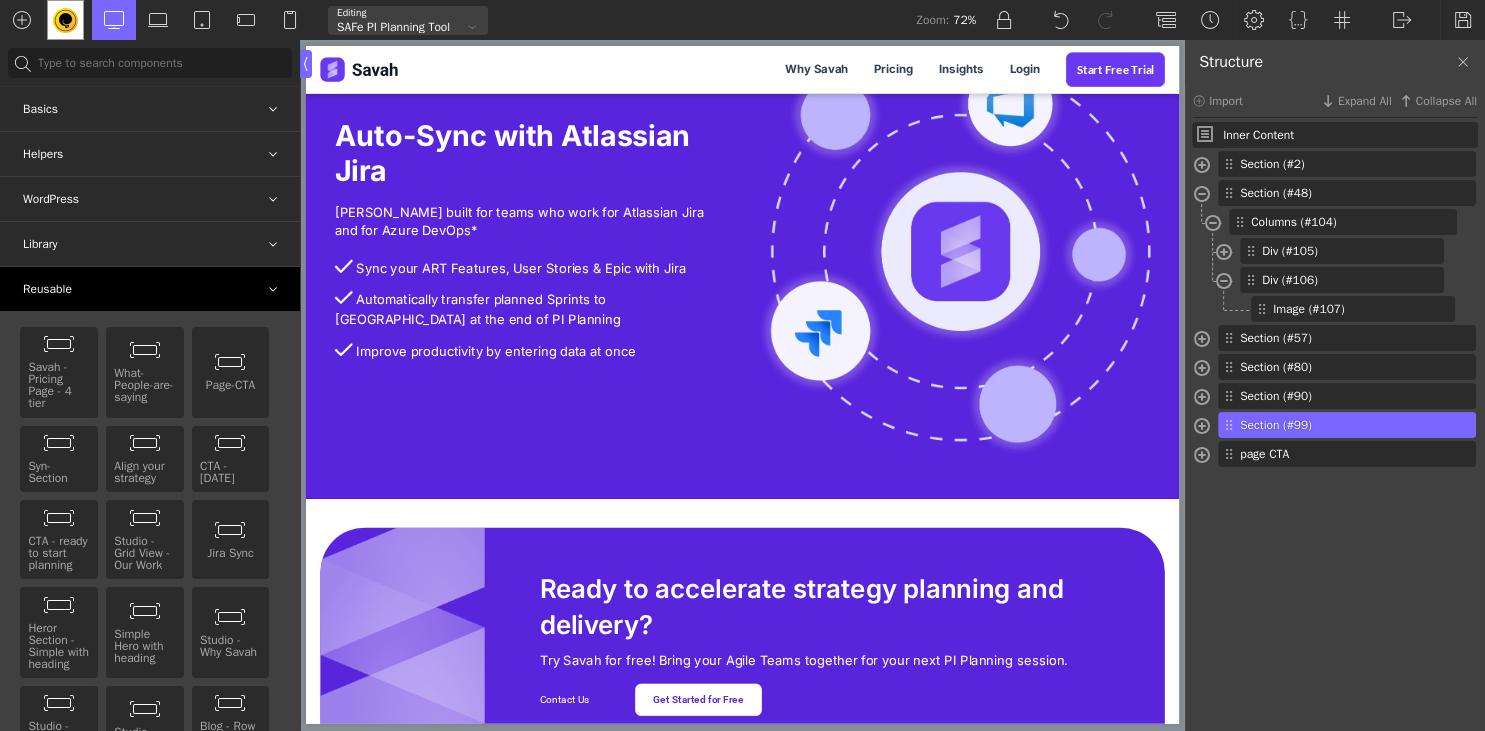 click on "Reusable" at bounding box center (150, 289) 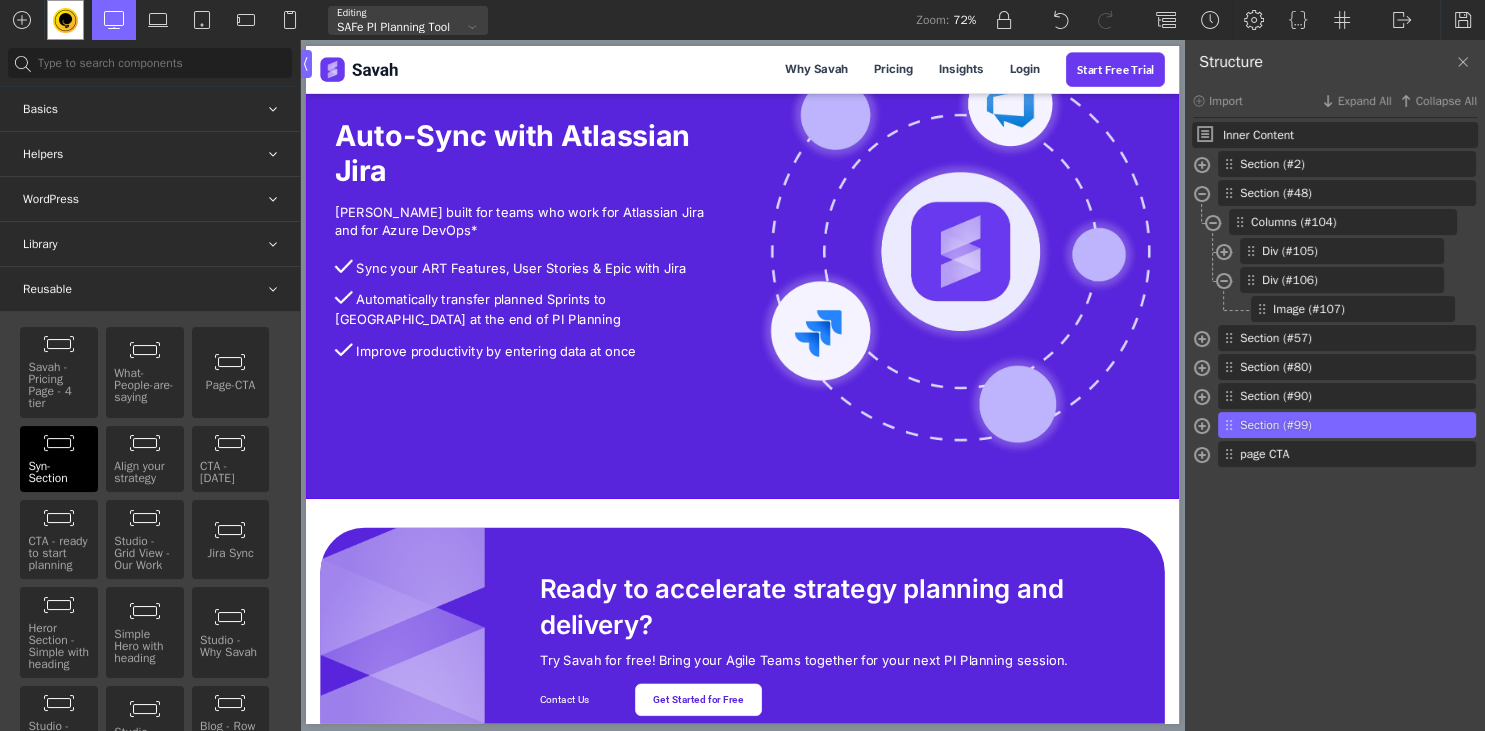 click on "Syn-Section
Single
Editable" at bounding box center [59, 459] 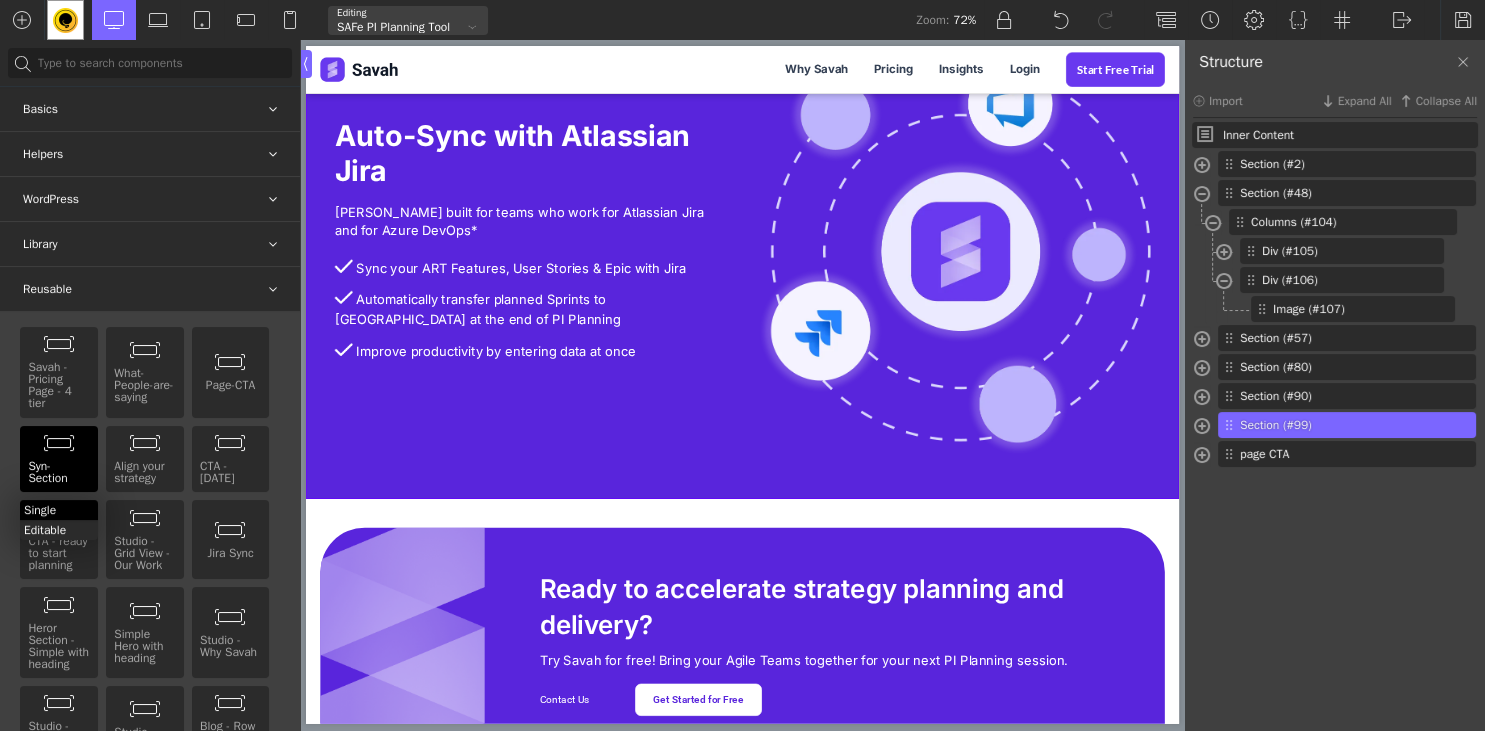 click on "Single" at bounding box center (59, 510) 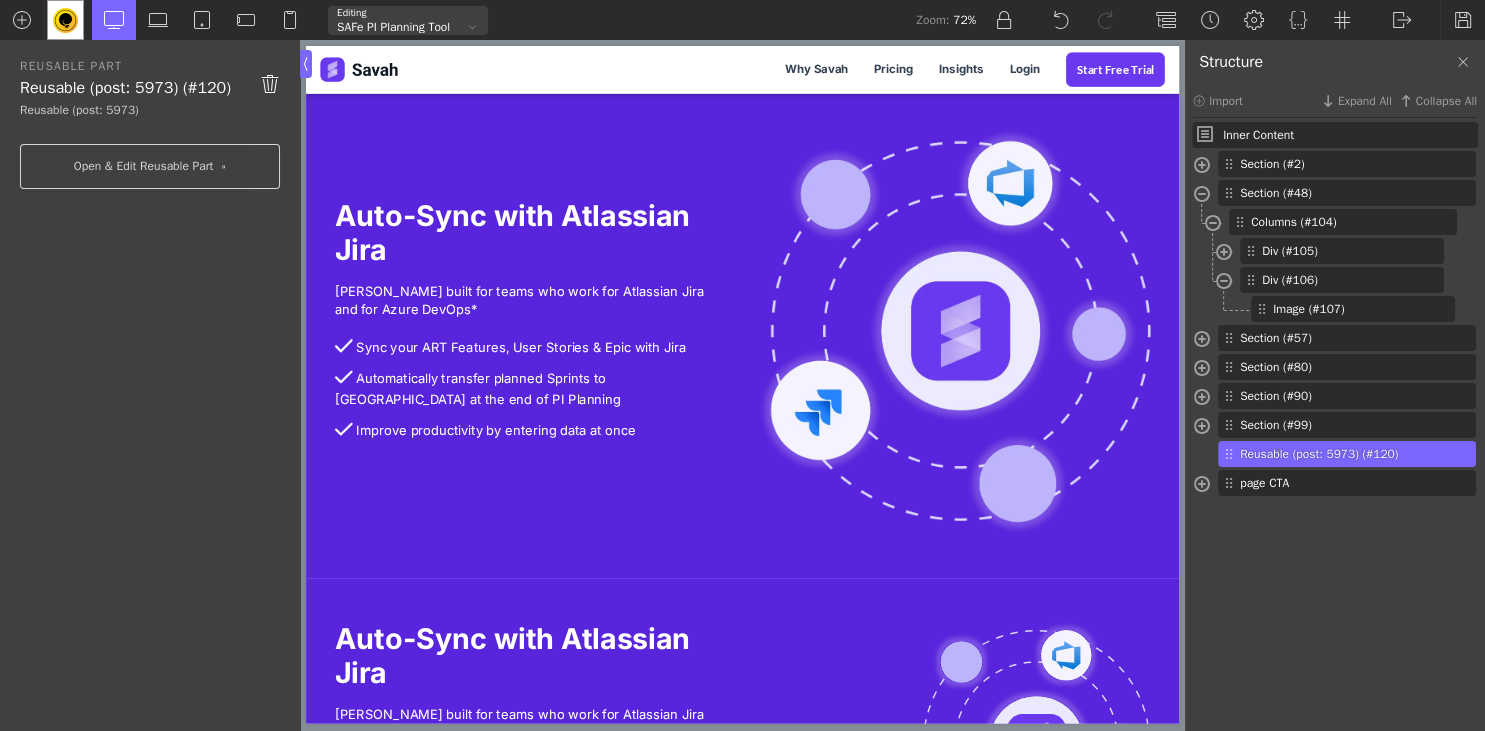 scroll, scrollTop: 2477, scrollLeft: 0, axis: vertical 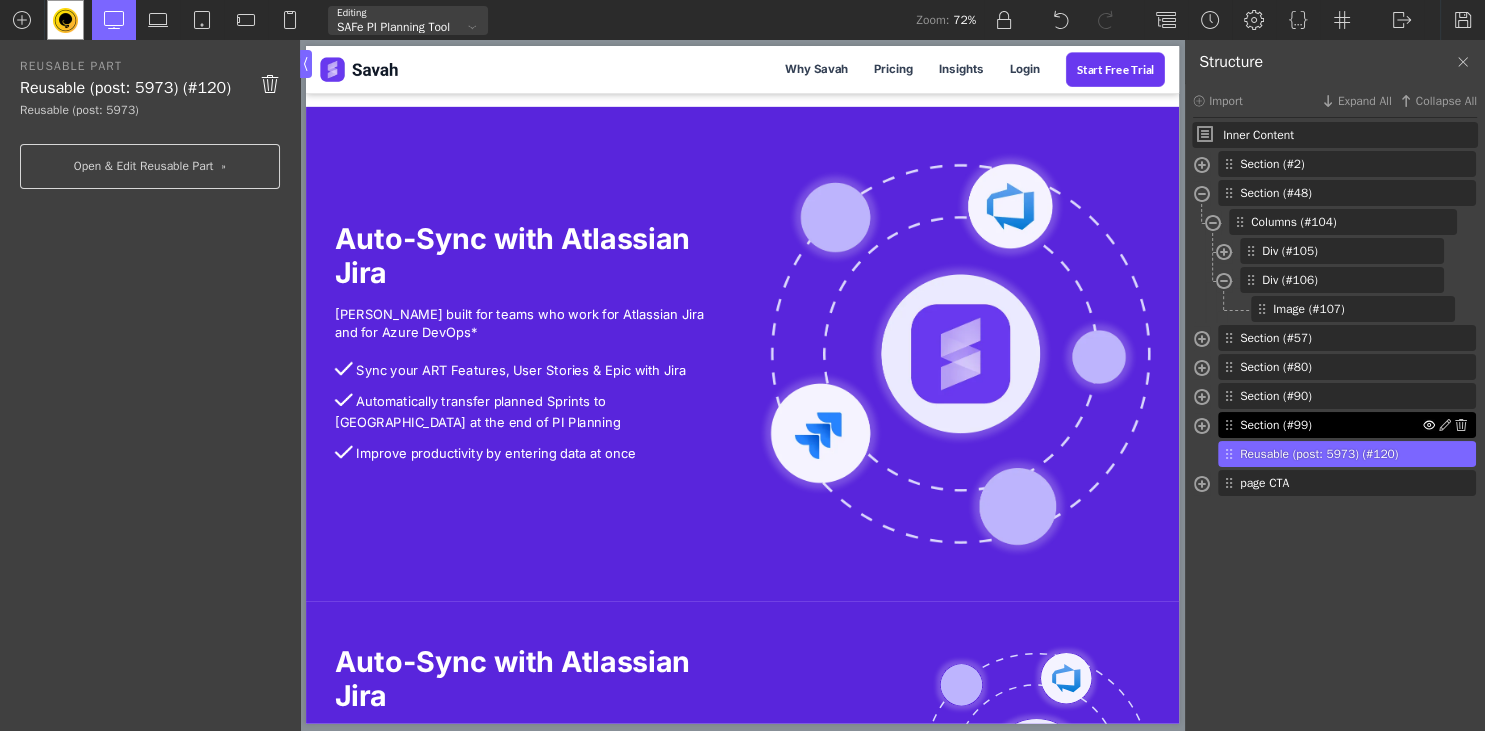 click at bounding box center [1429, 425] 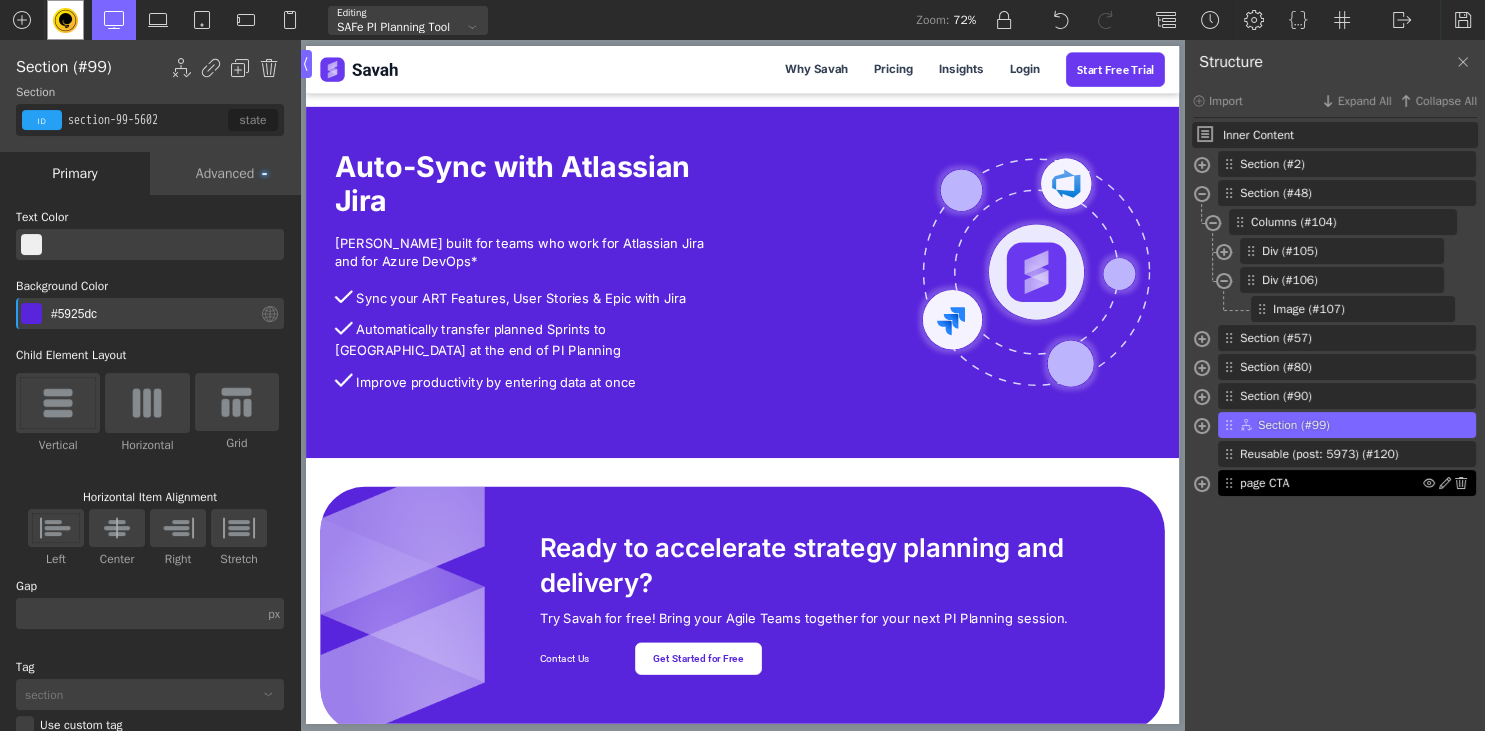 type on "section-109-5602" 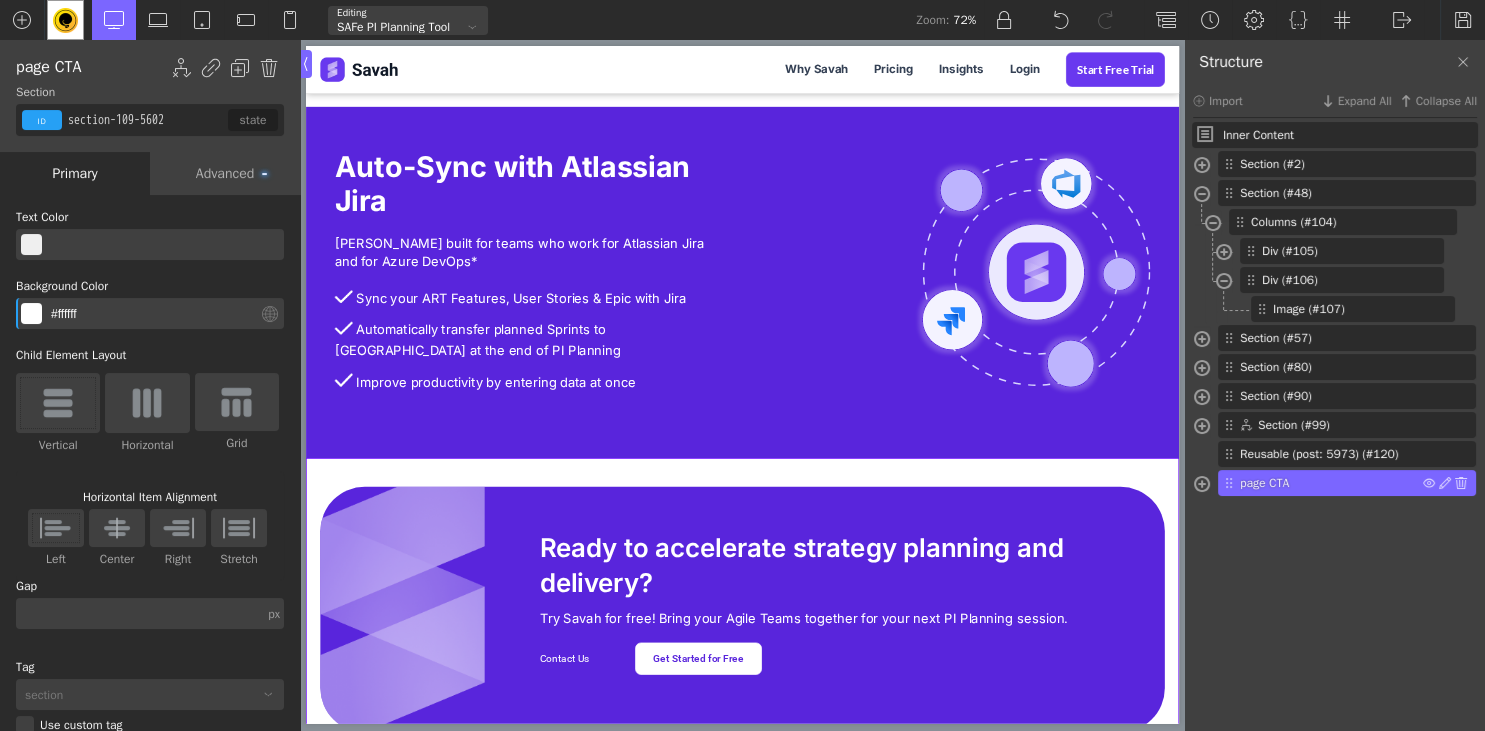 click on "page CTA" at bounding box center (1331, 483) 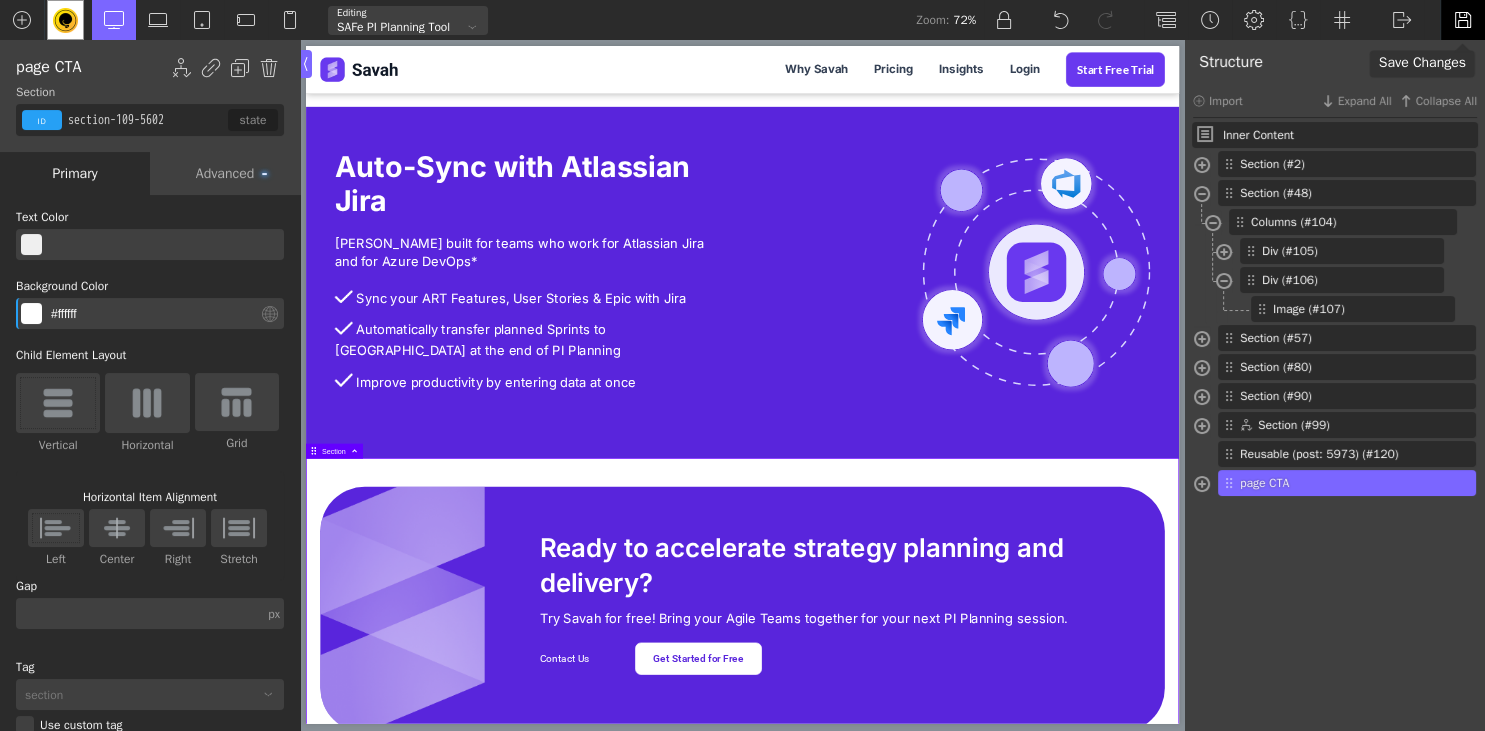 click at bounding box center (1462, 20) 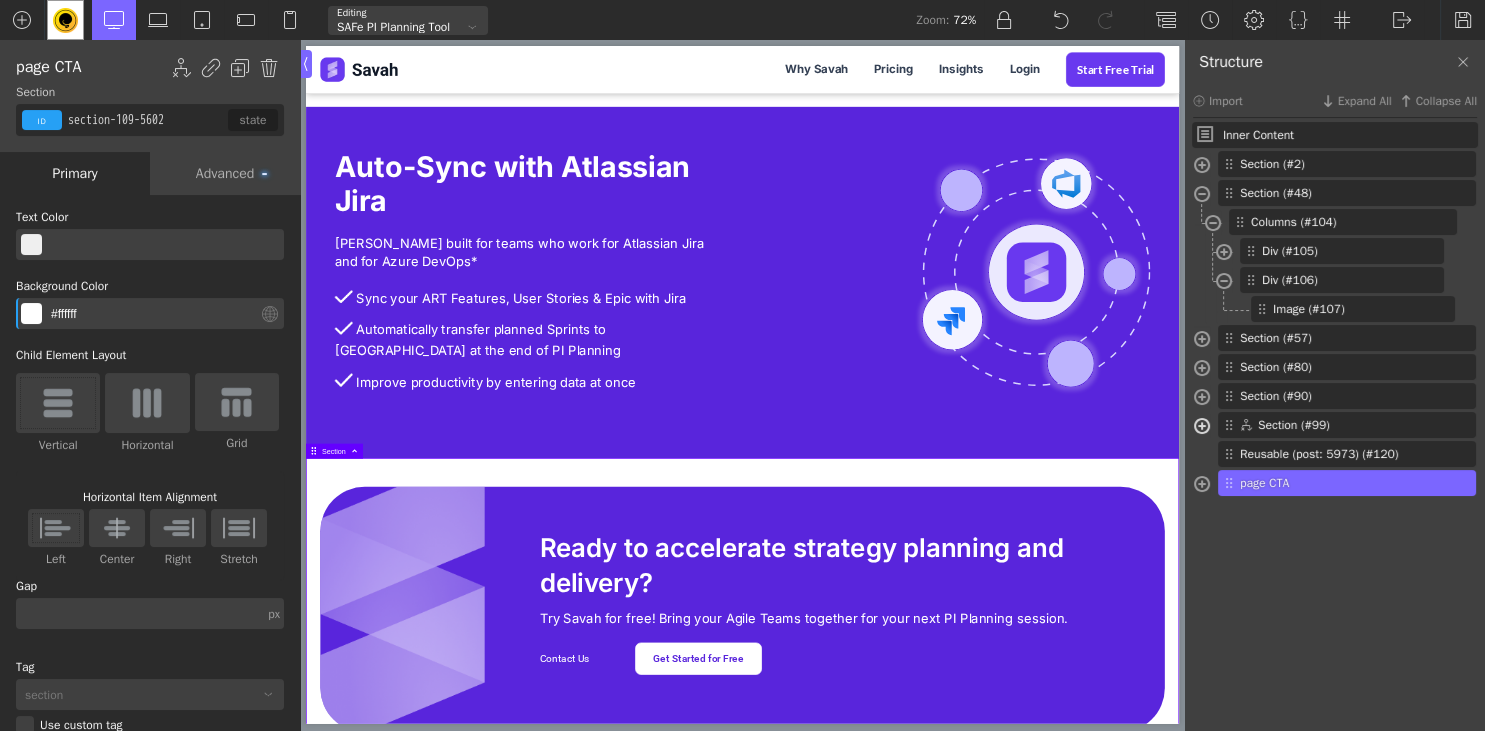 click at bounding box center [1202, 428] 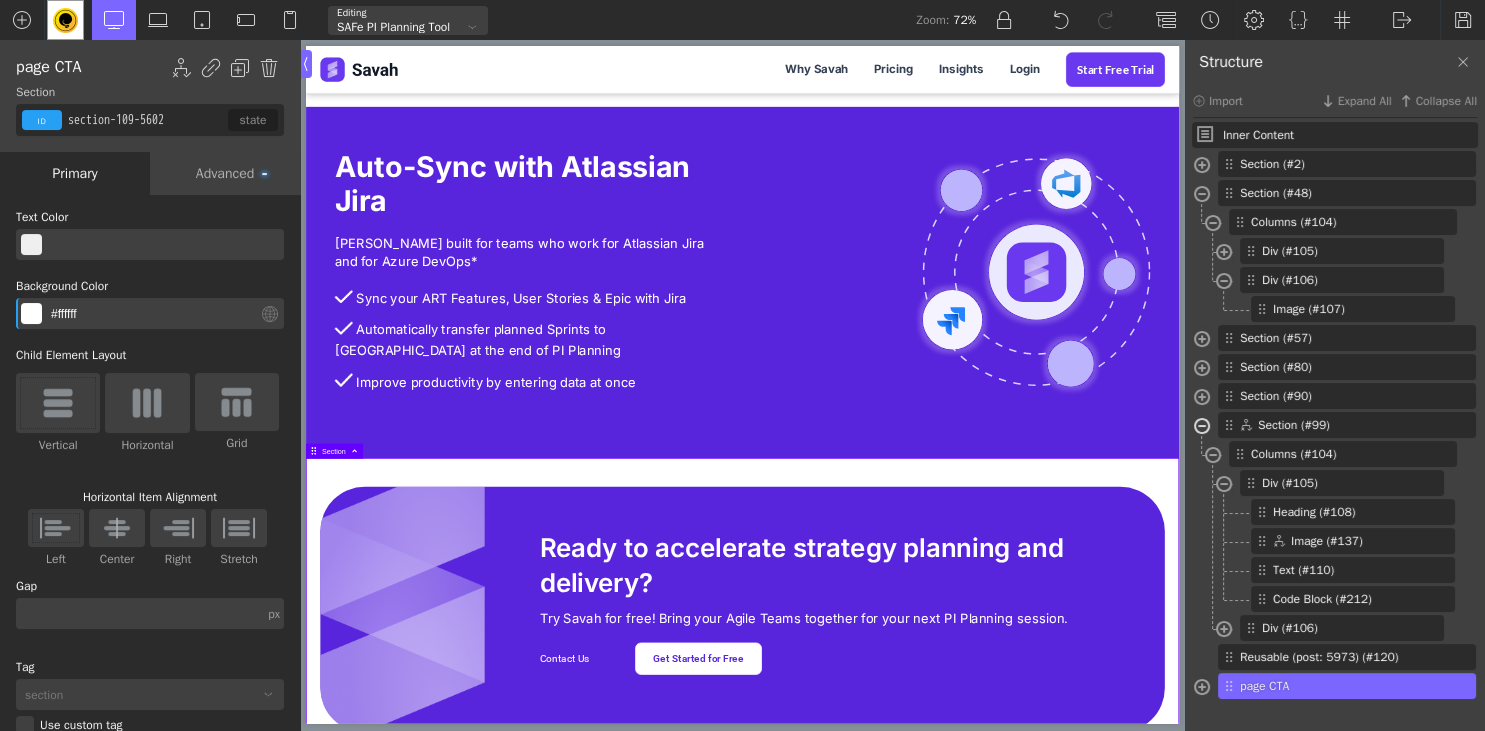 click at bounding box center (1202, 428) 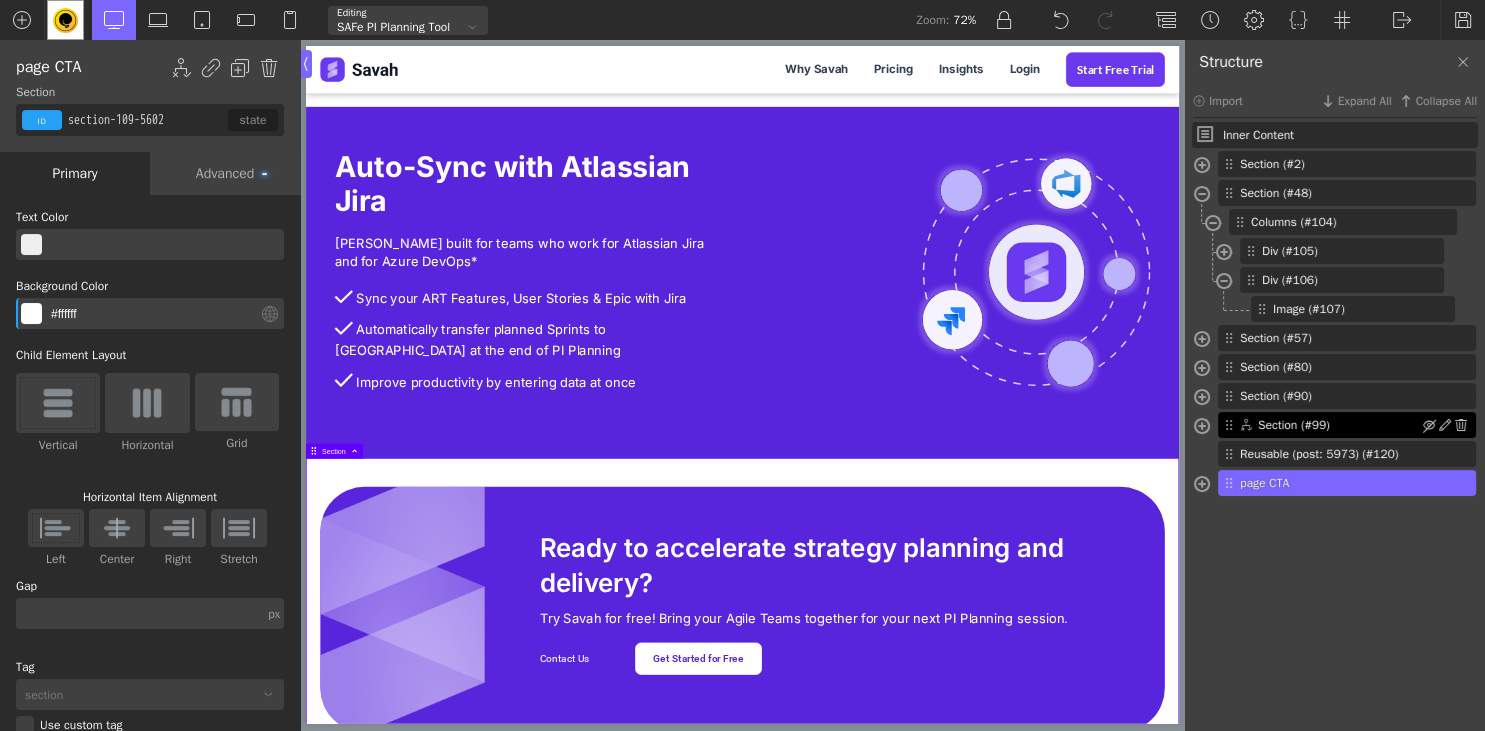 type on "section-99-5602" 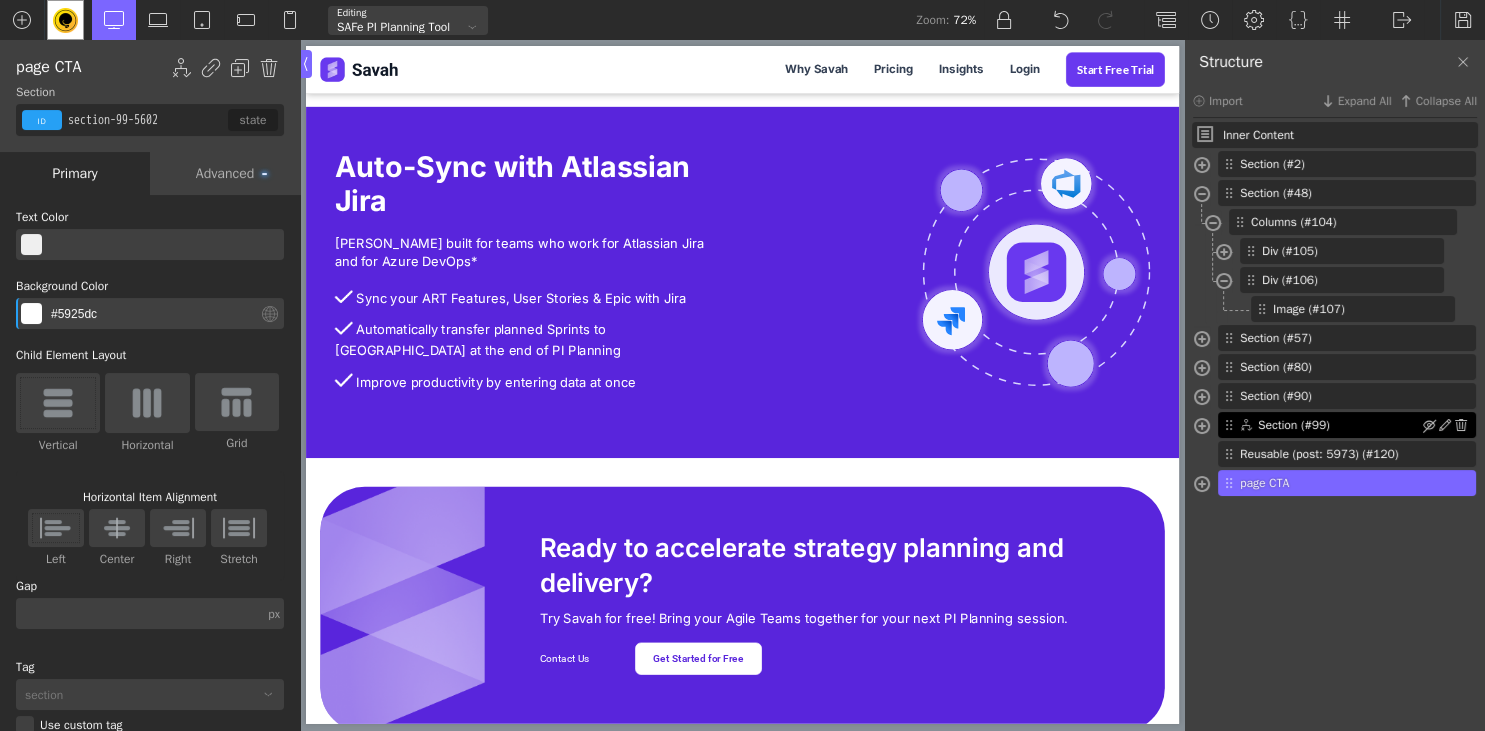click on "Section (#99)" at bounding box center (1340, 425) 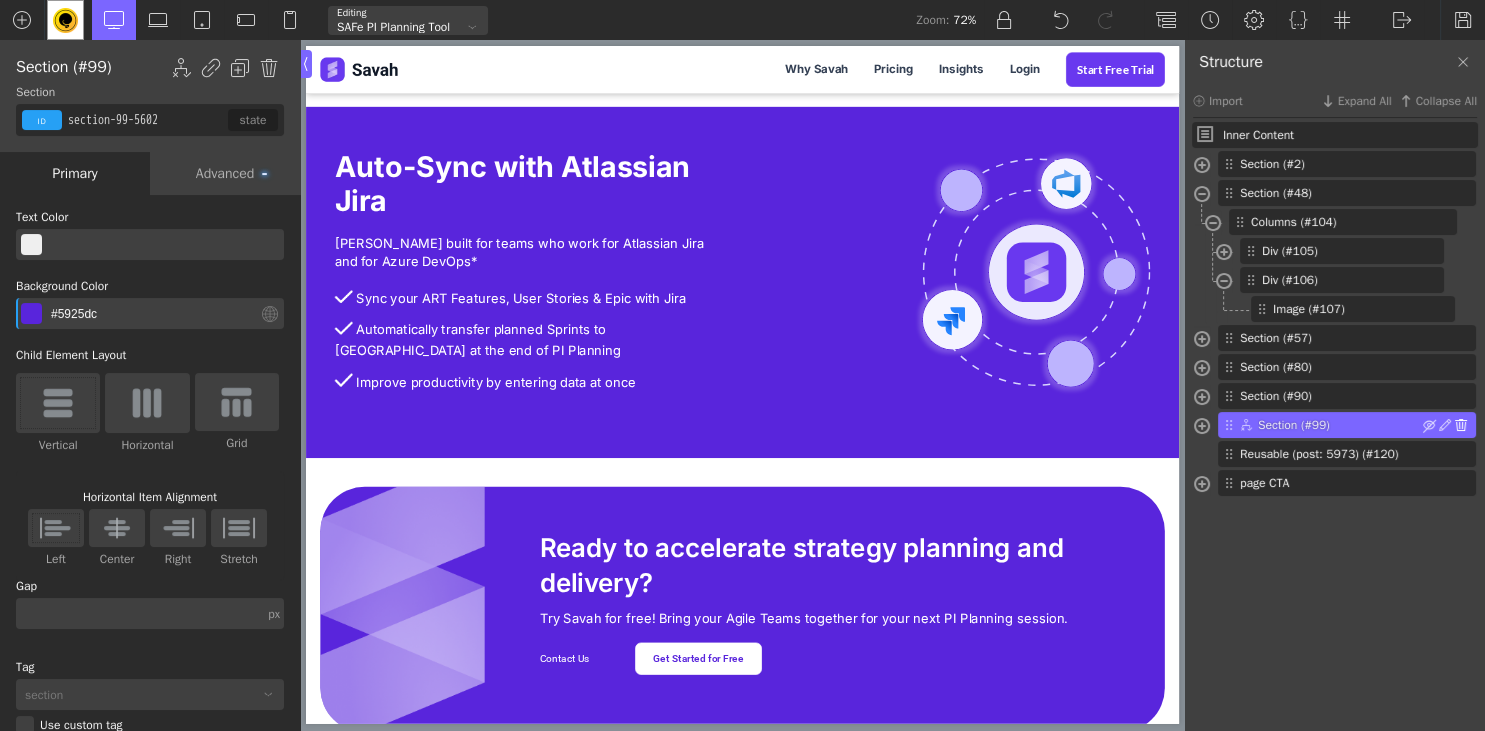 click at bounding box center [1461, 425] 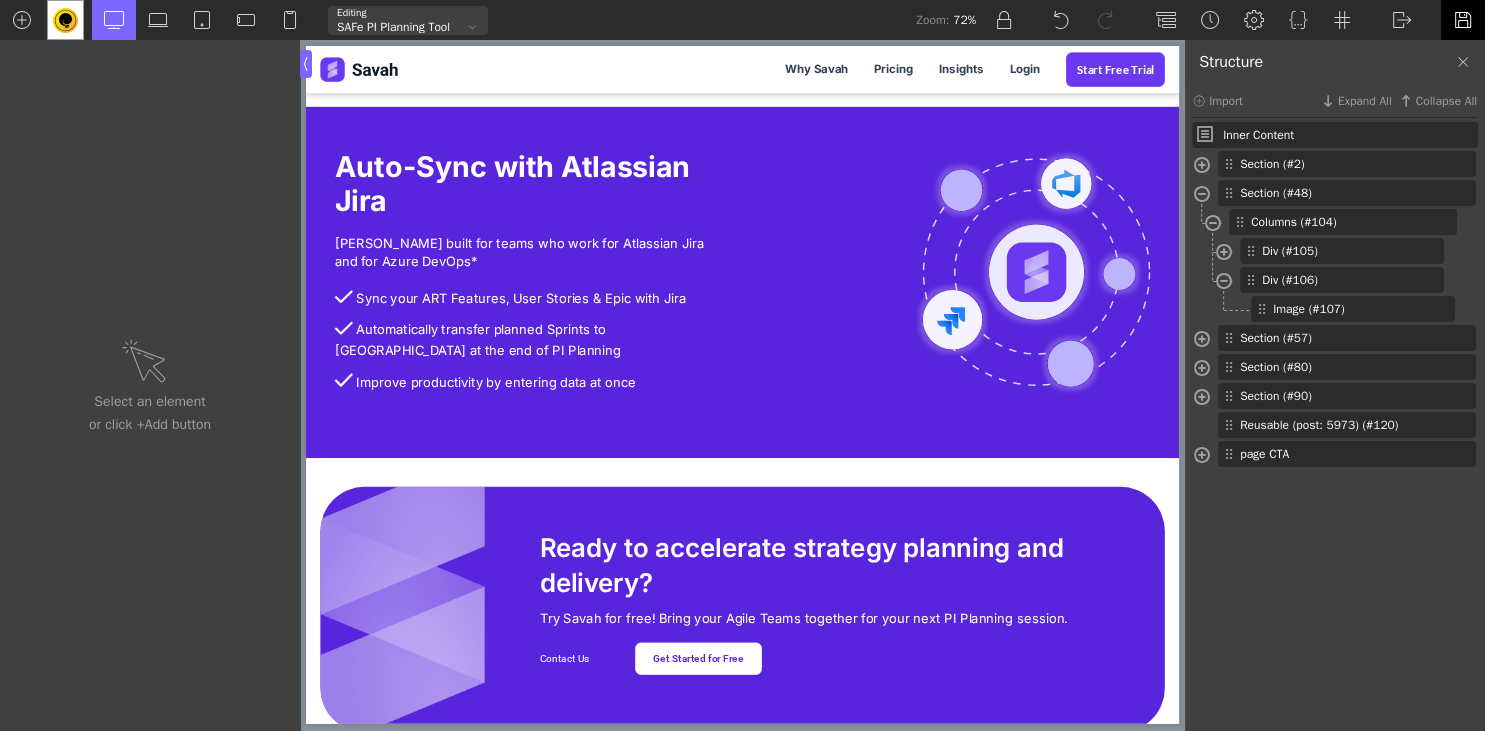 click at bounding box center [1463, 20] 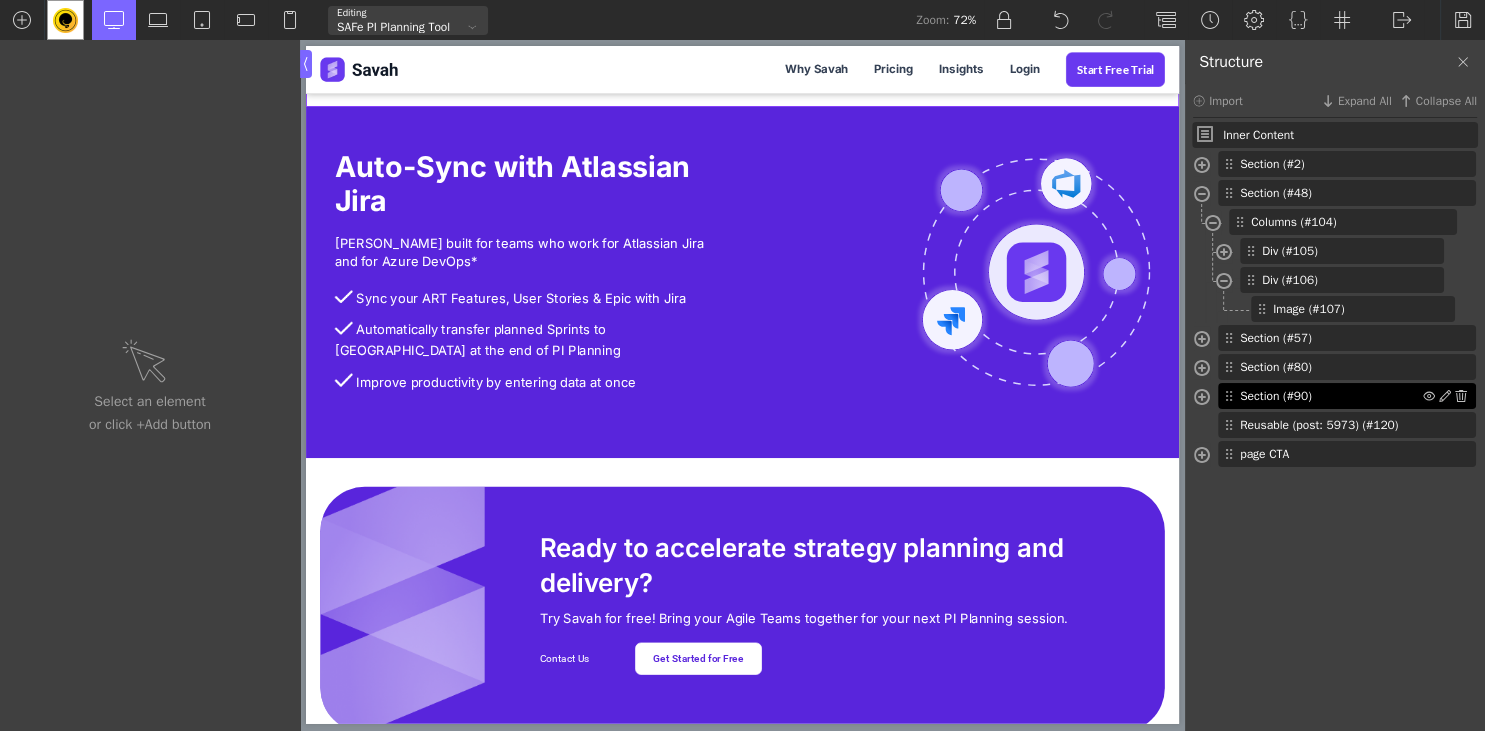click on "Section (#90)" at bounding box center [1331, 396] 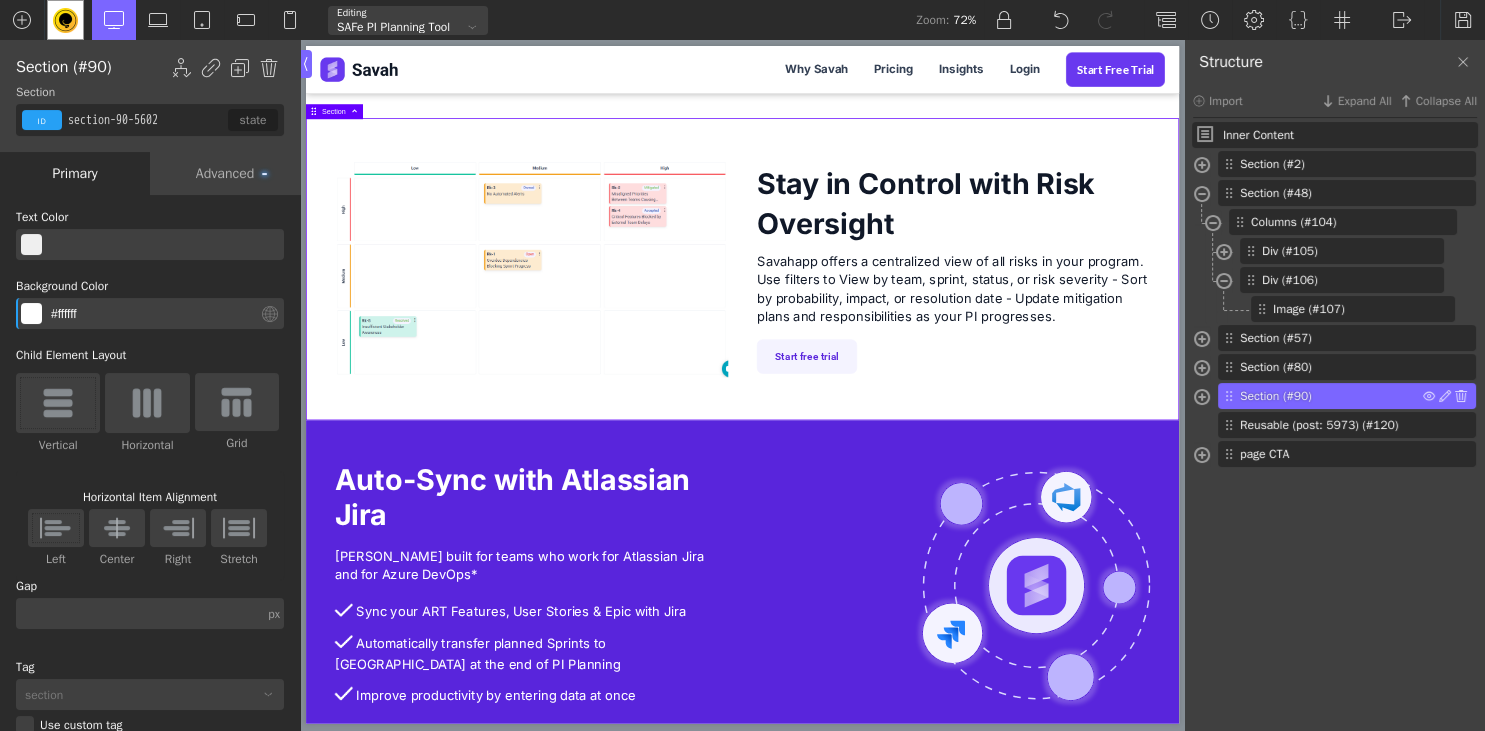 scroll, scrollTop: 2038, scrollLeft: 0, axis: vertical 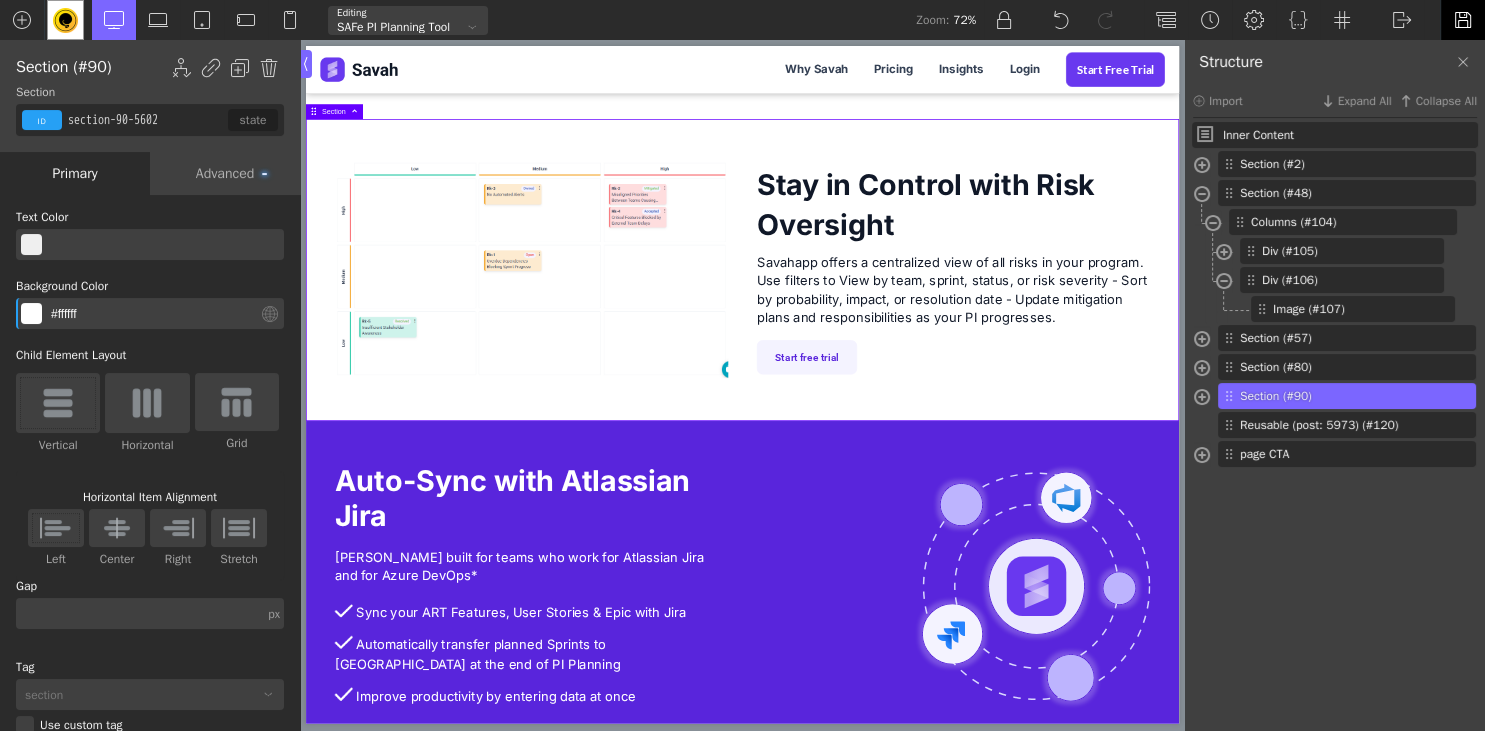 click at bounding box center [1463, 20] 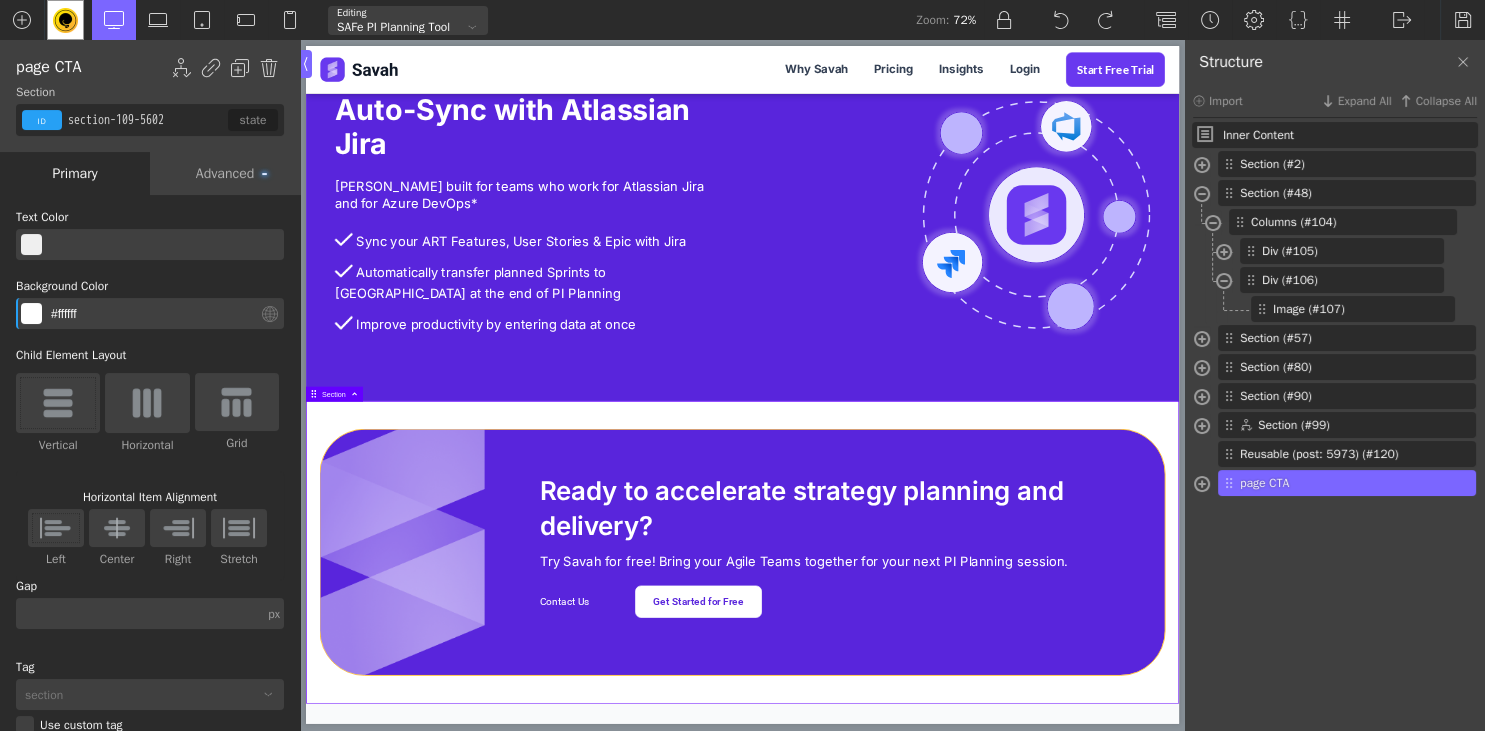 scroll, scrollTop: 2325, scrollLeft: 0, axis: vertical 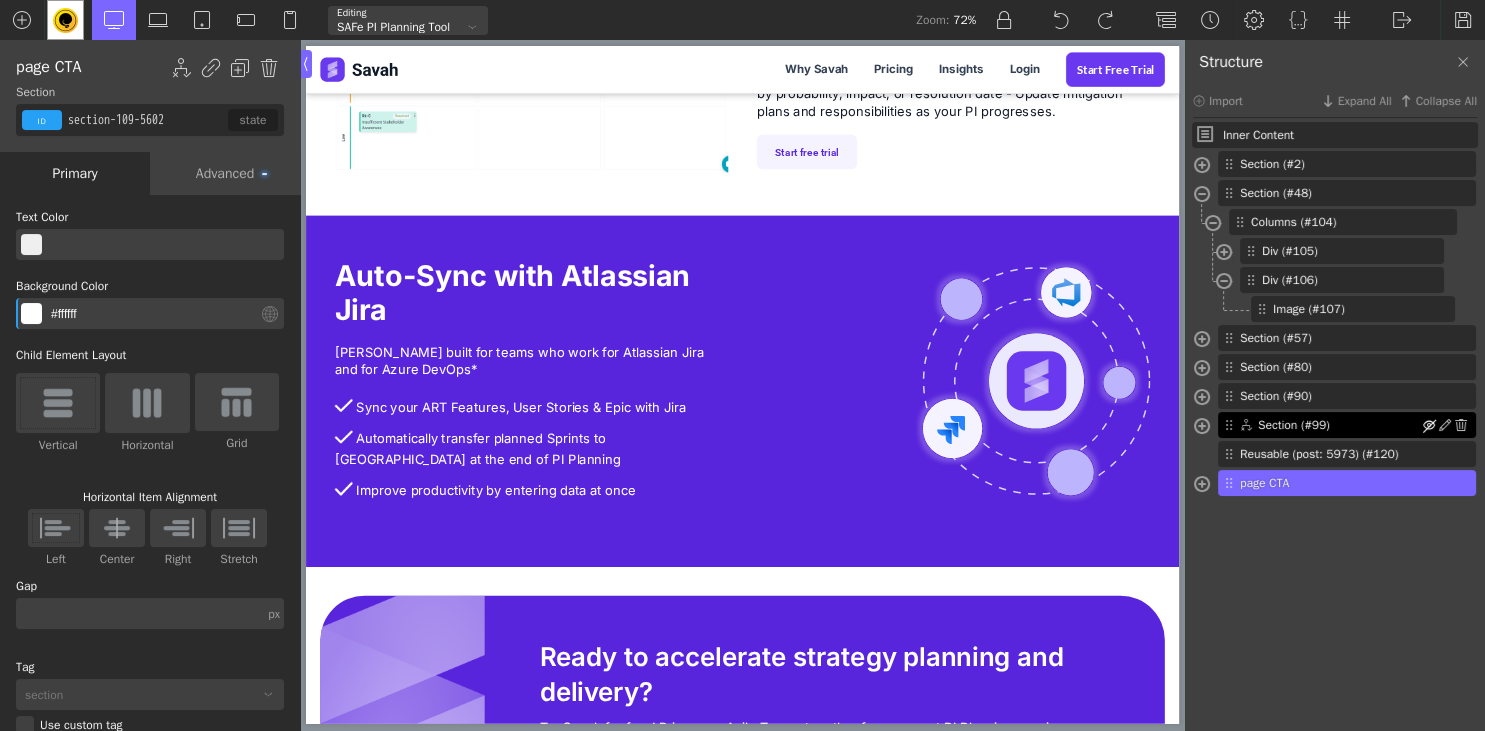 type on "section-99-5602" 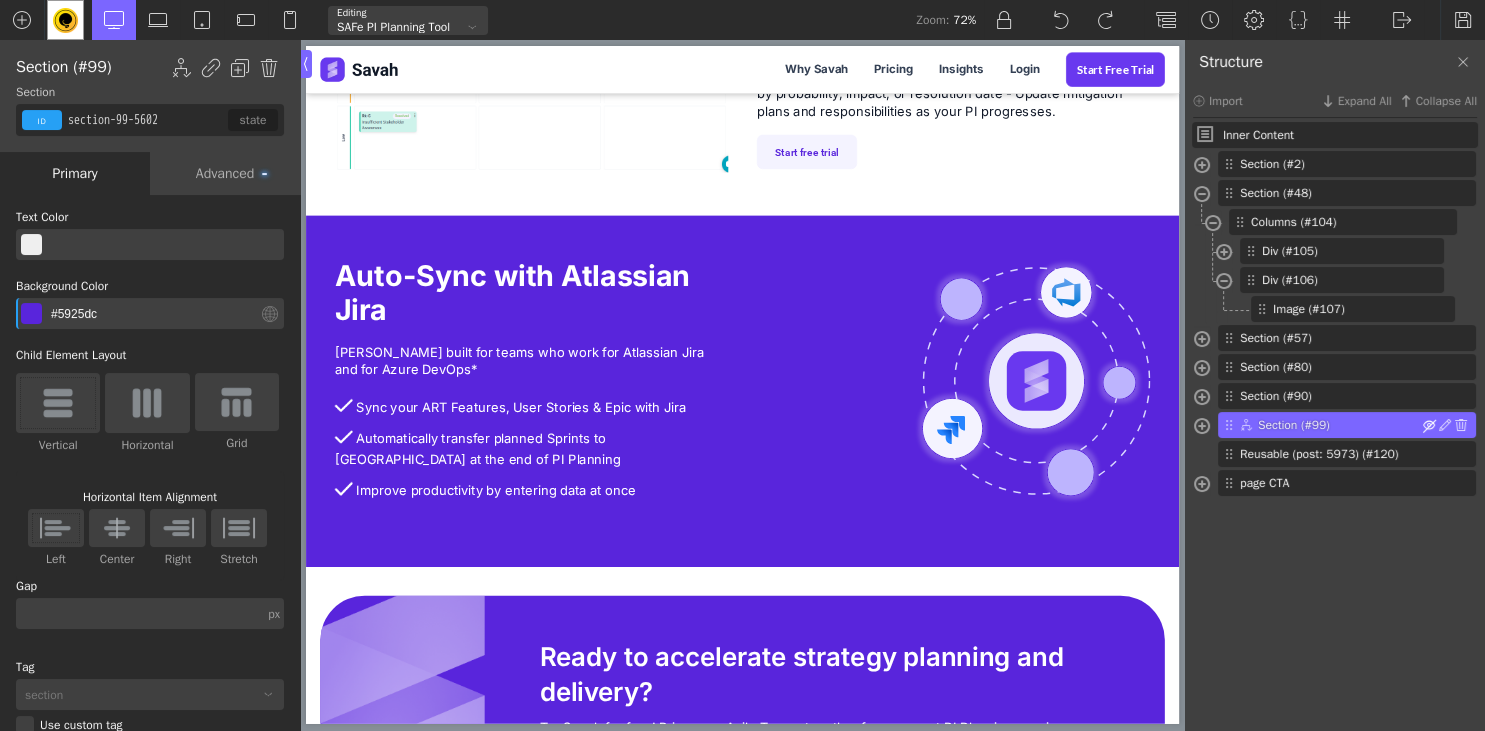 click at bounding box center [1429, 425] 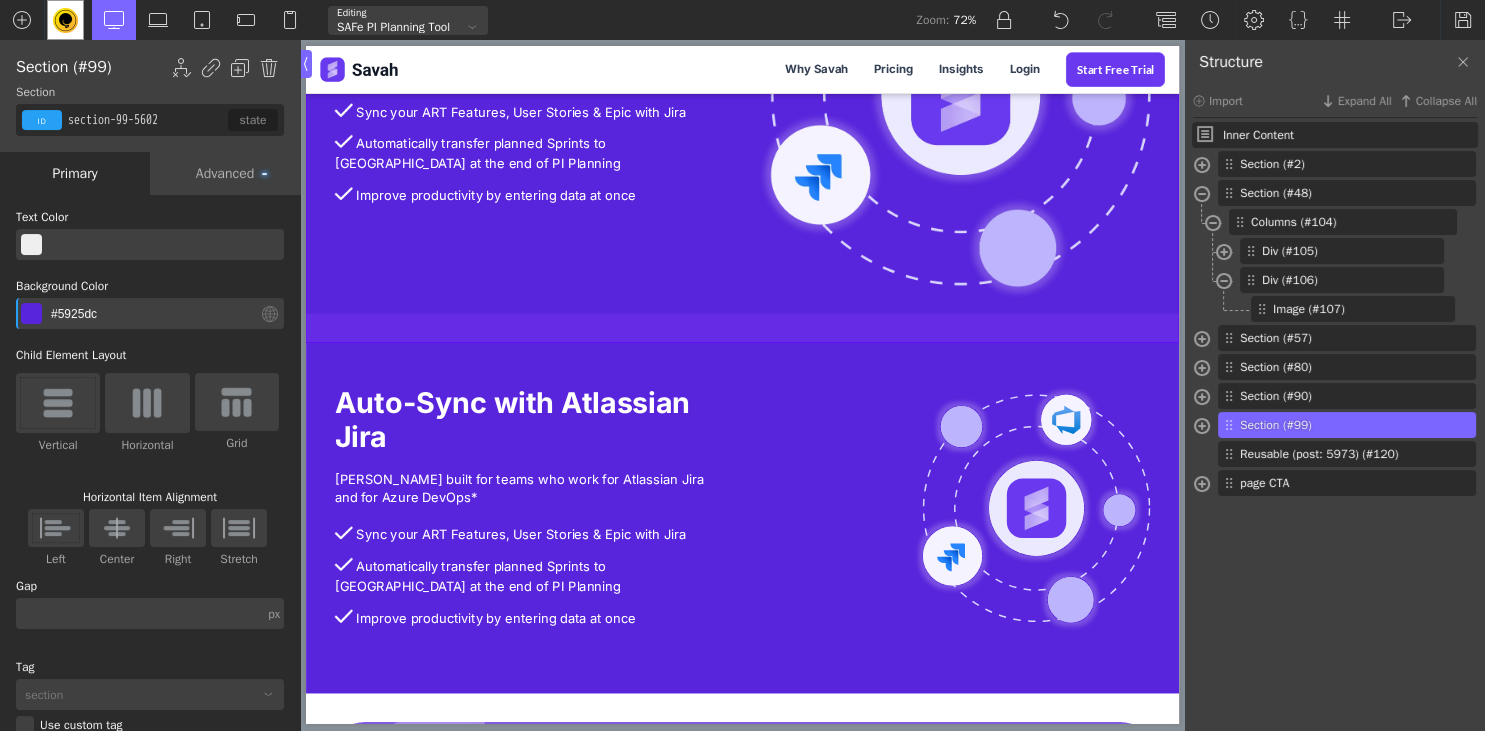 scroll, scrollTop: 2959, scrollLeft: 0, axis: vertical 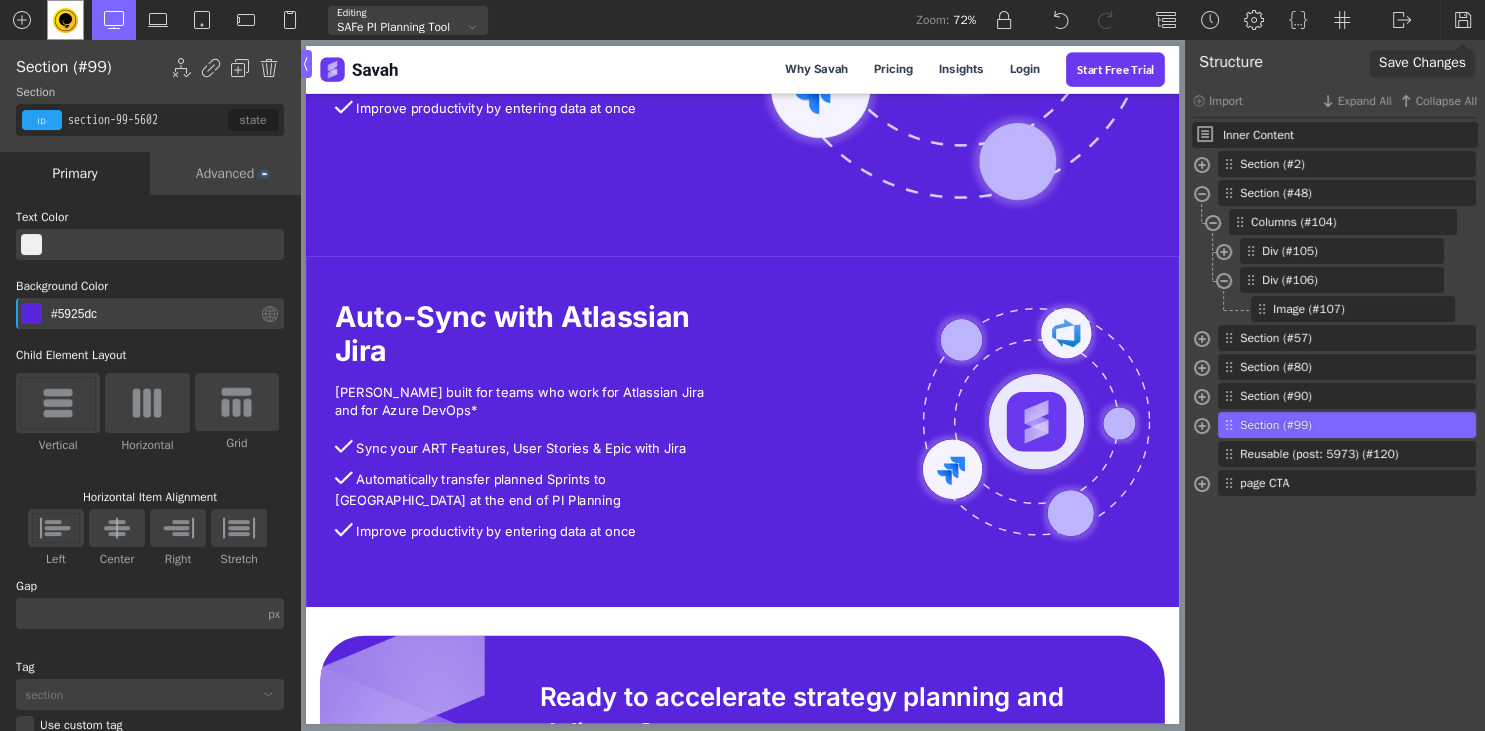 click at bounding box center [1463, 20] 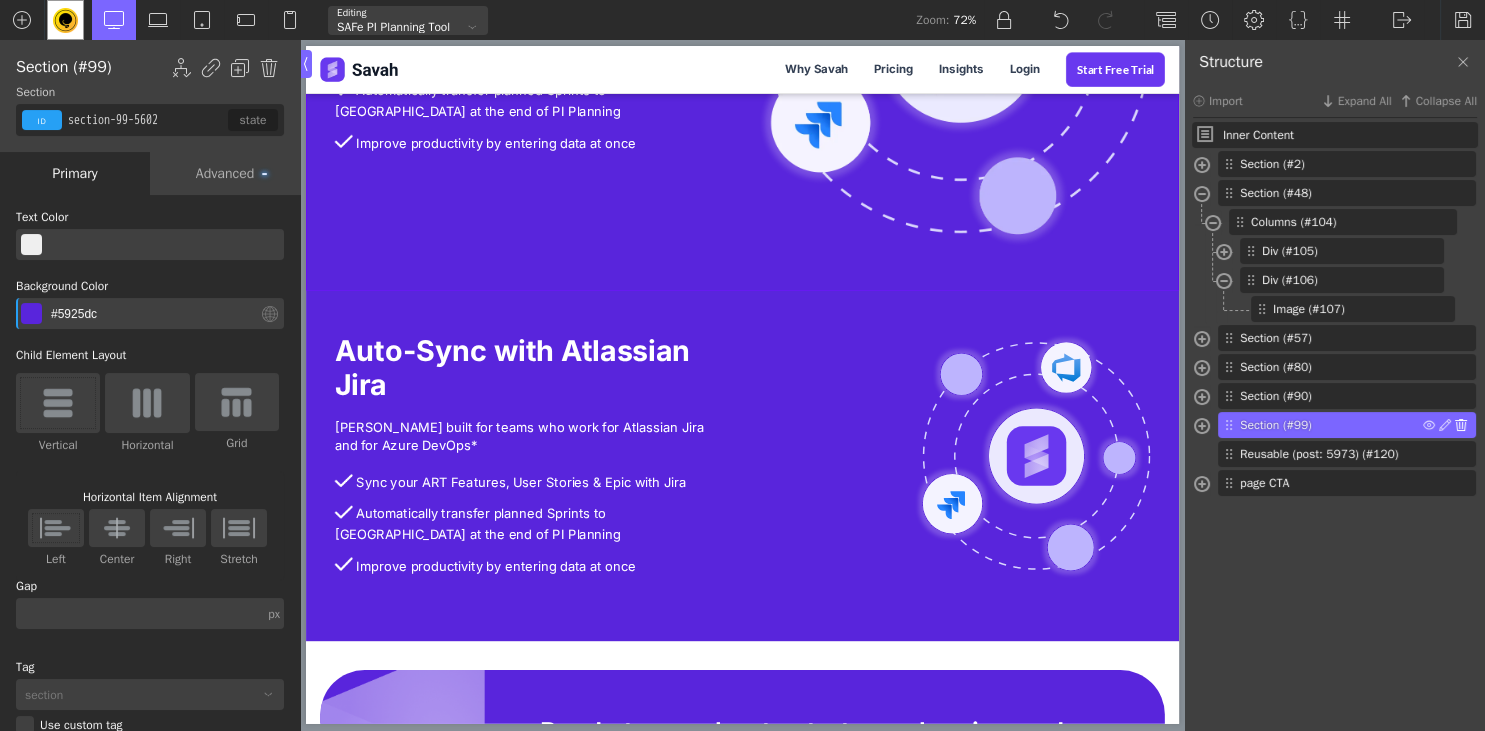 click at bounding box center (1461, 425) 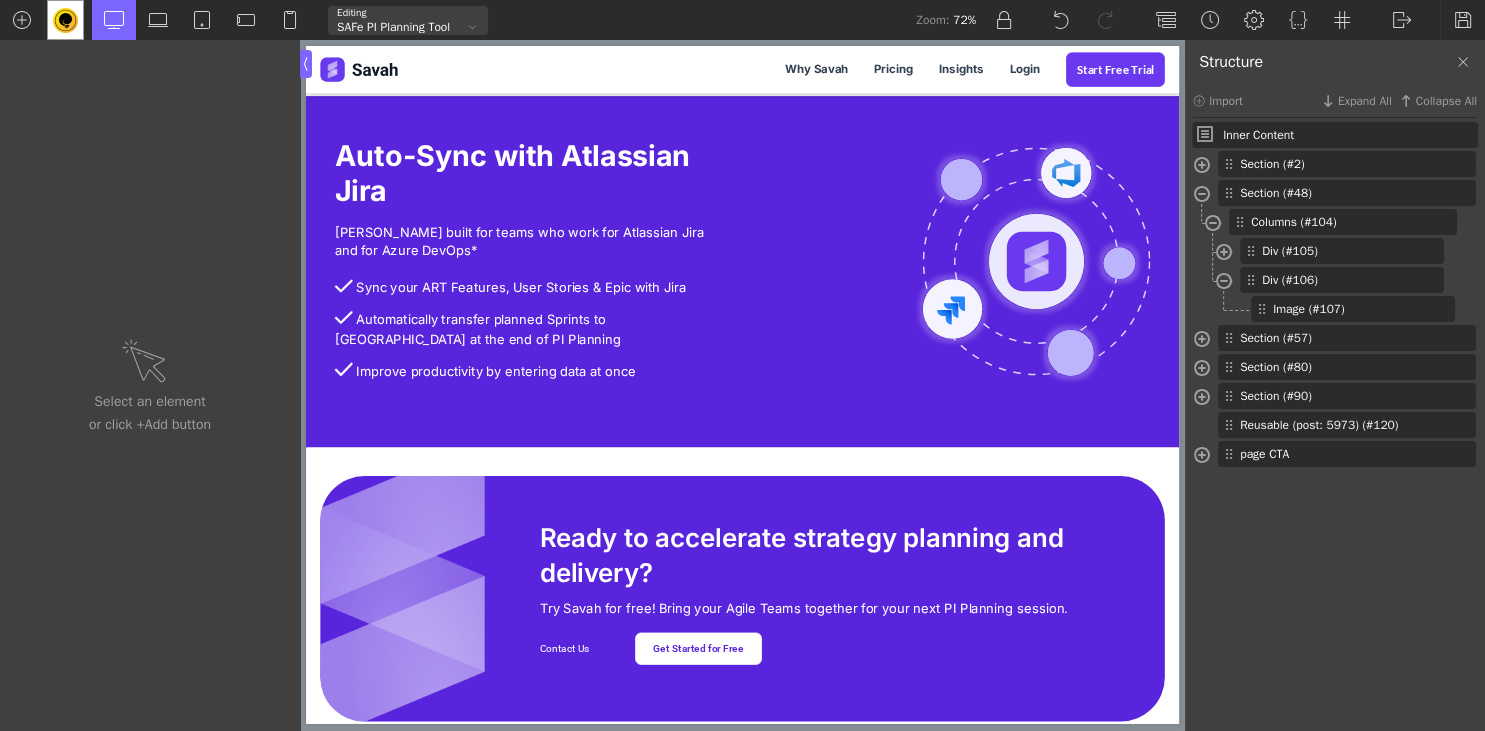 scroll, scrollTop: 2461, scrollLeft: 0, axis: vertical 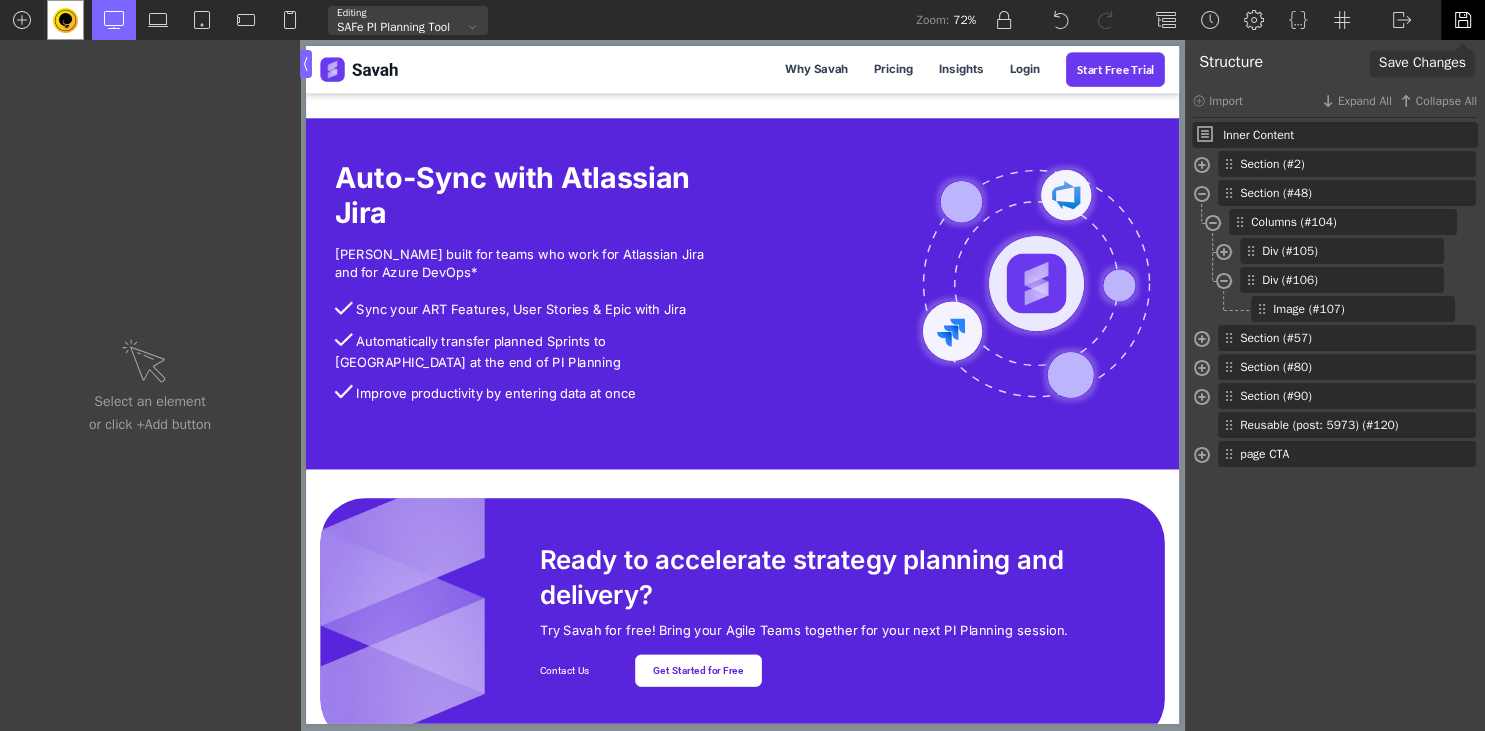 click at bounding box center (1463, 20) 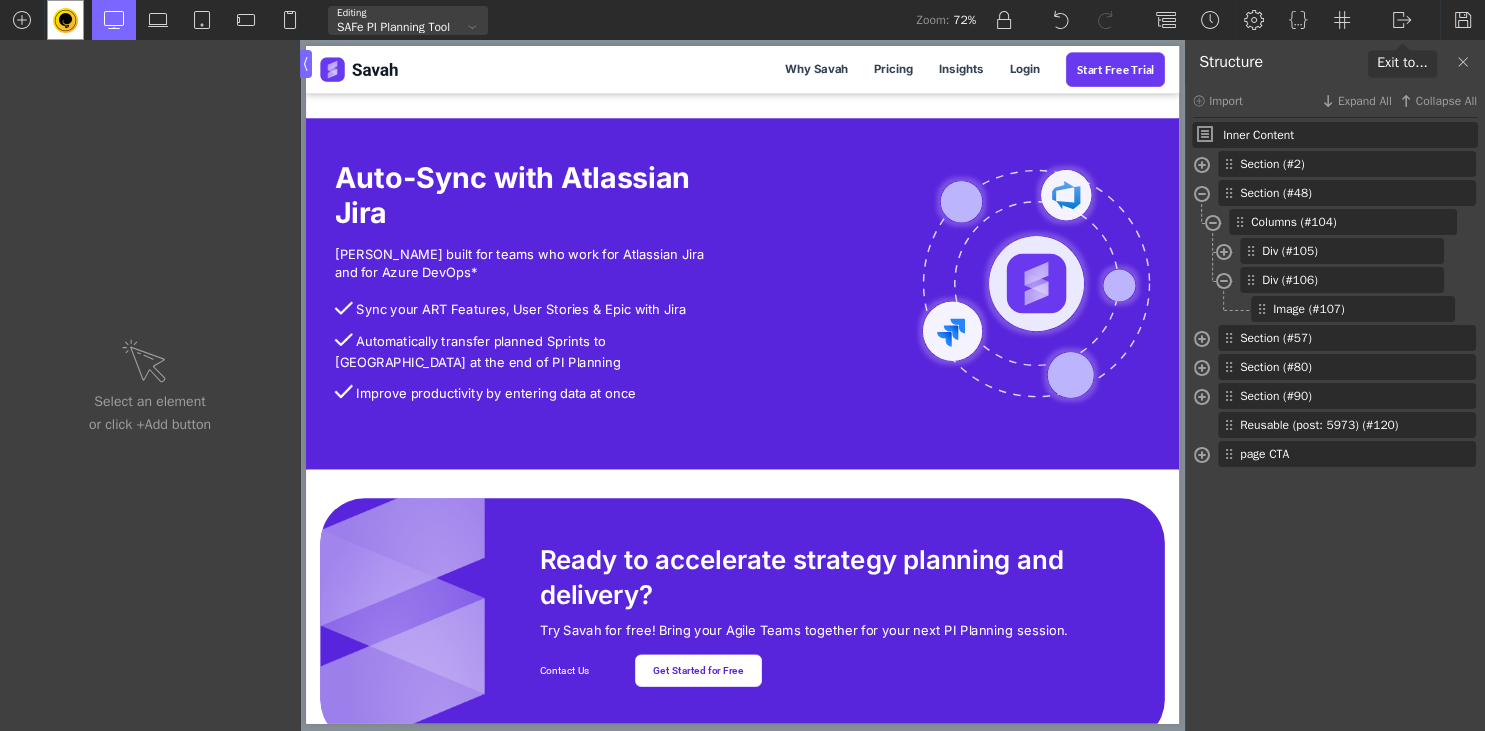 click on "WP Admin
Frontend
Frontend" at bounding box center (1314, 20) 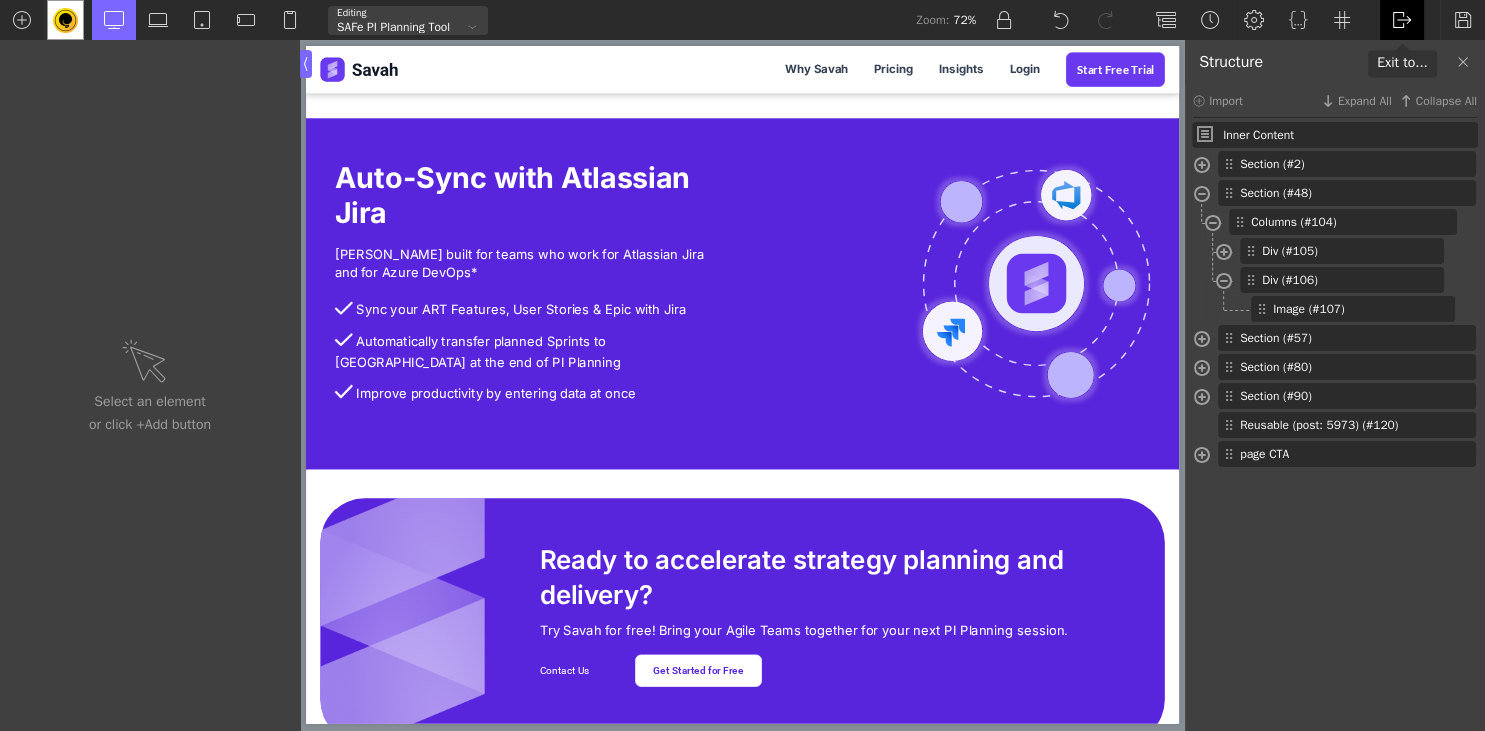 click at bounding box center (1402, 20) 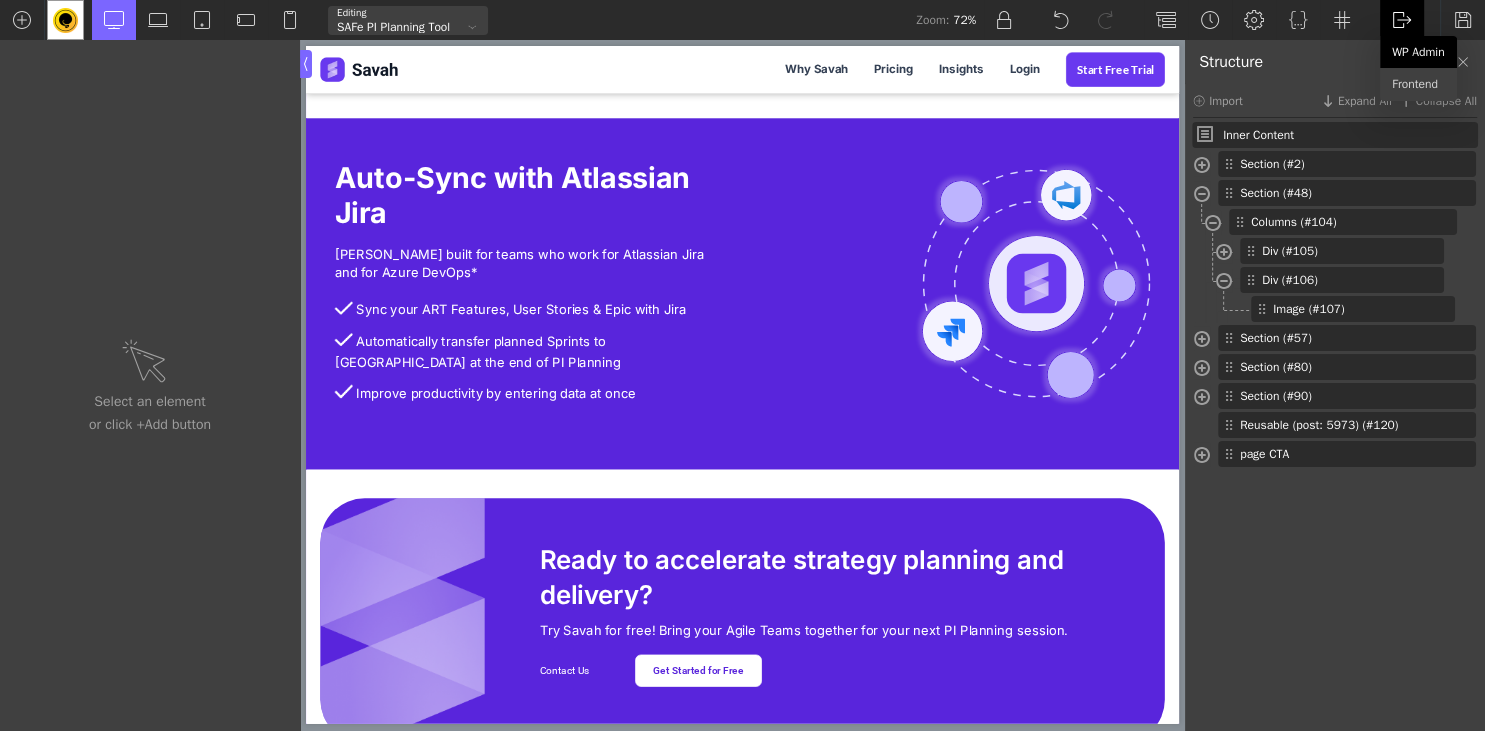 click on "WP Admin" at bounding box center [1418, 52] 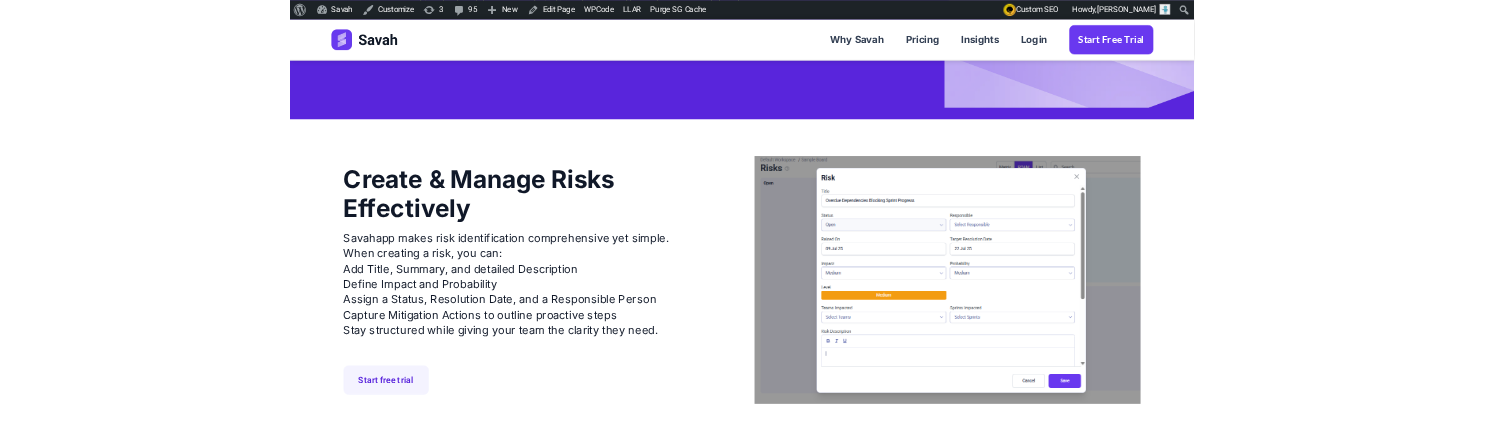 scroll, scrollTop: 316, scrollLeft: 0, axis: vertical 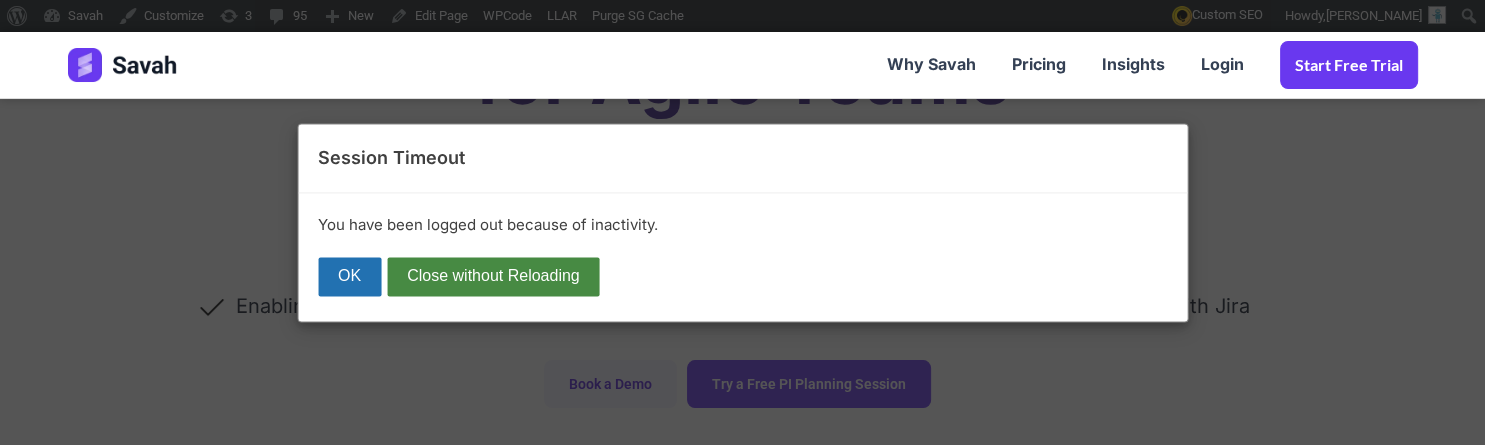 click on "OK" at bounding box center (349, 277) 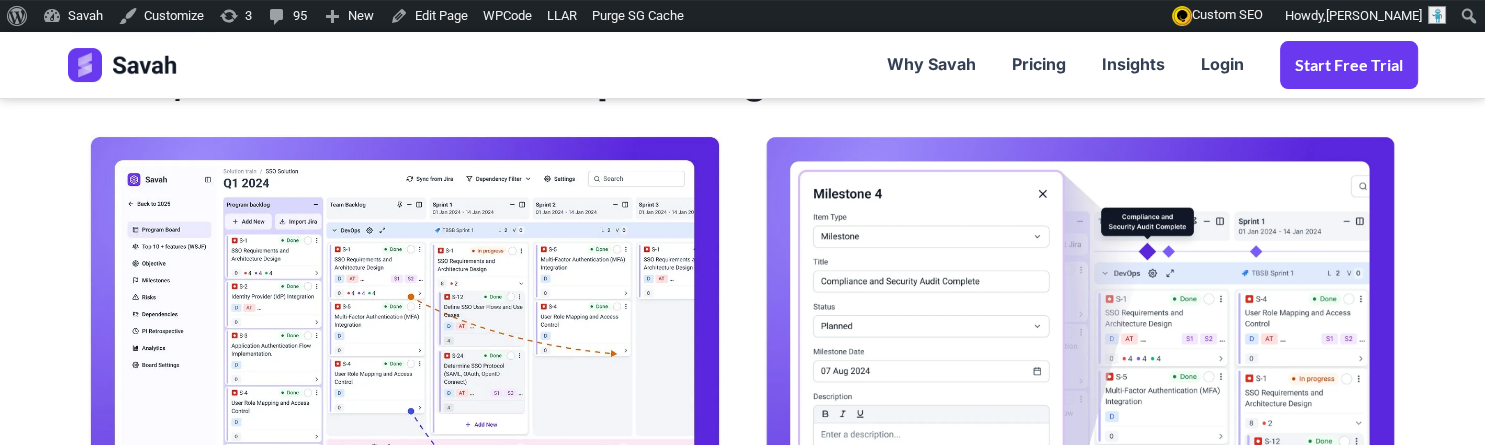 scroll, scrollTop: 950, scrollLeft: 0, axis: vertical 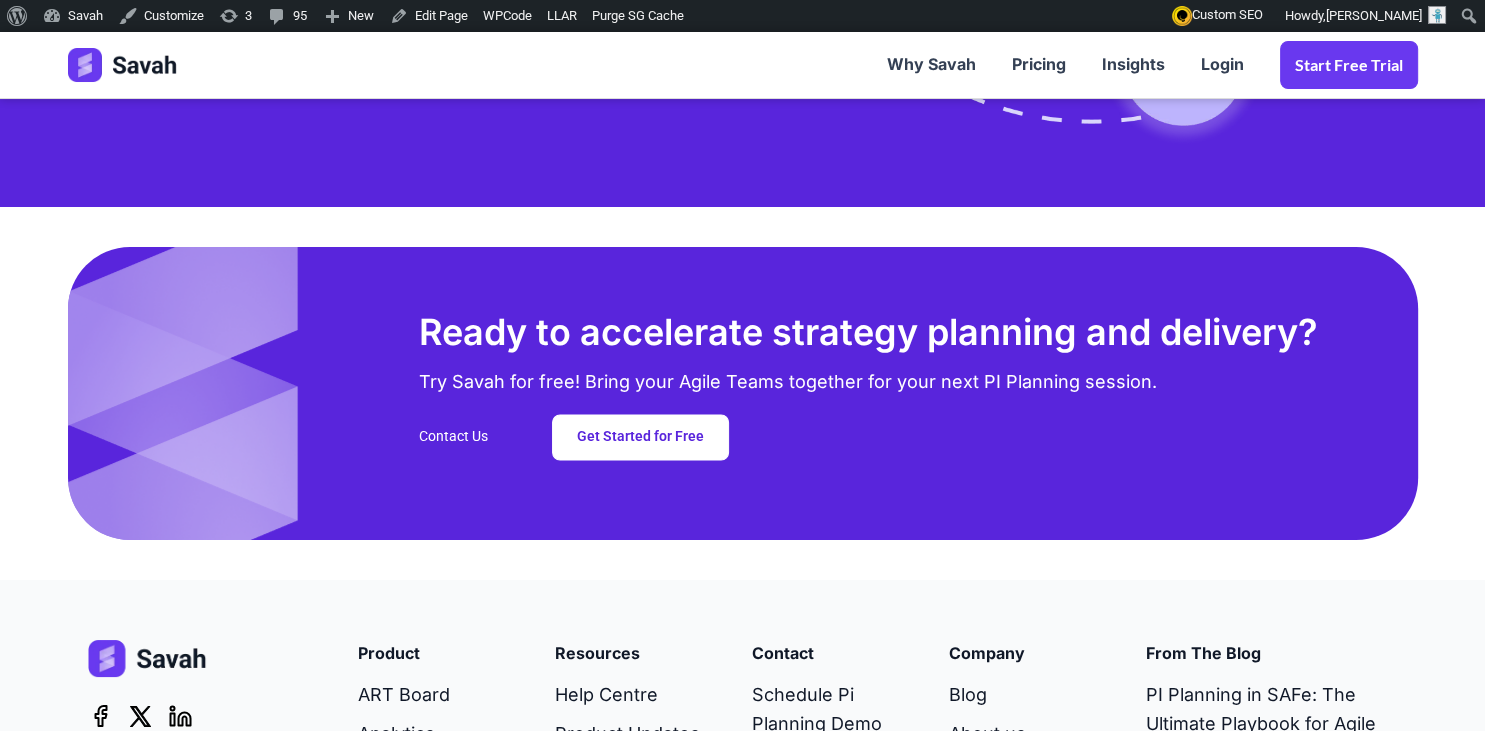 click on "Get Started for Free" at bounding box center [772, 437] 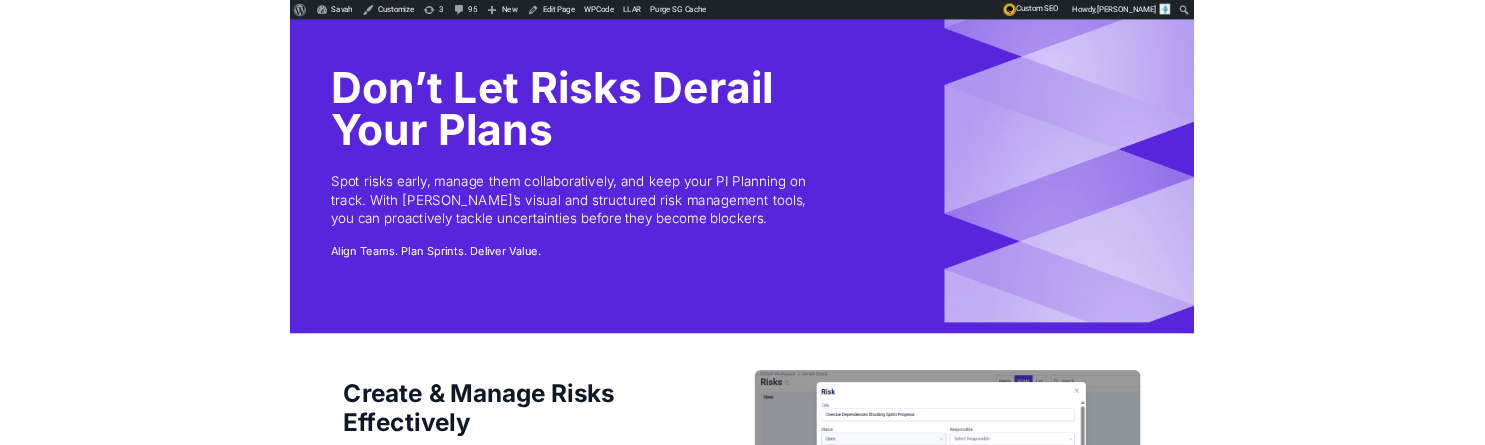 scroll, scrollTop: 0, scrollLeft: 0, axis: both 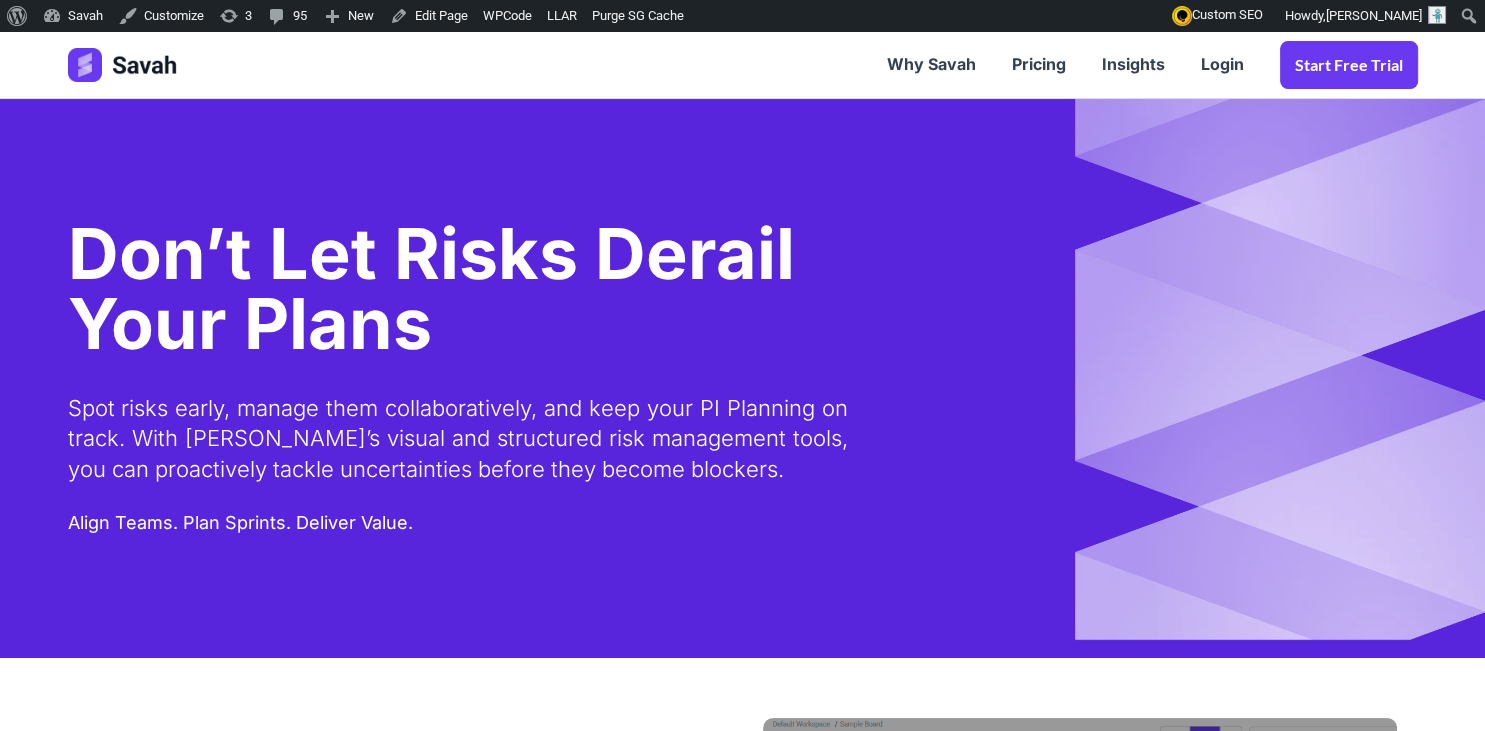 drag, startPoint x: 525, startPoint y: 213, endPoint x: 526, endPoint y: 226, distance: 13.038404 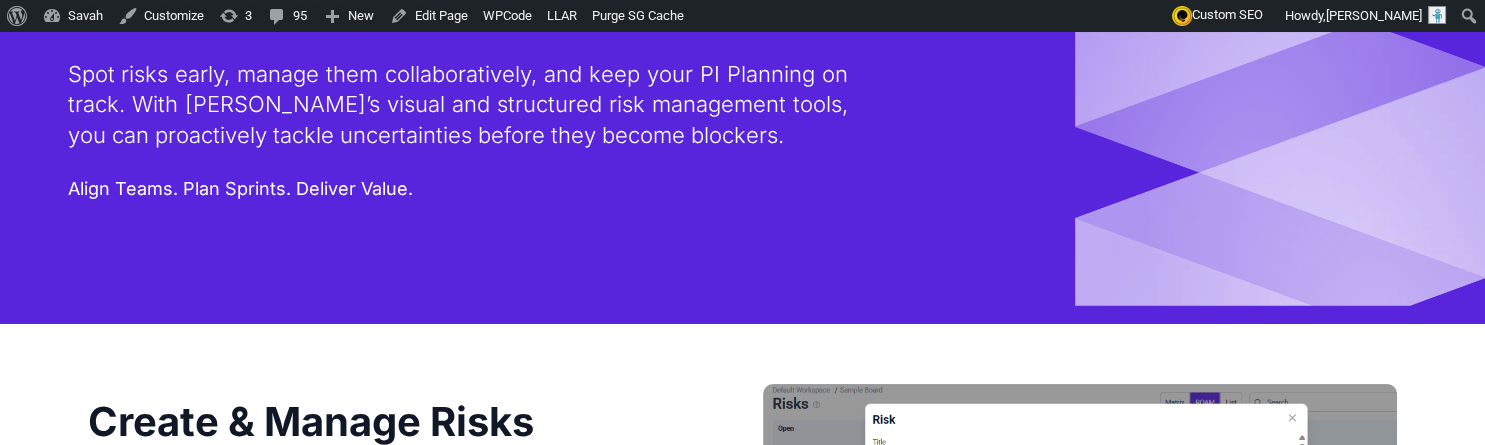 scroll, scrollTop: 336, scrollLeft: 0, axis: vertical 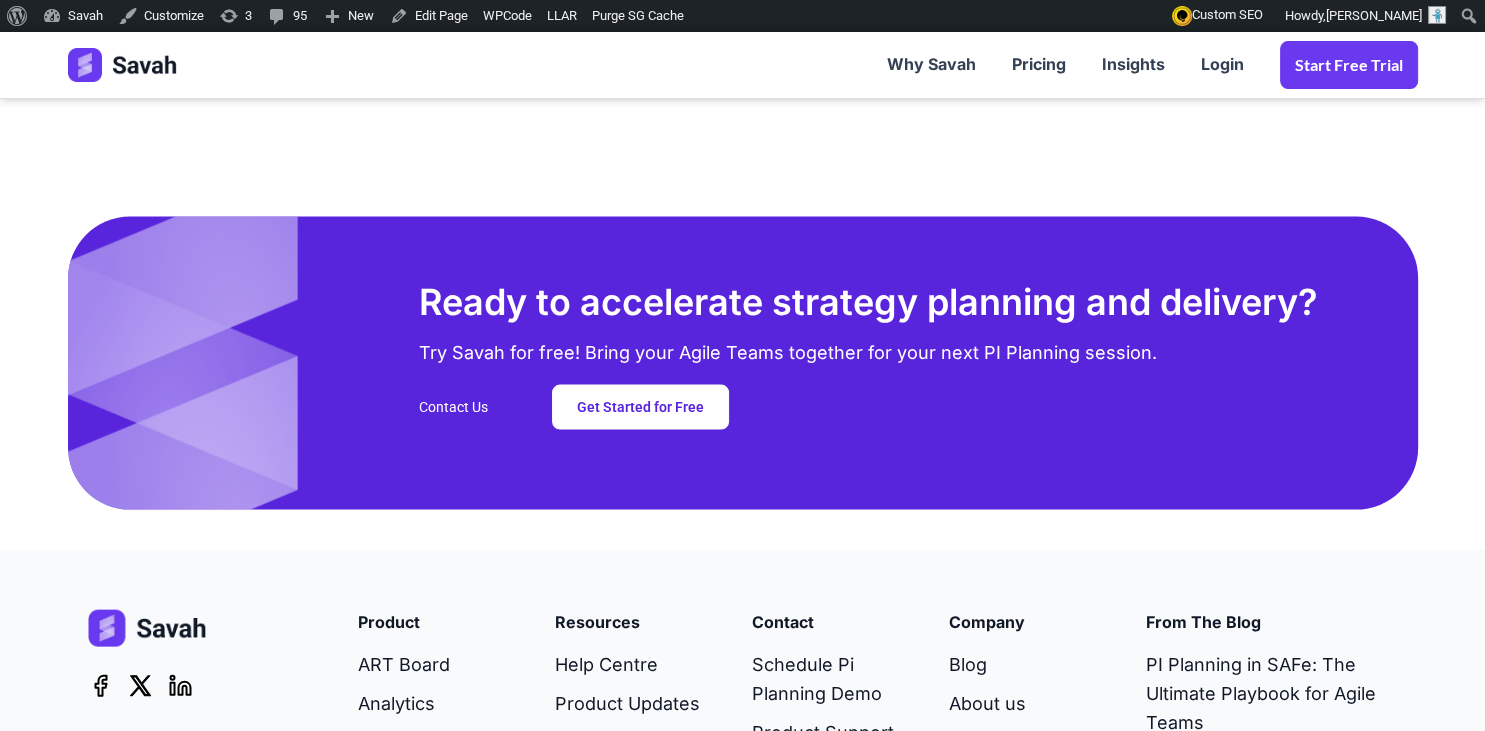 click on "Ready to accelerate strategy planning and delivery? Try Savah for free! Bring your Agile Teams together for your next PI Planning session.  Contact Us Get Started for Free" at bounding box center [743, 363] 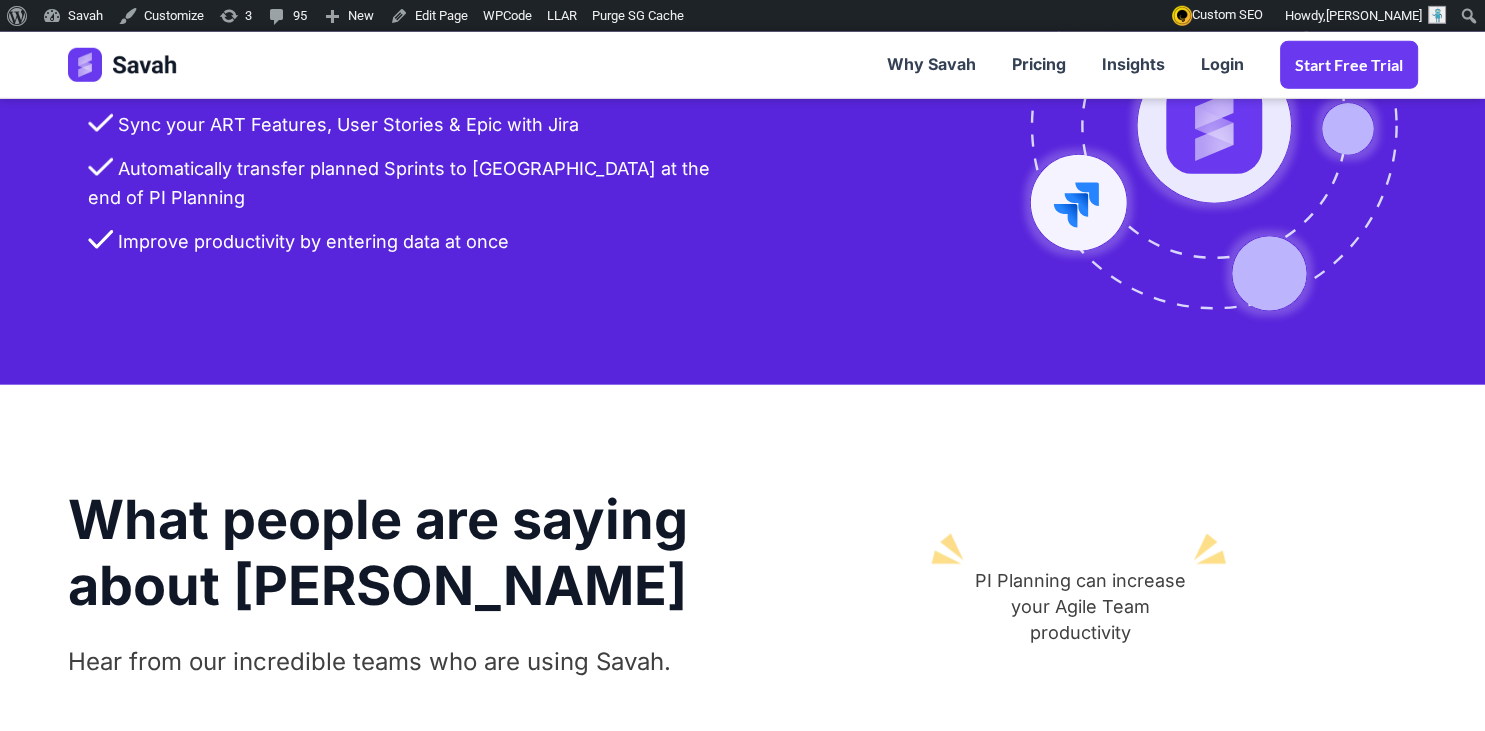 scroll, scrollTop: 2217, scrollLeft: 0, axis: vertical 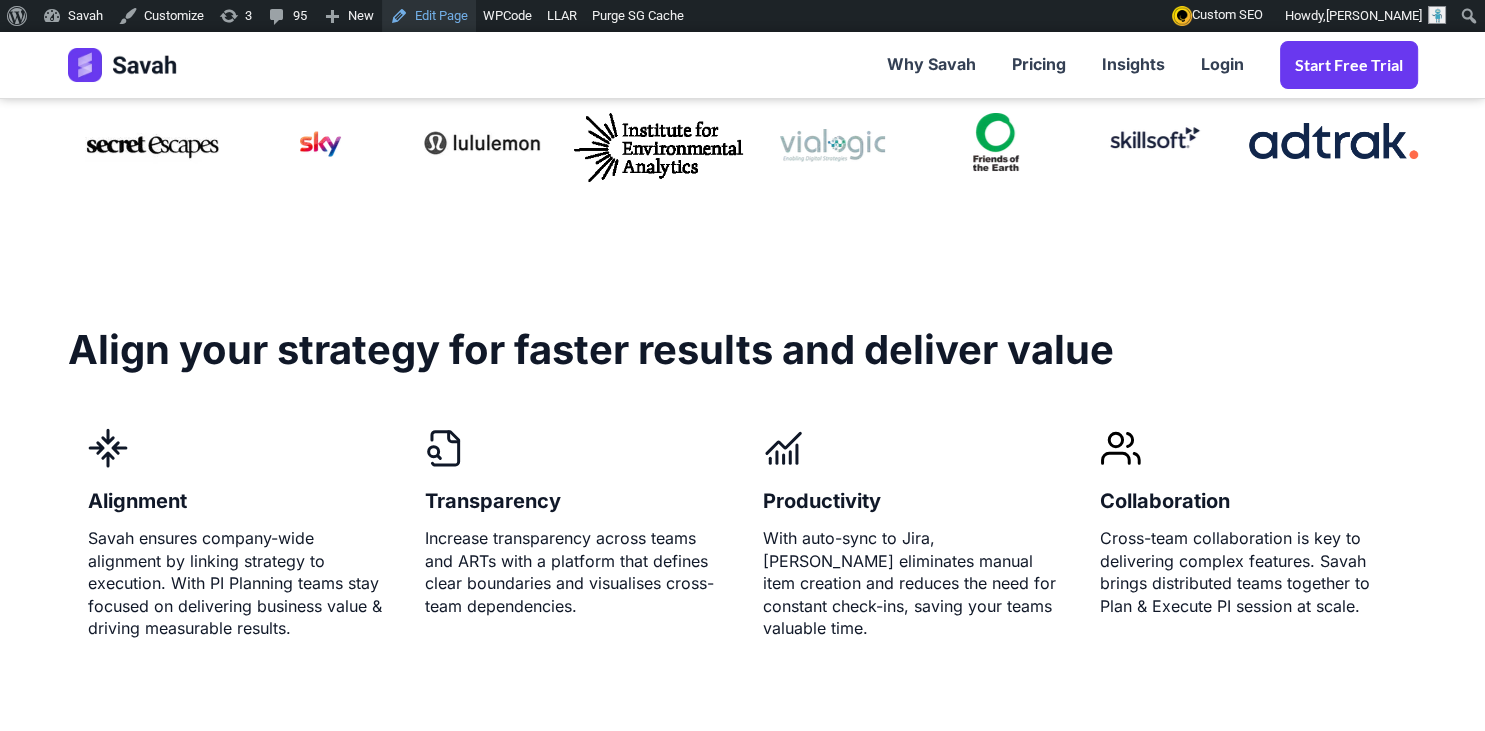 click on "Edit Page" at bounding box center [429, 16] 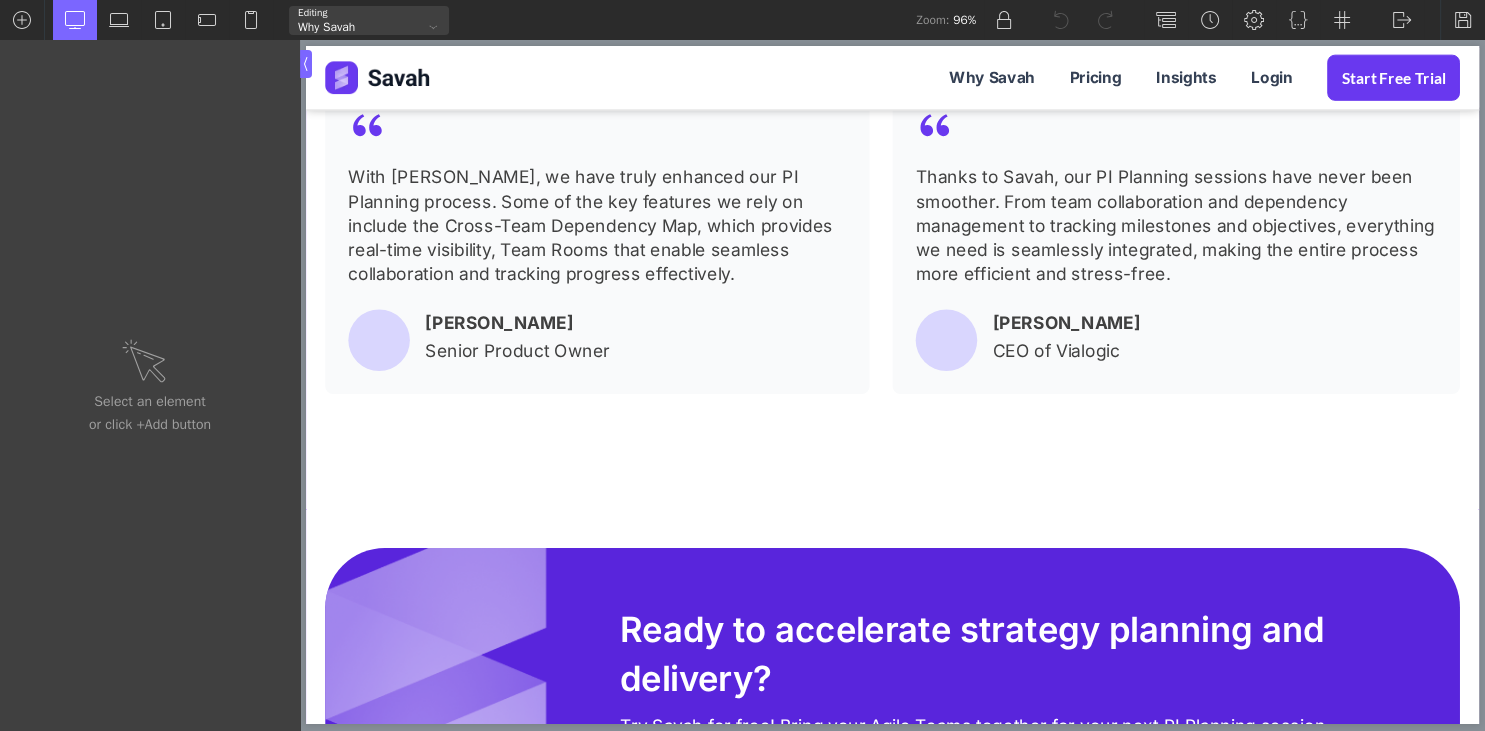 scroll, scrollTop: 4434, scrollLeft: 0, axis: vertical 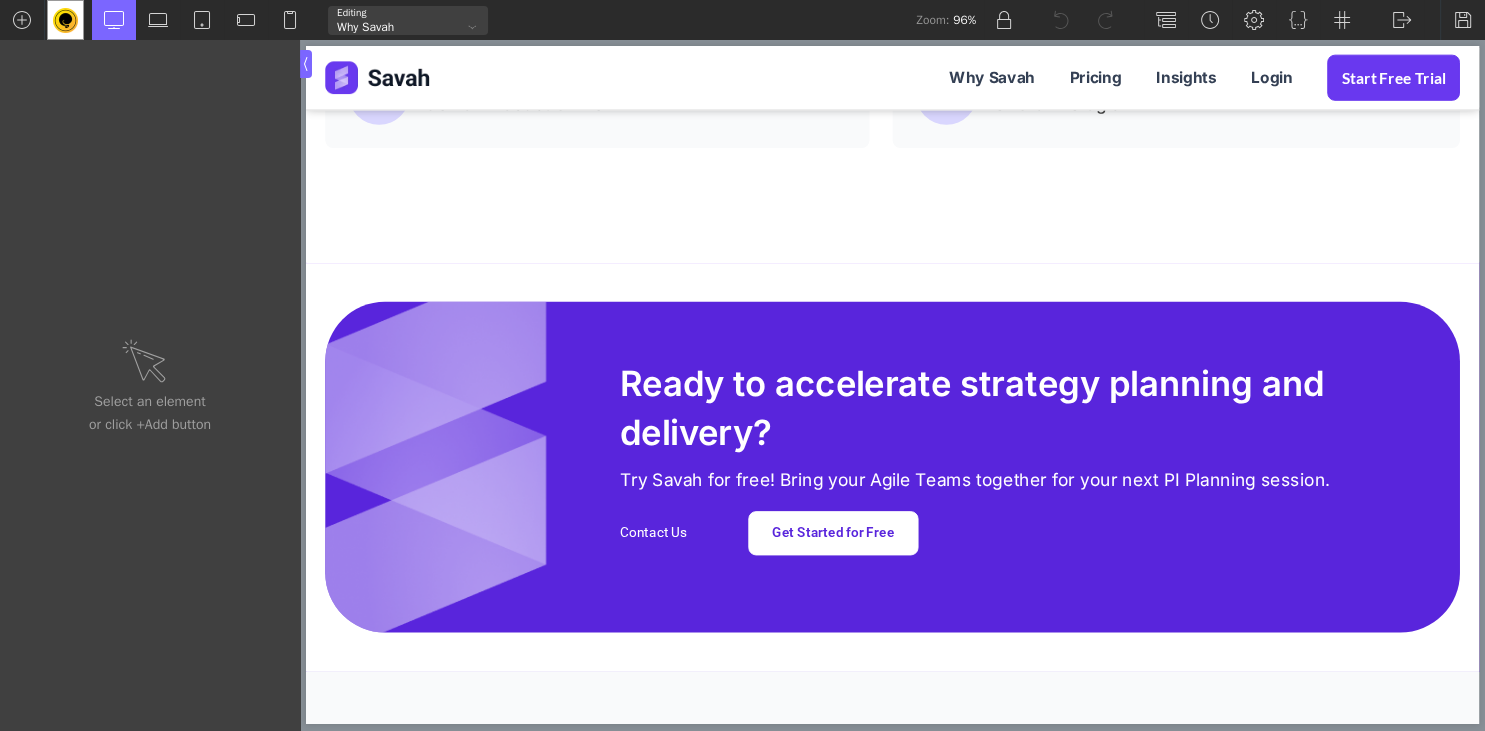 click on "Contact Us Get Started for Free" at bounding box center [1049, 553] 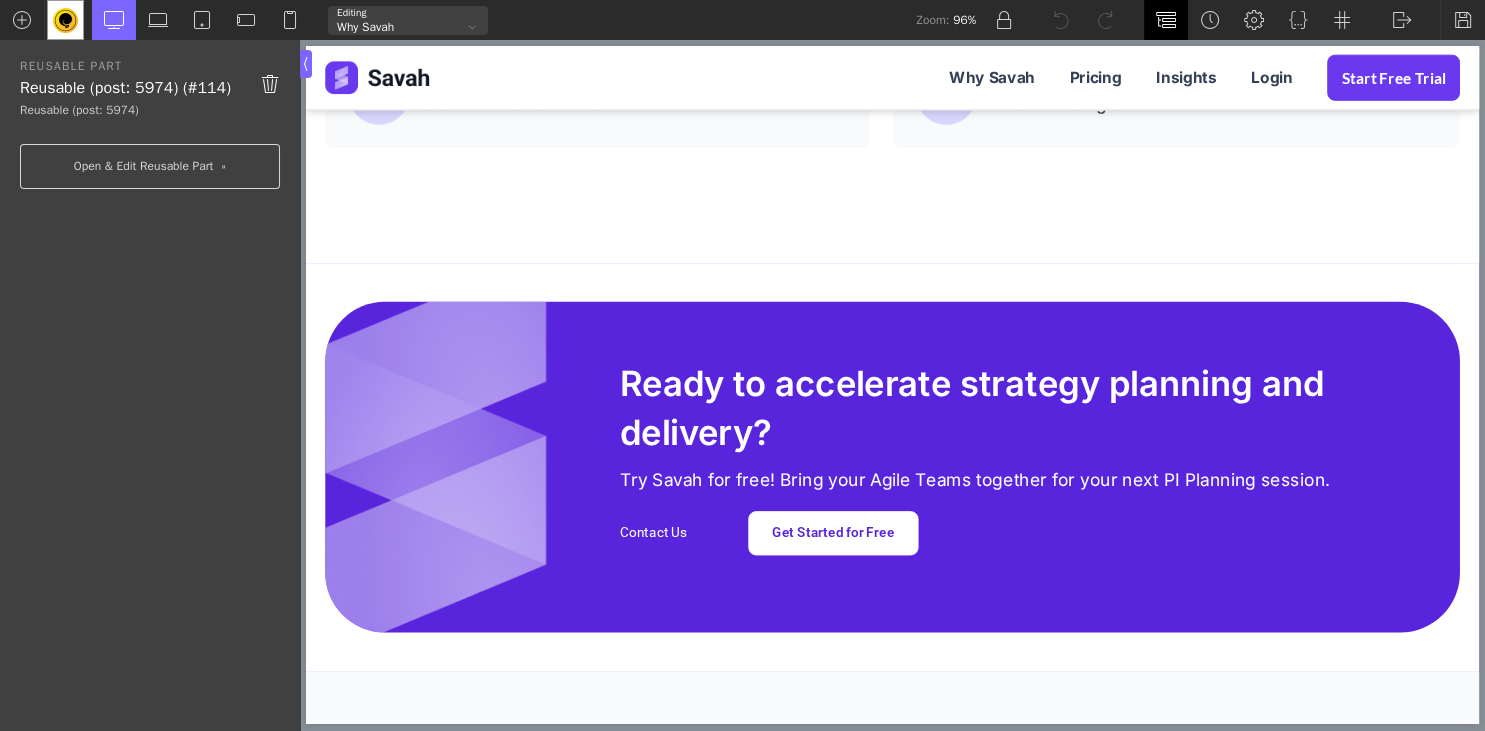 click at bounding box center [1166, 20] 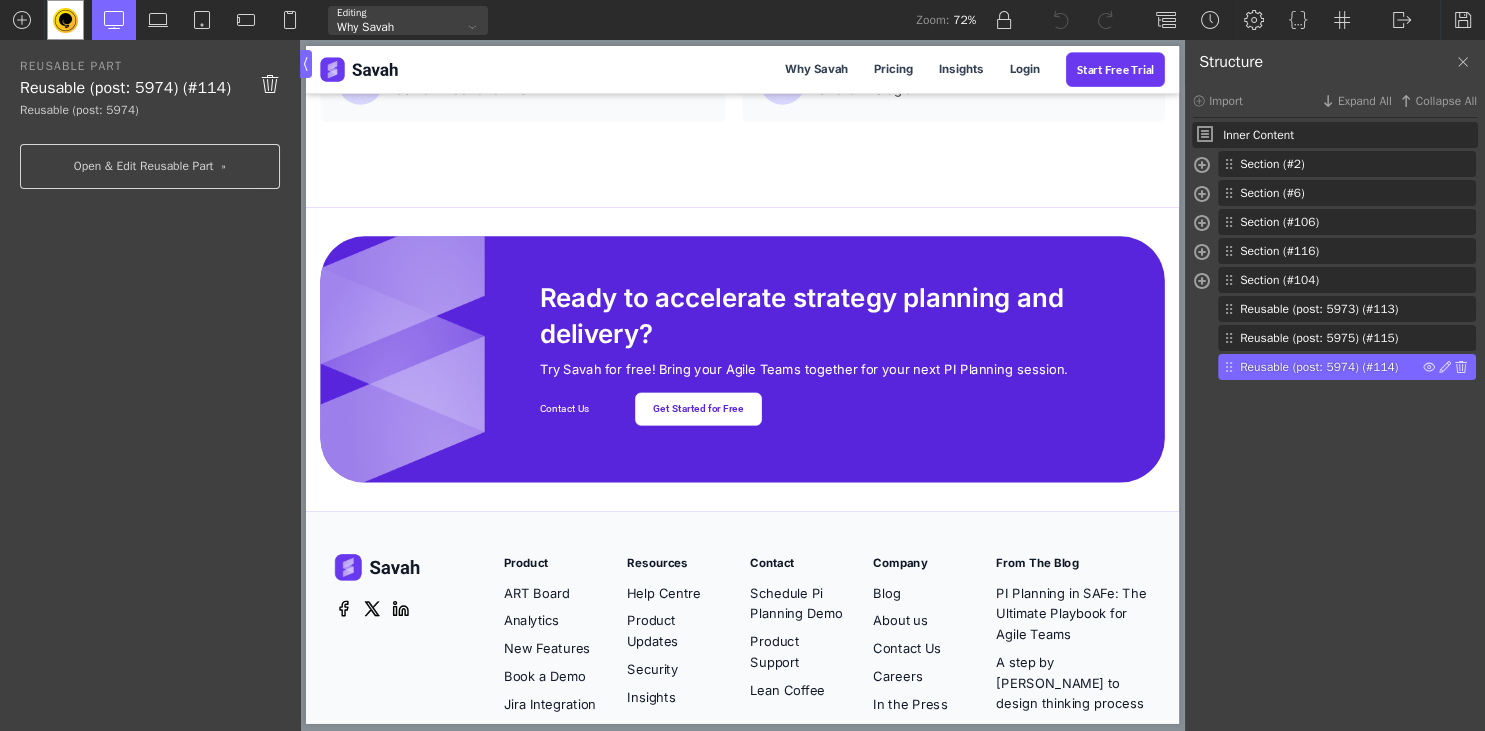 click on "Reusable (post: 5974) (#114)" at bounding box center [1331, 367] 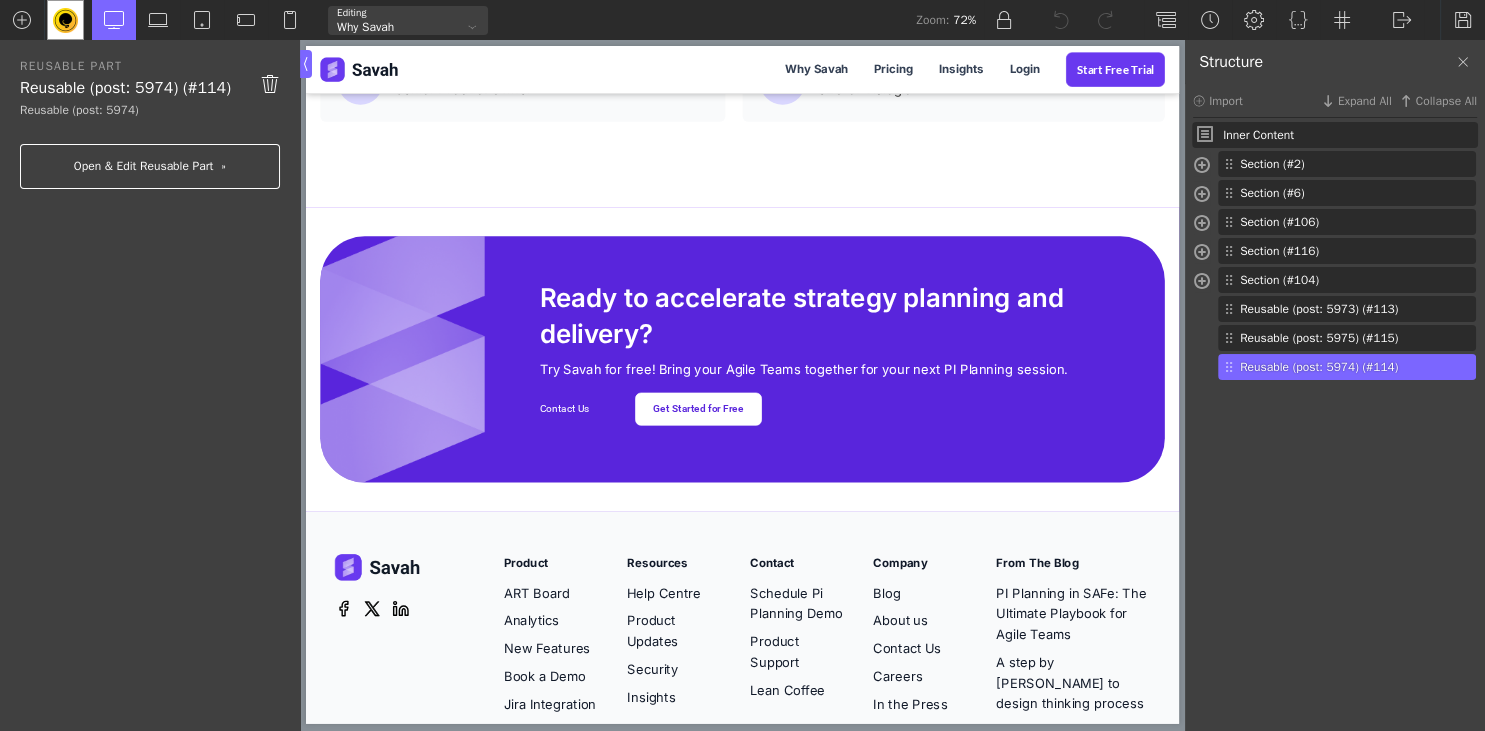 click on "Open & Edit Reusable Part" at bounding box center [150, 166] 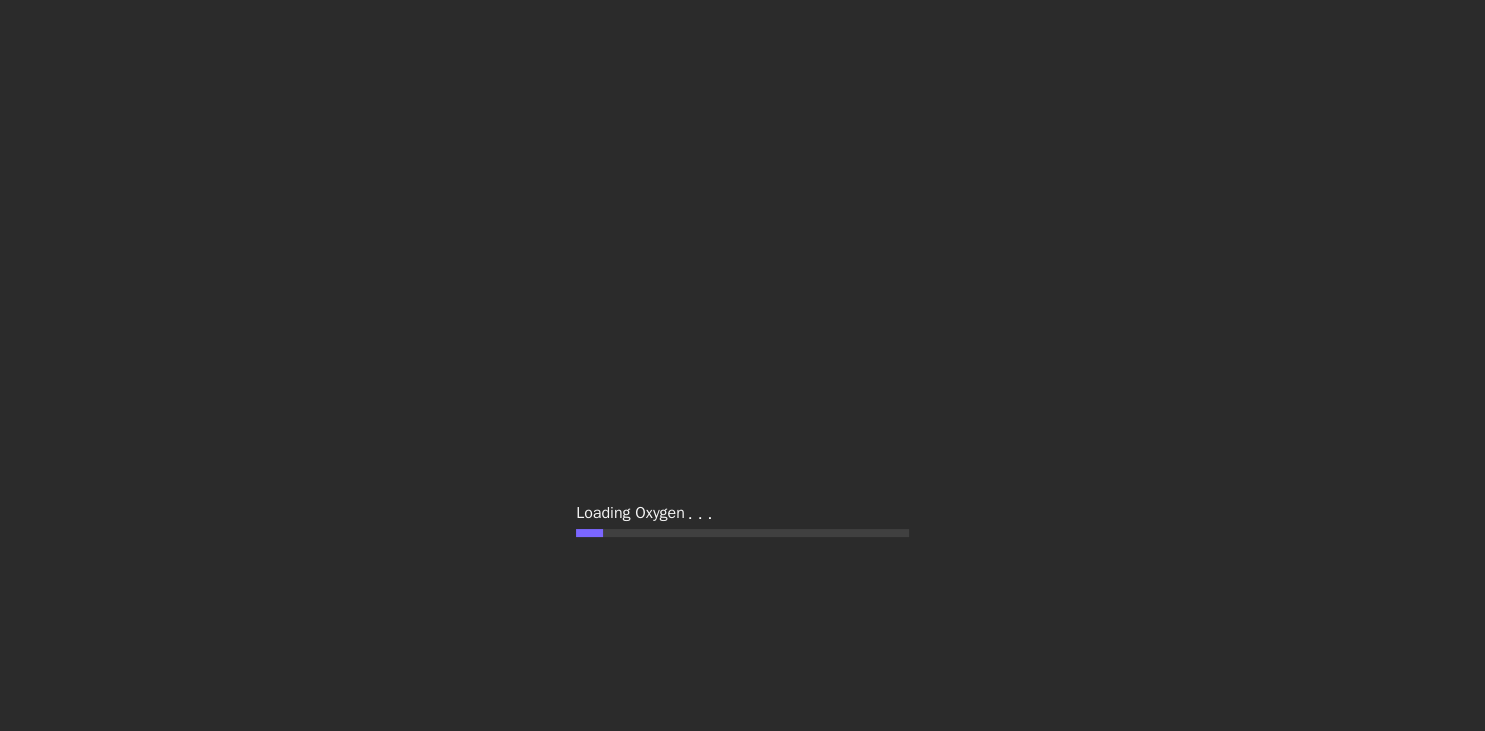 scroll, scrollTop: 0, scrollLeft: 0, axis: both 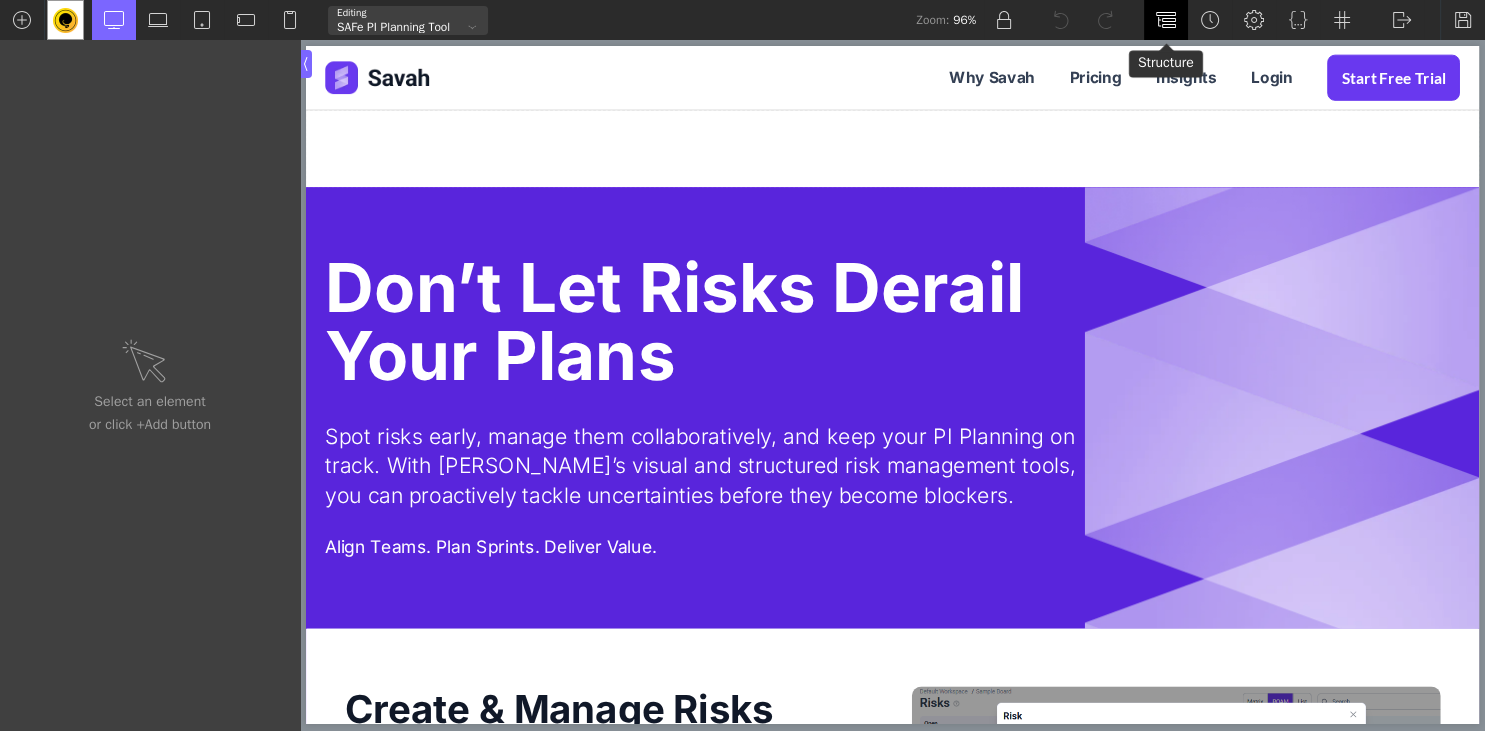 click at bounding box center (1166, 20) 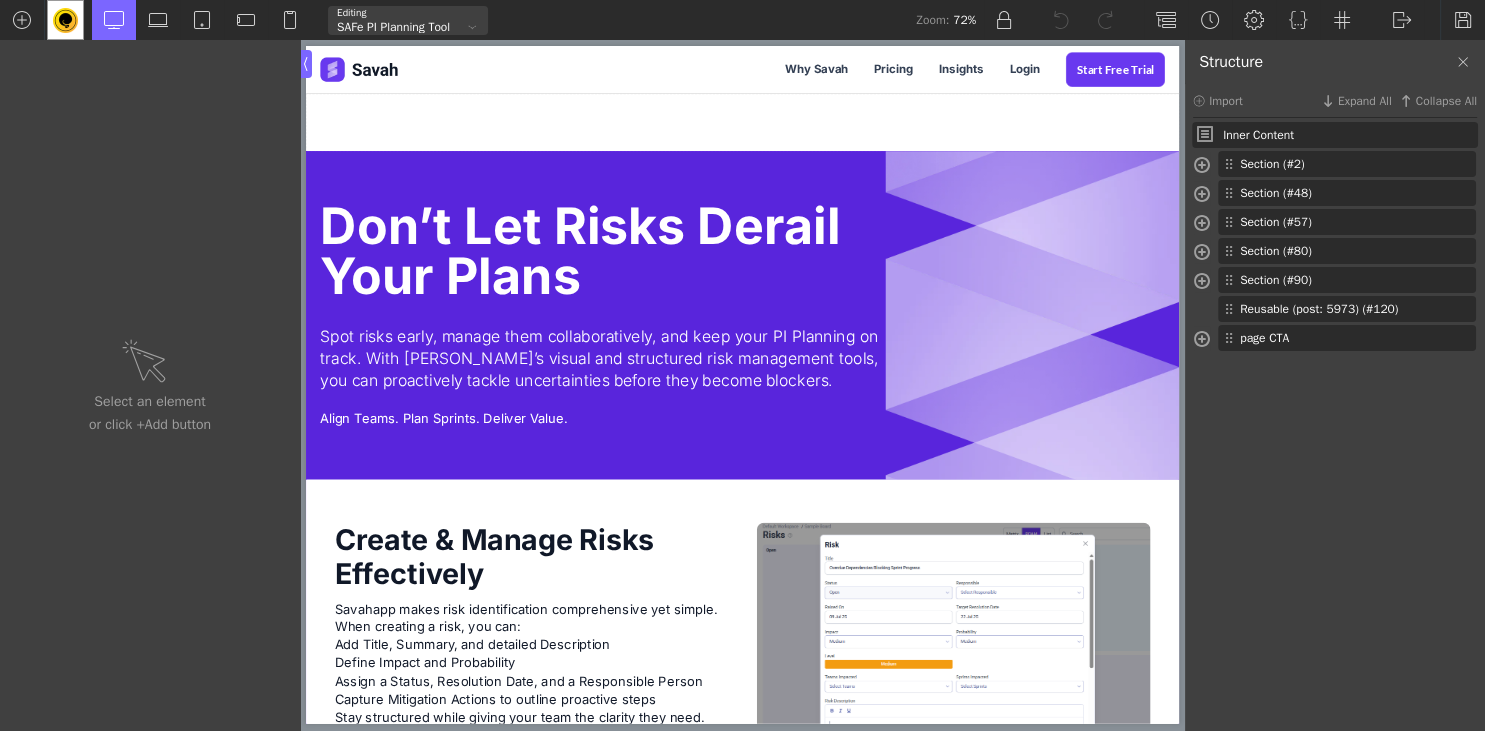 click on "Inner Content
Section (#2)
Div (#10)
Heading (#2)
Text (#5)
Text (#4)" at bounding box center [1335, 428] 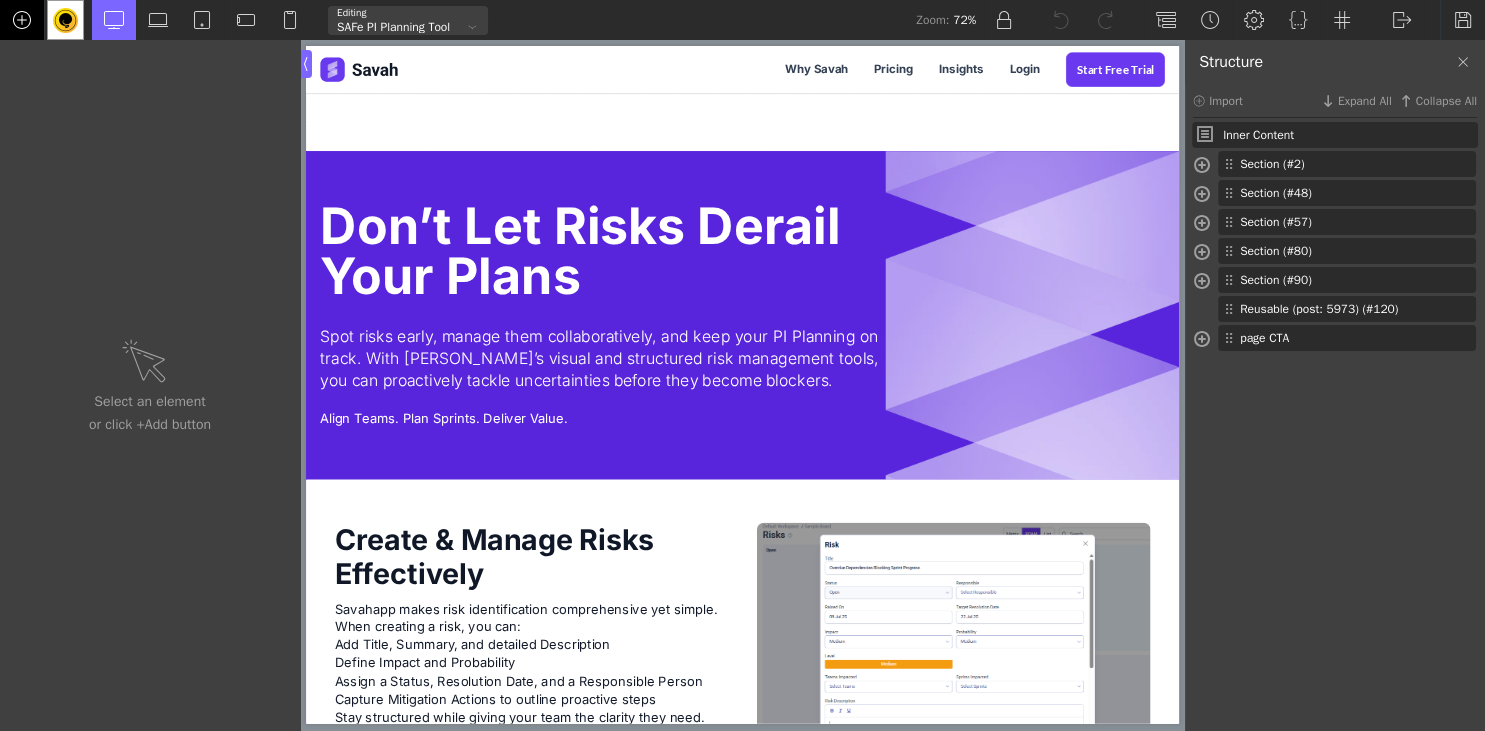 click at bounding box center (22, 20) 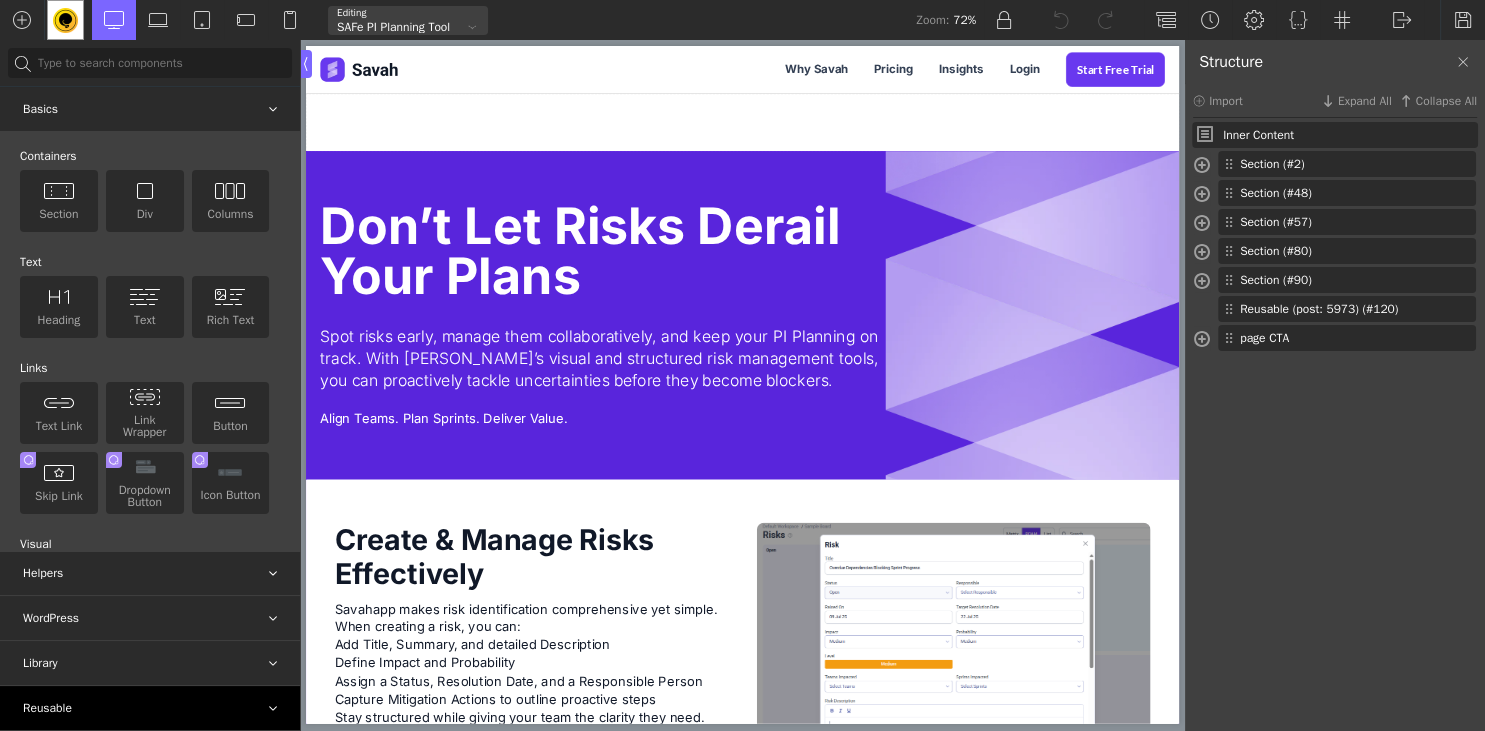 click on "Reusable" at bounding box center [150, 708] 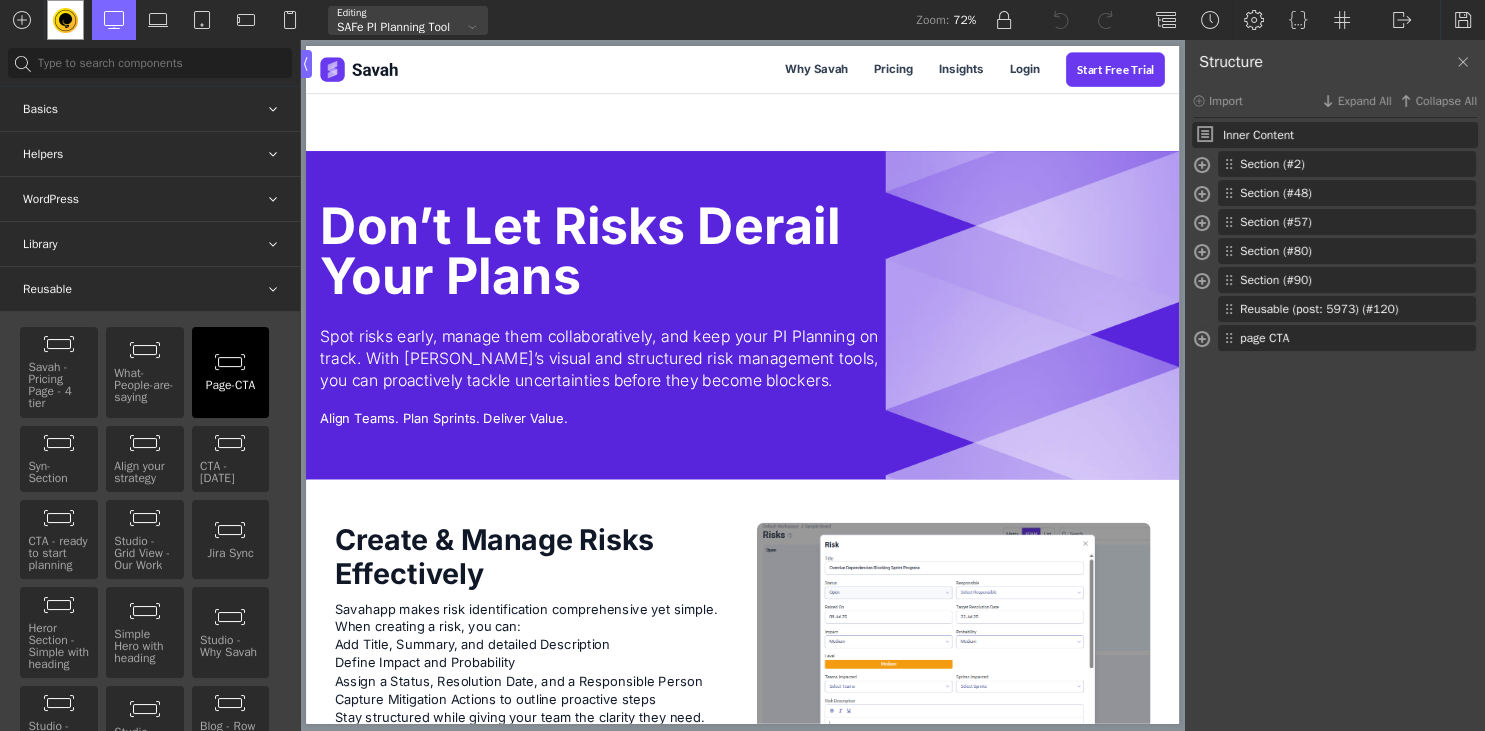 click at bounding box center [230, 362] 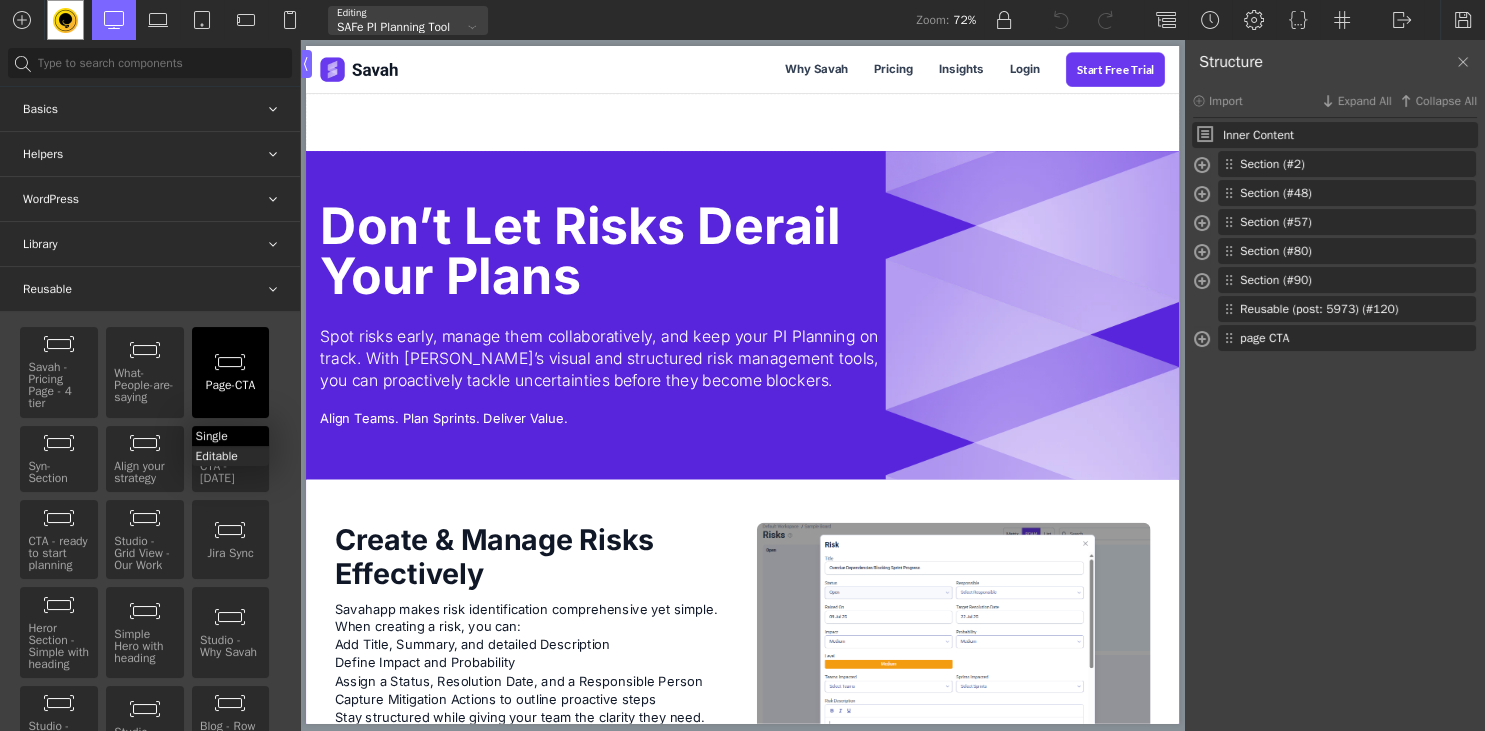 click on "Single" at bounding box center [231, 436] 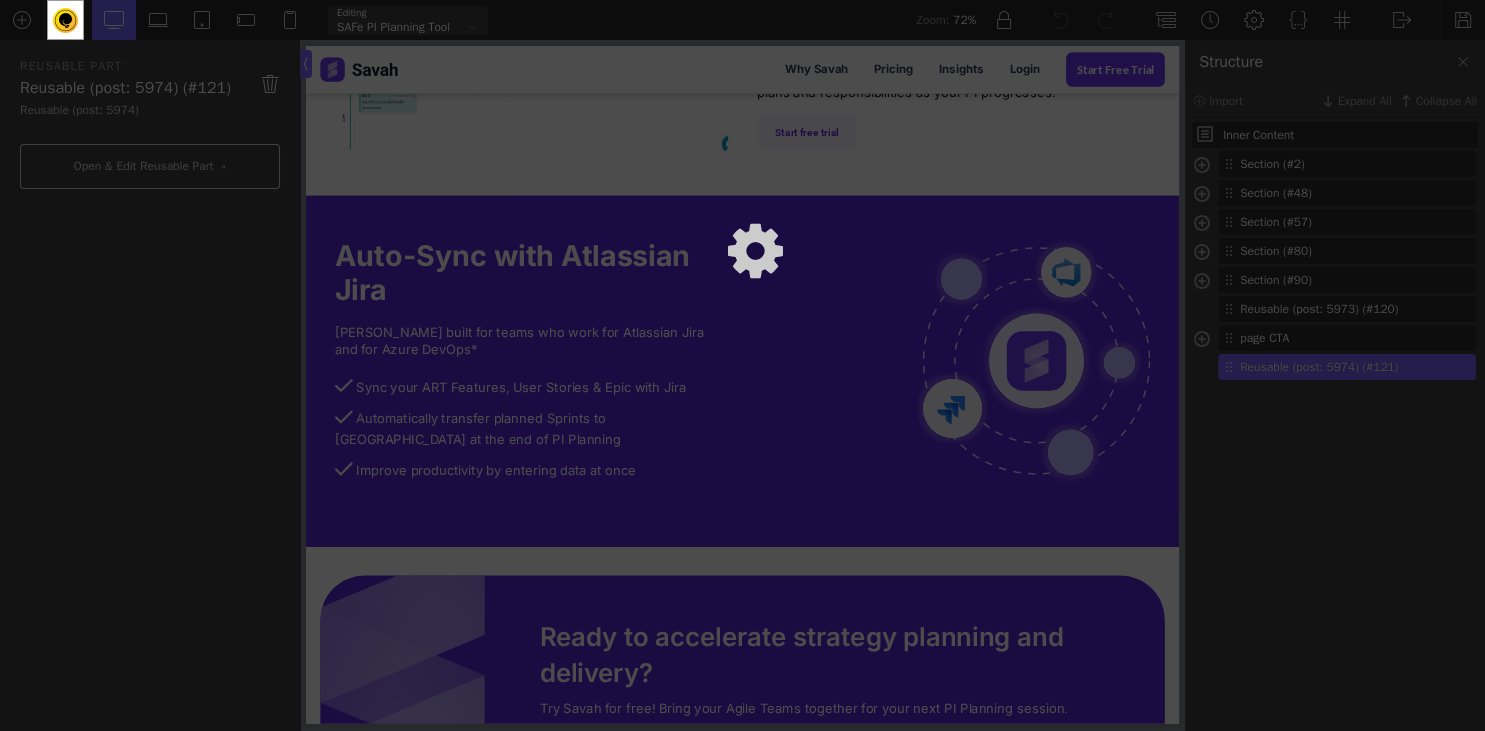 scroll, scrollTop: 2744, scrollLeft: 0, axis: vertical 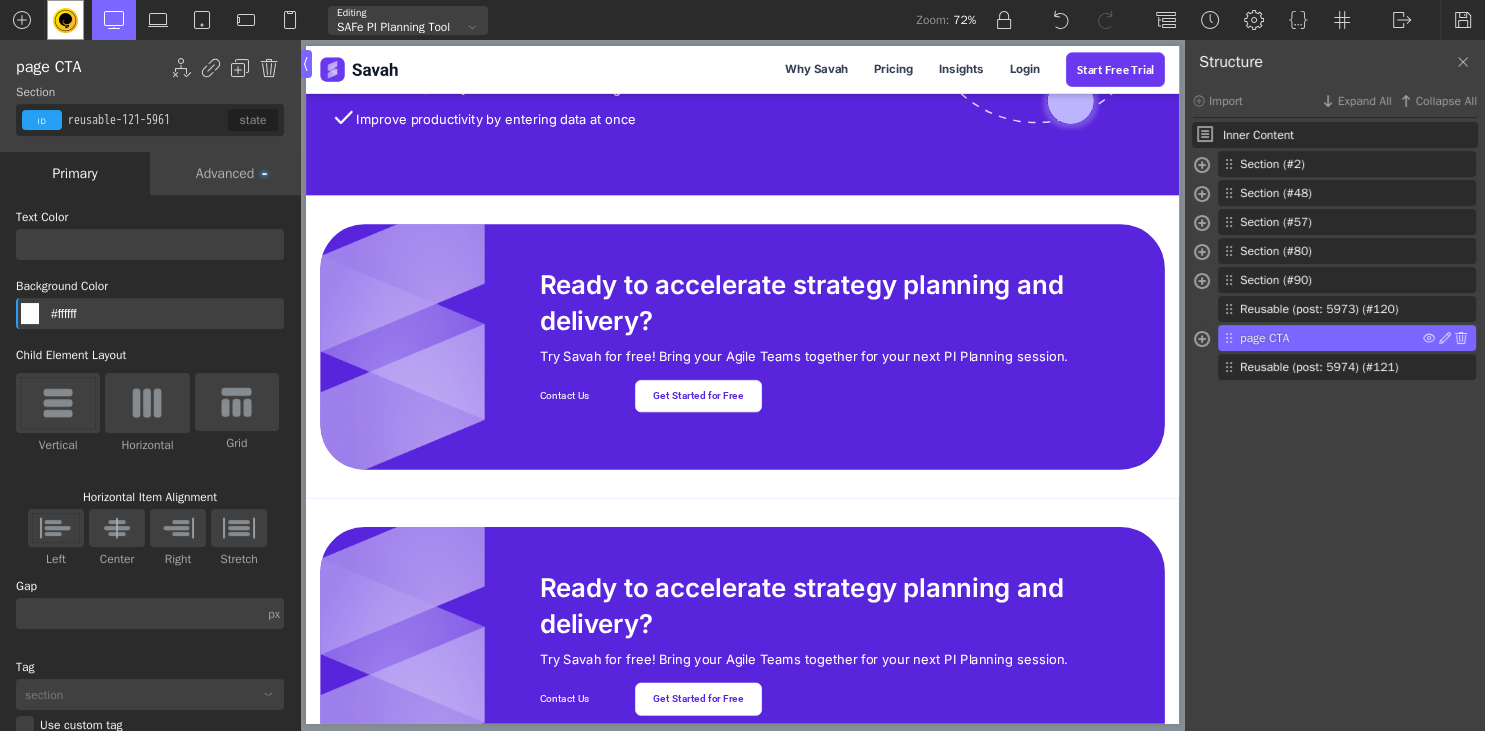 click on "page CTA" at bounding box center [1331, 338] 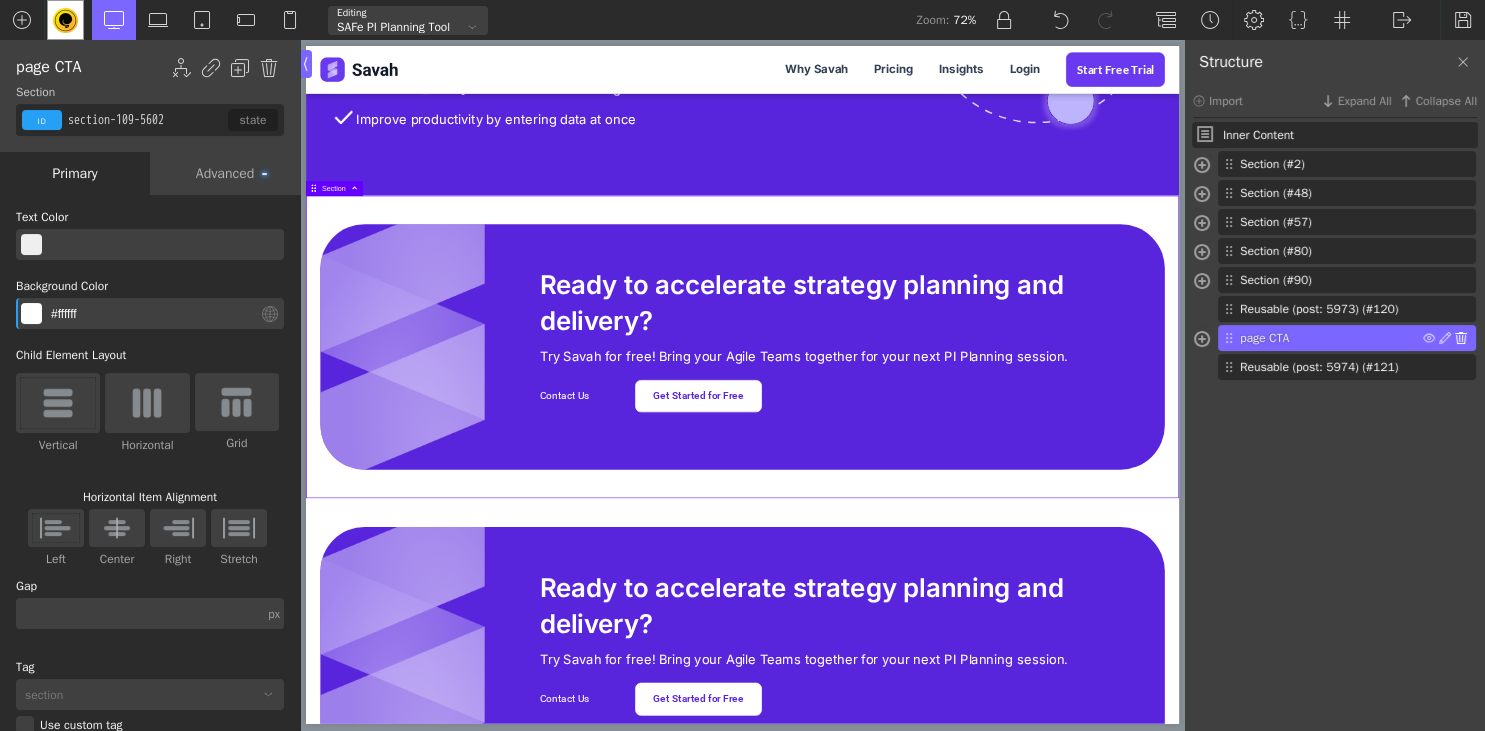 click at bounding box center (1461, 338) 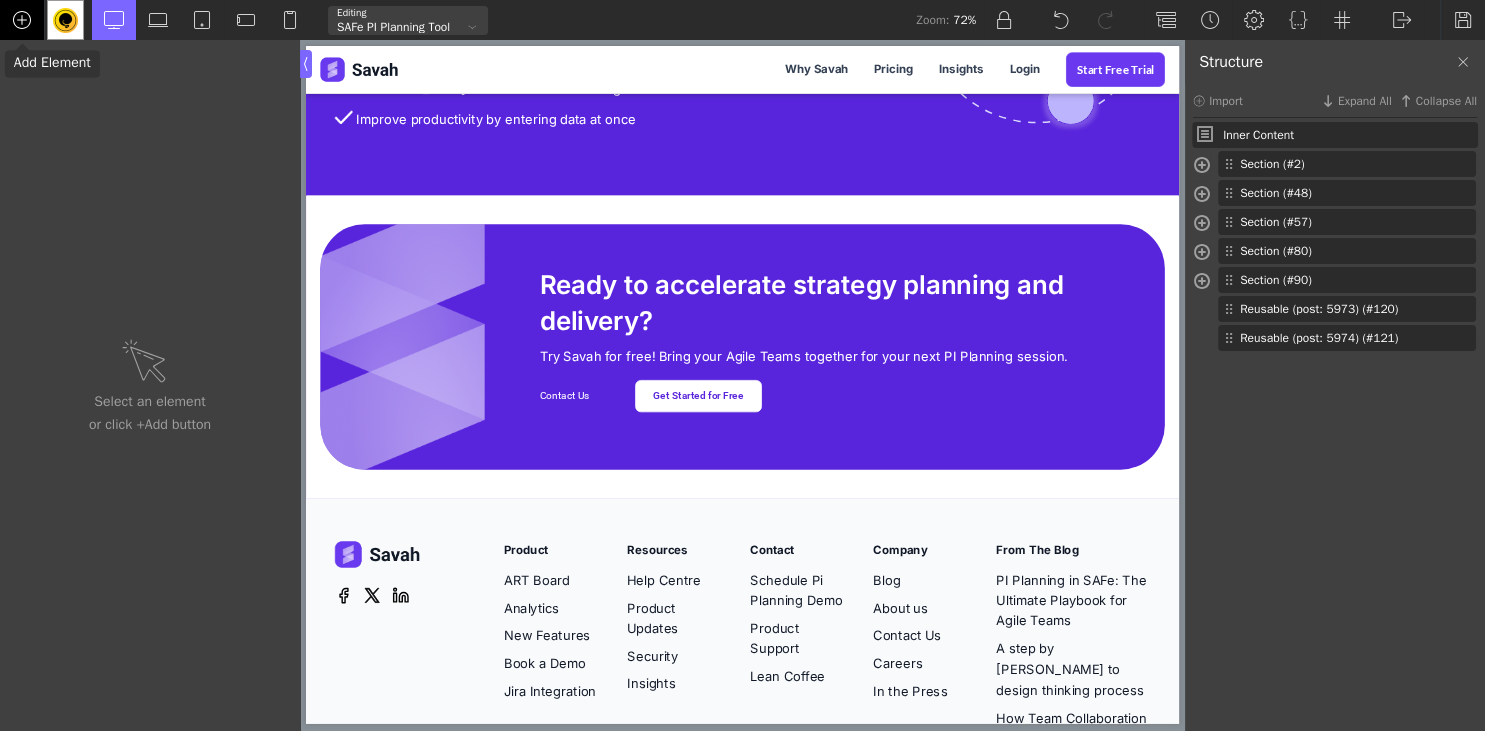 click at bounding box center (22, 20) 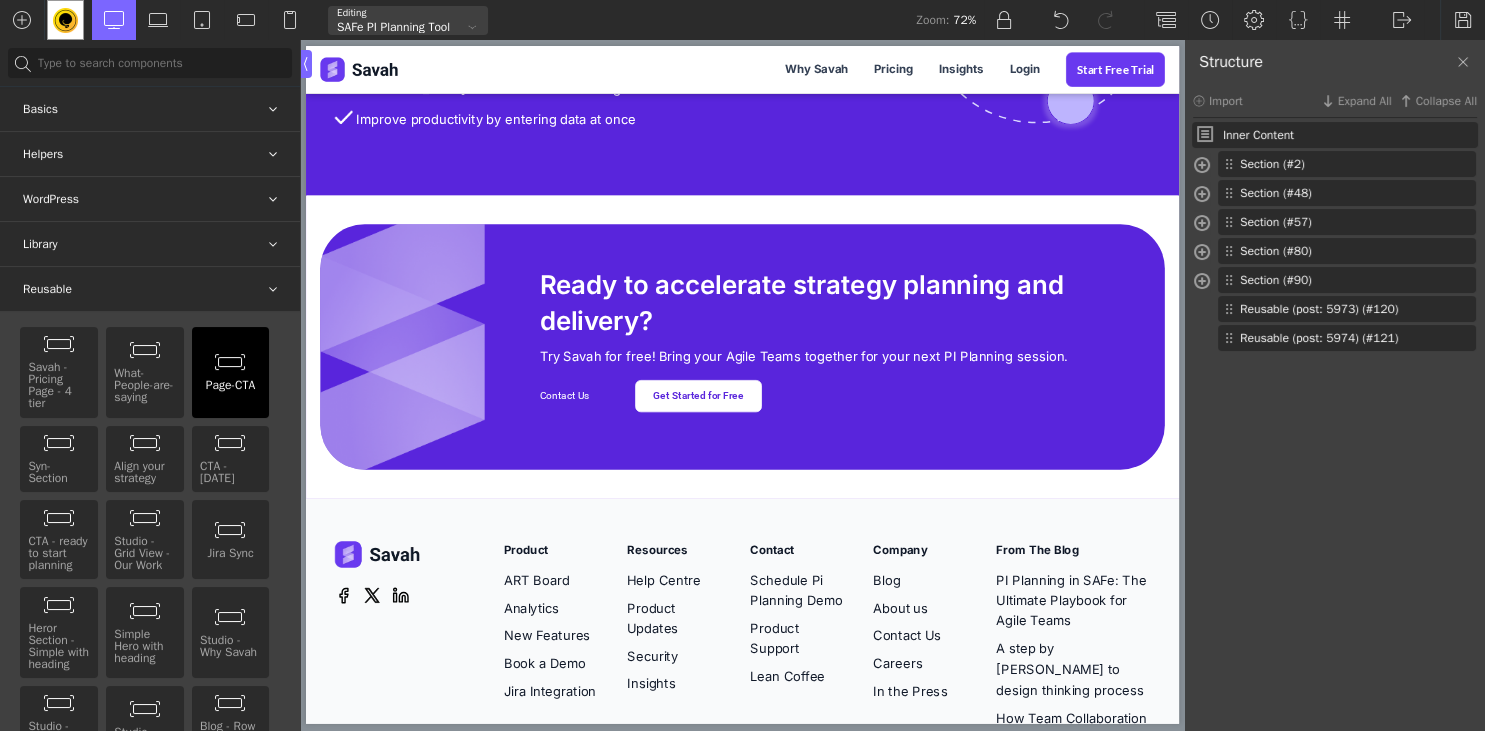 click on "Page-CTA
Single
Editable" at bounding box center (231, 372) 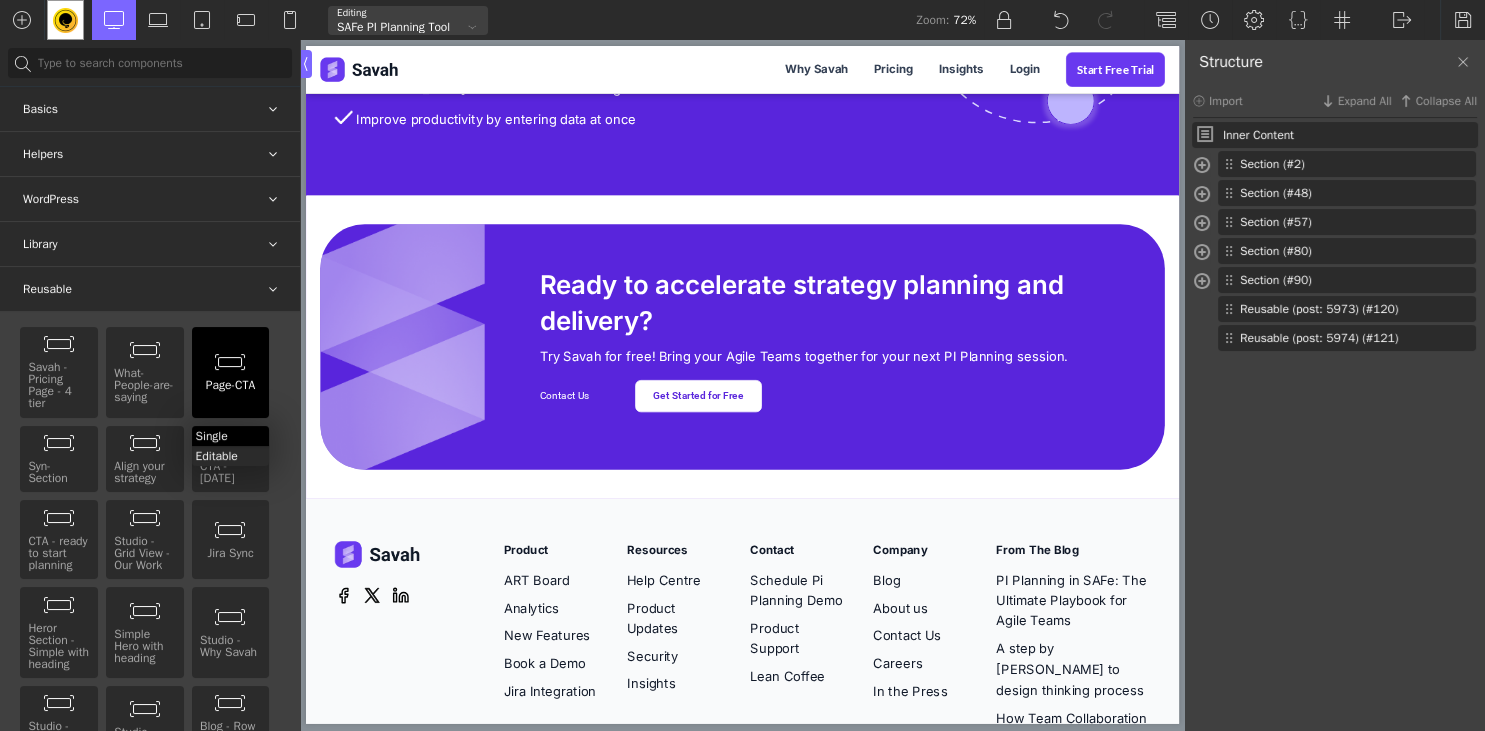 click on "Single" at bounding box center [231, 436] 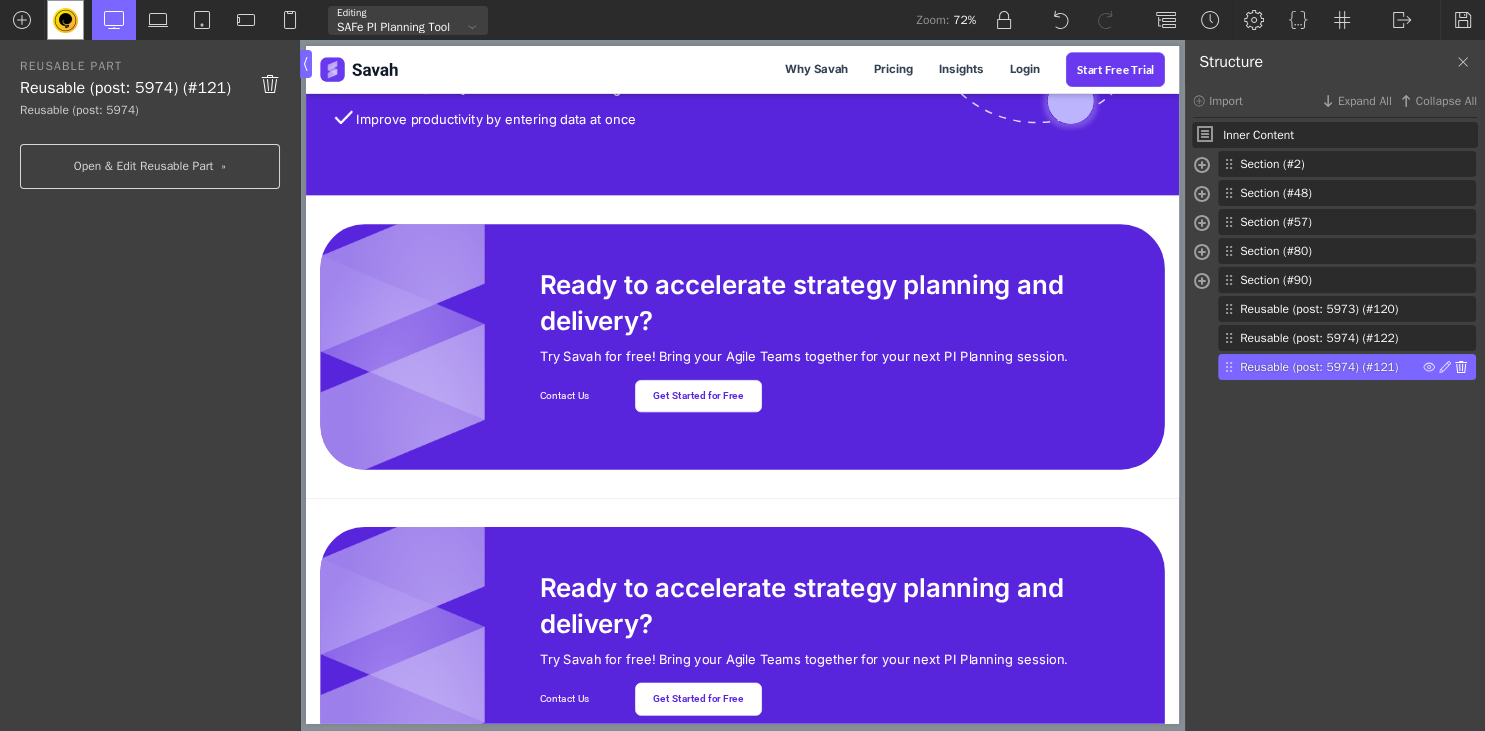 click at bounding box center [1461, 367] 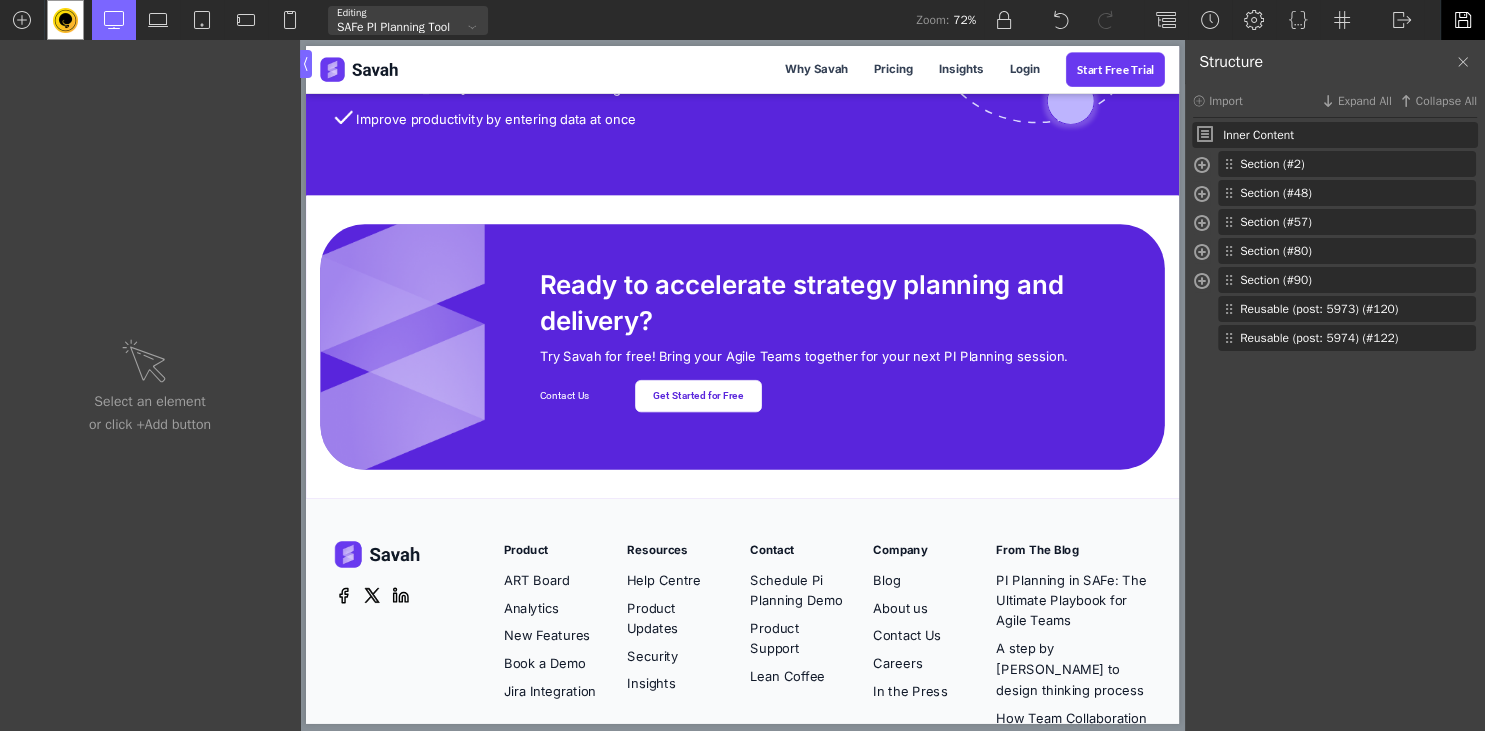 click at bounding box center [1463, 20] 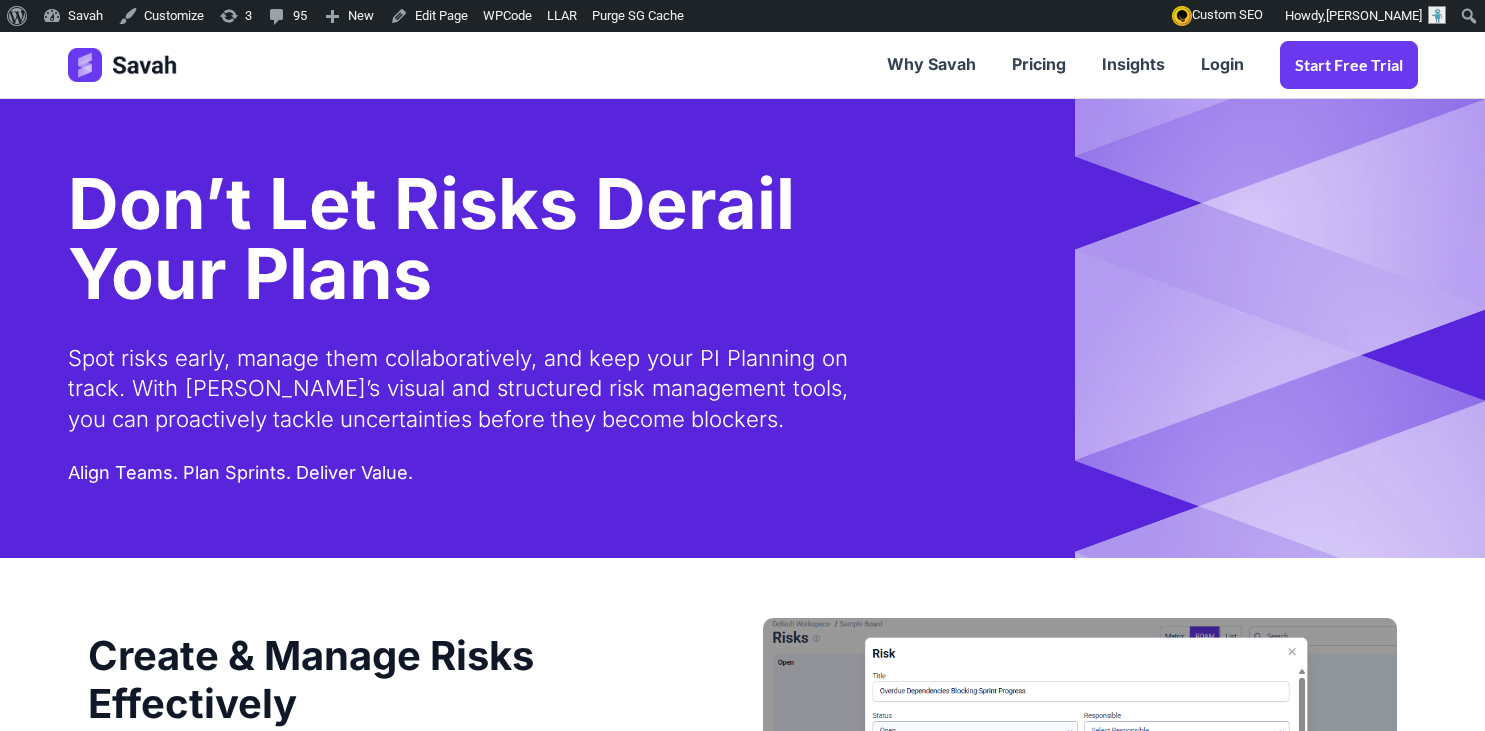scroll, scrollTop: 2815, scrollLeft: 0, axis: vertical 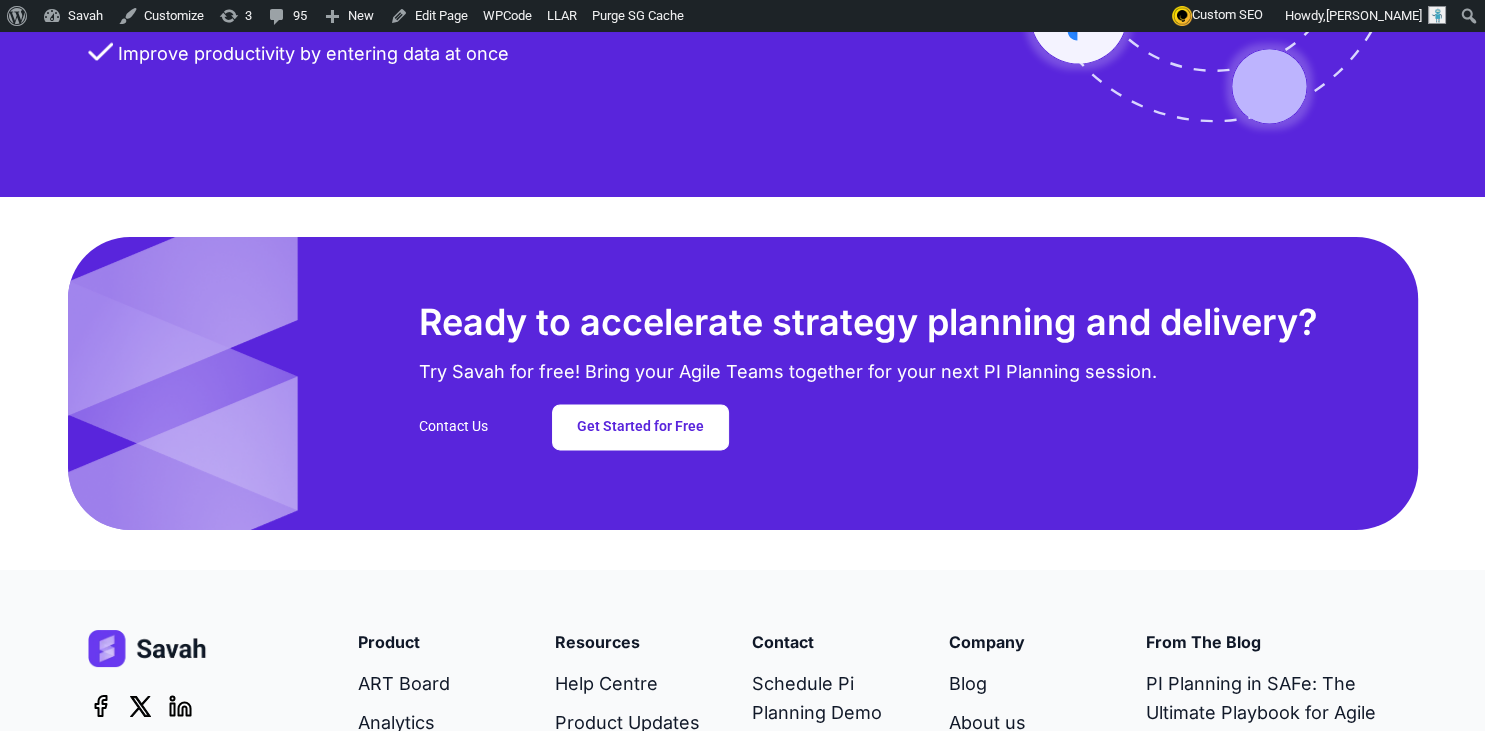 drag, startPoint x: 592, startPoint y: 506, endPoint x: 494, endPoint y: 471, distance: 104.062485 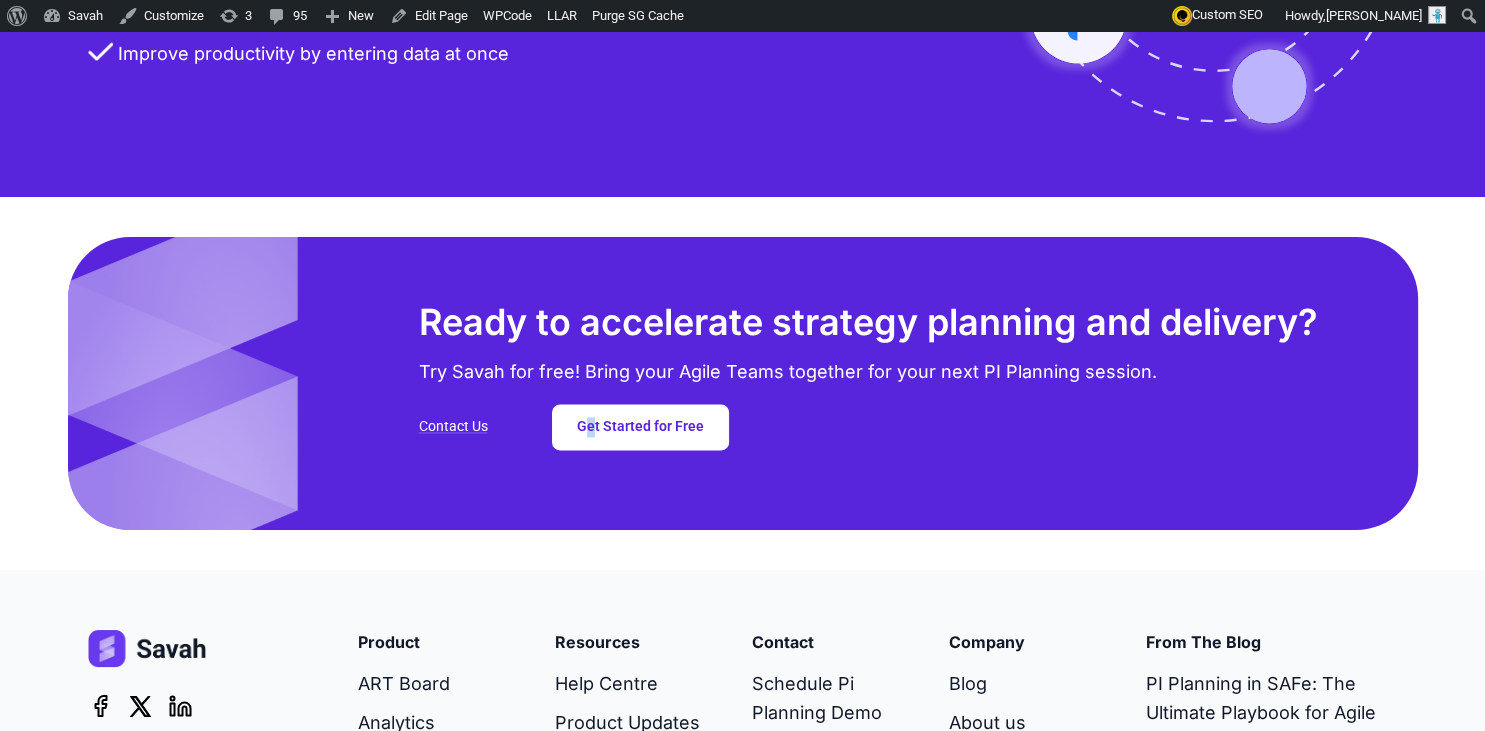 click on "Contact Us" at bounding box center [453, 427] 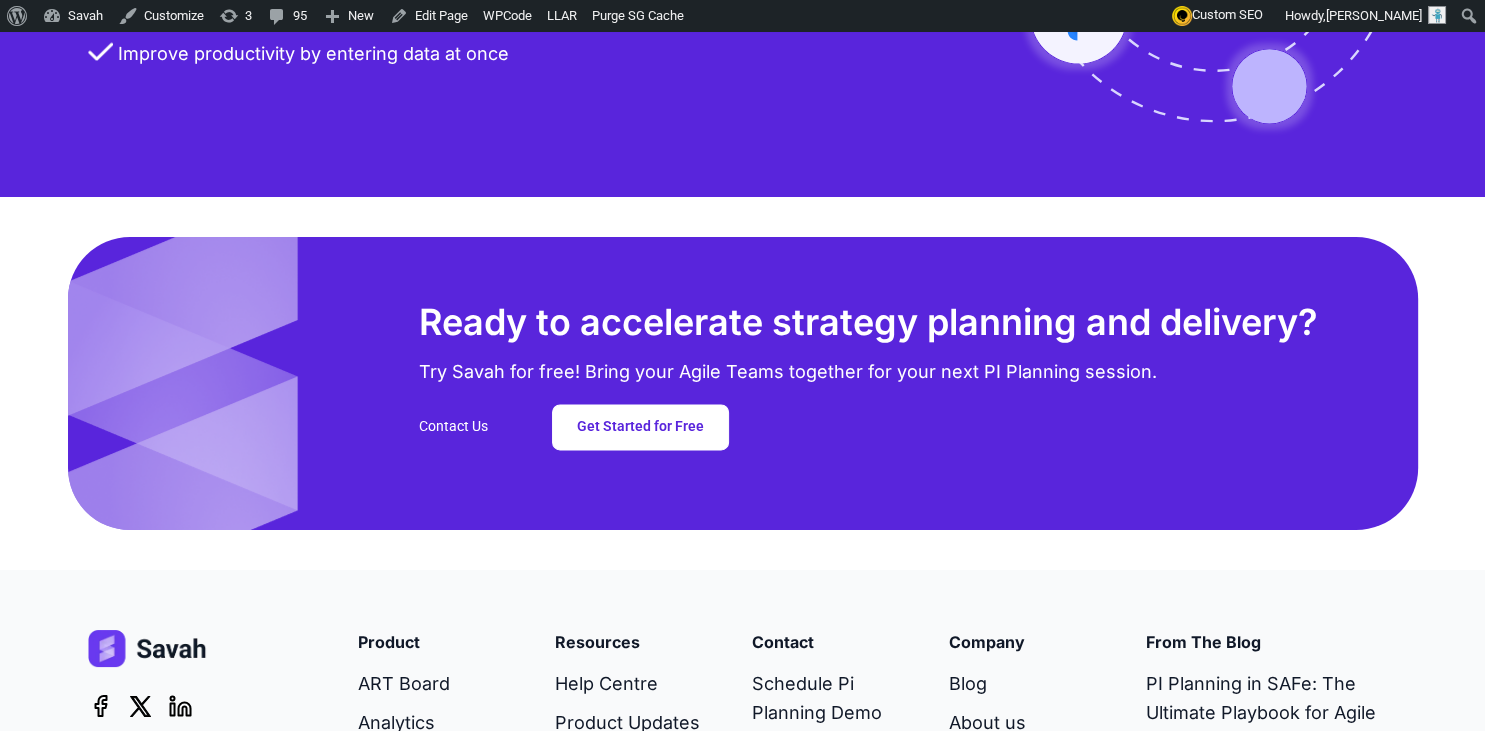 click on "Ready to accelerate strategy planning and delivery? Try Savah for free! Bring your Agile Teams together for your next PI Planning session.  Contact Us Get Started for Free" at bounding box center [743, 383] 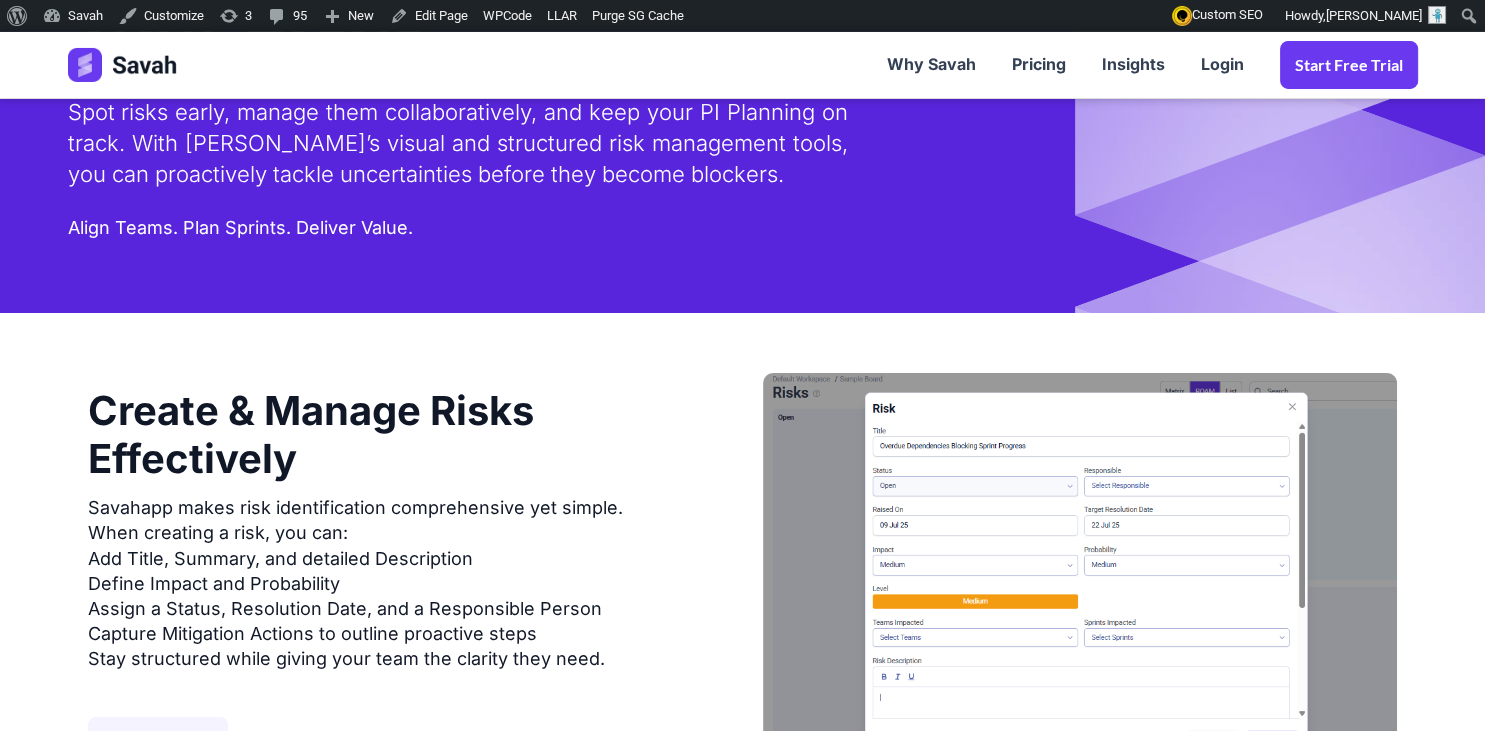 scroll, scrollTop: 0, scrollLeft: 0, axis: both 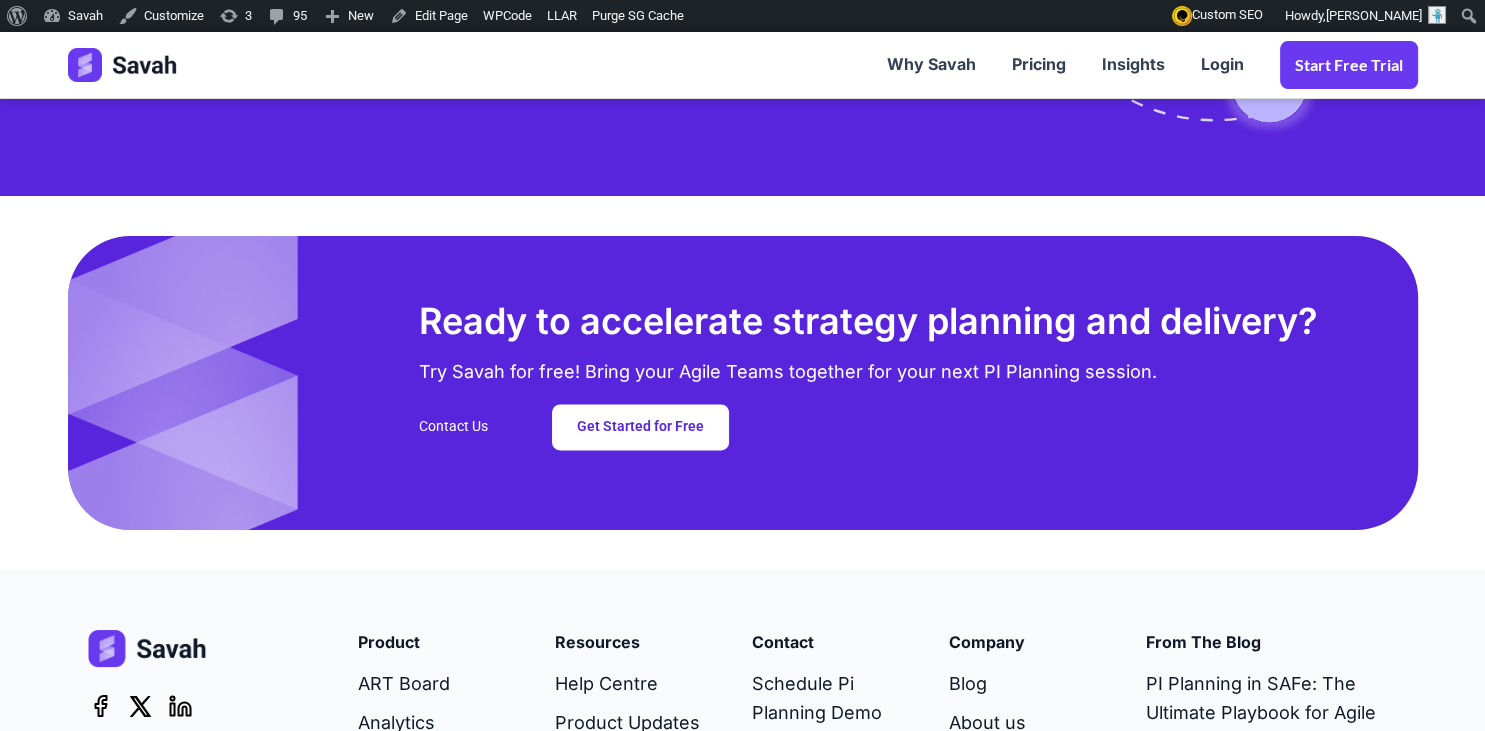 click on "Get Started for Free" at bounding box center [772, 427] 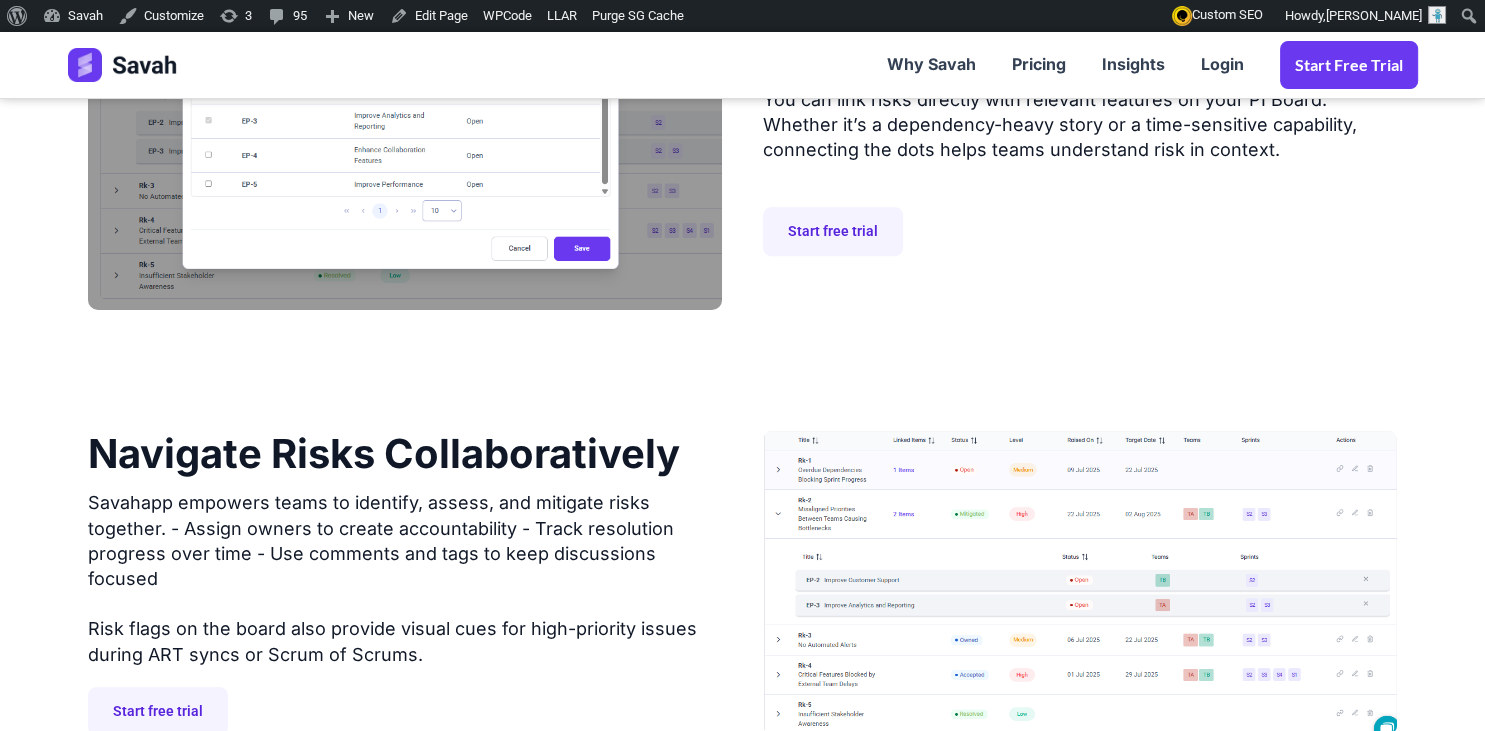 scroll, scrollTop: 0, scrollLeft: 0, axis: both 